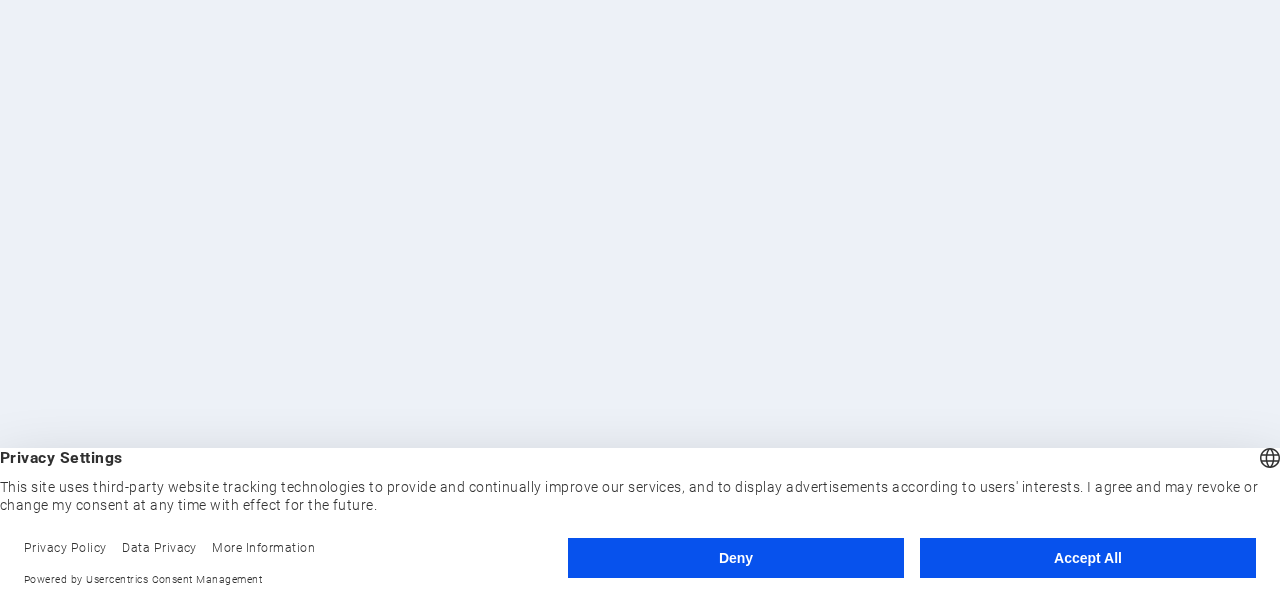 scroll, scrollTop: 0, scrollLeft: 0, axis: both 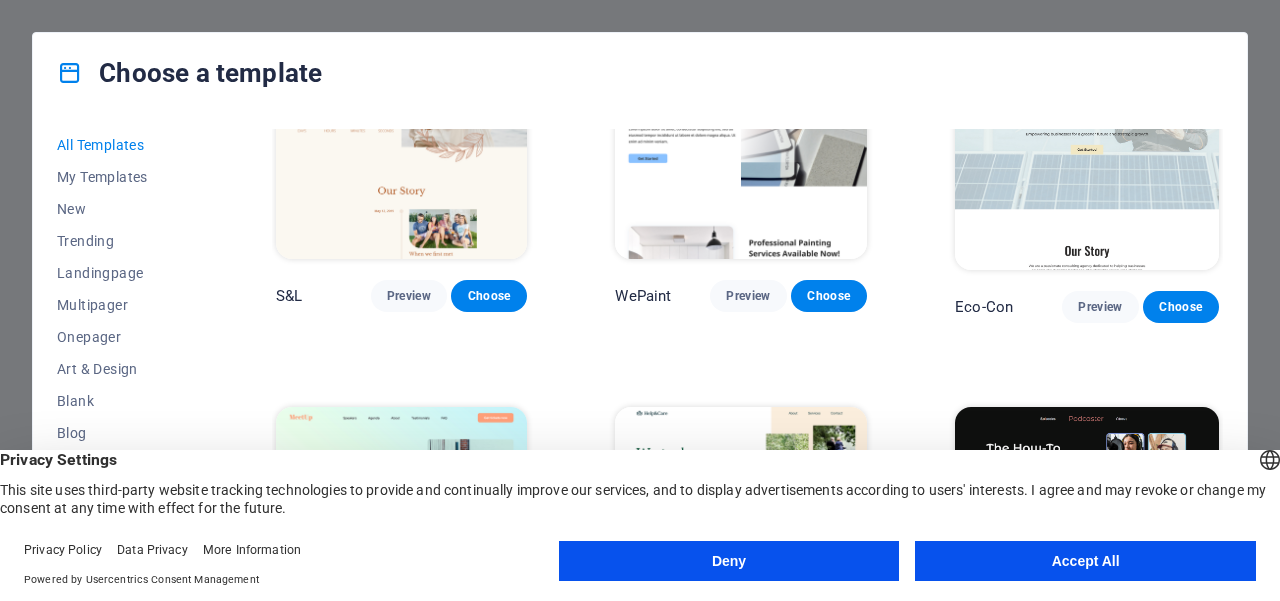 click on "Accept All" at bounding box center [1085, 561] 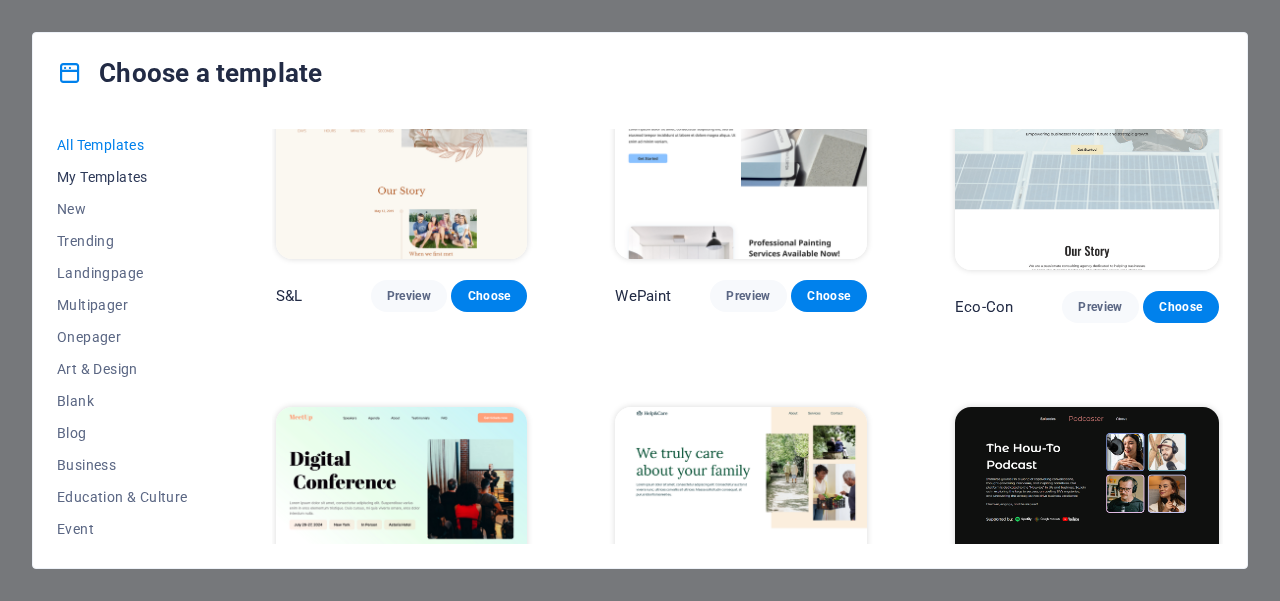 click on "My Templates" at bounding box center (122, 177) 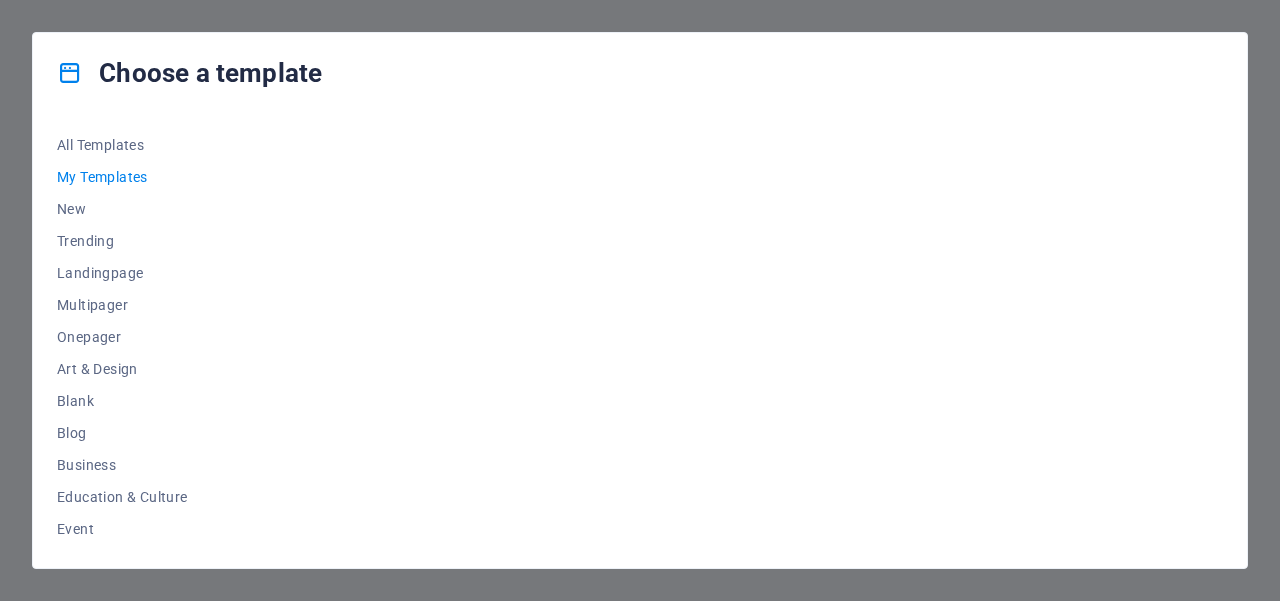 scroll, scrollTop: 0, scrollLeft: 0, axis: both 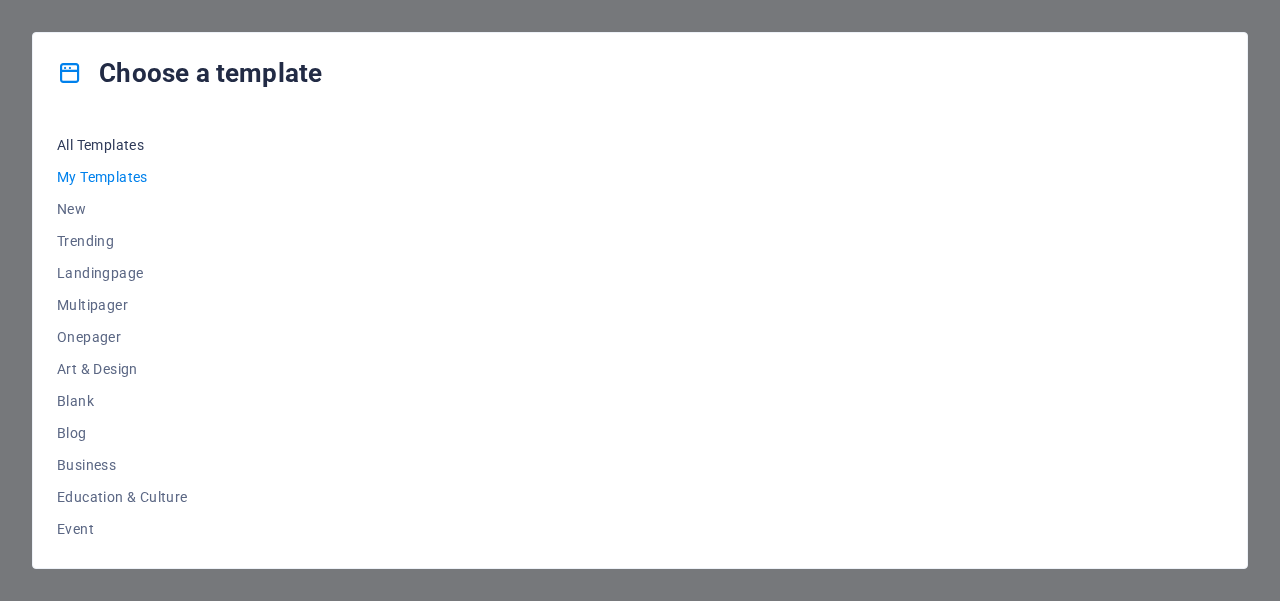 click on "All Templates" at bounding box center [122, 145] 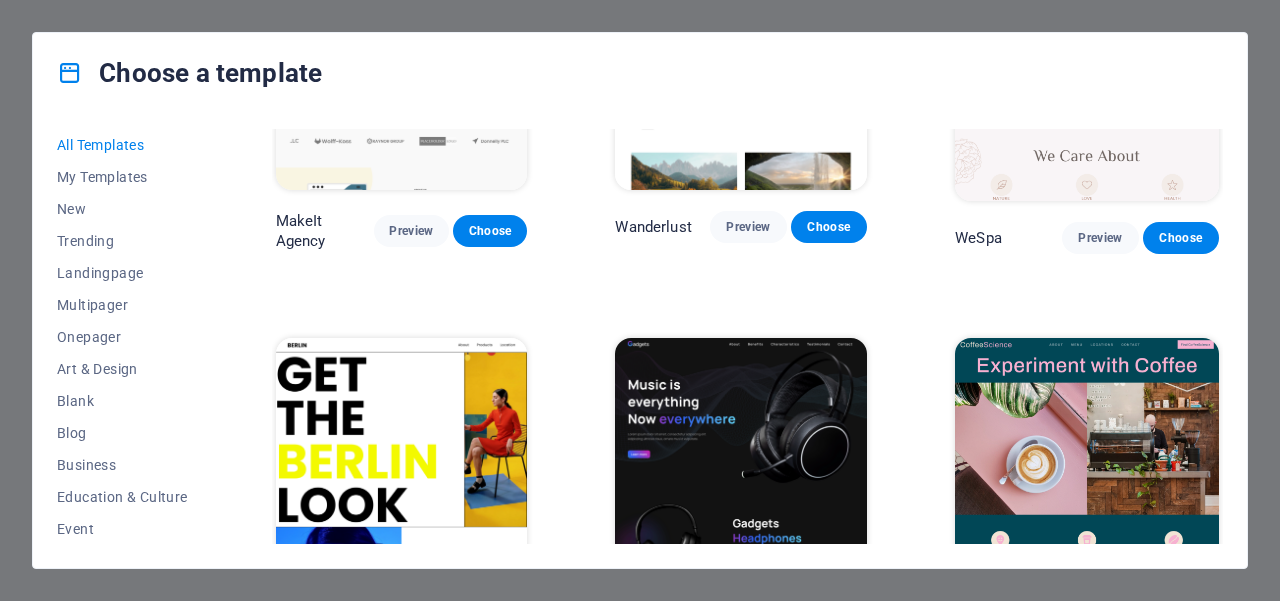 scroll, scrollTop: 4233, scrollLeft: 0, axis: vertical 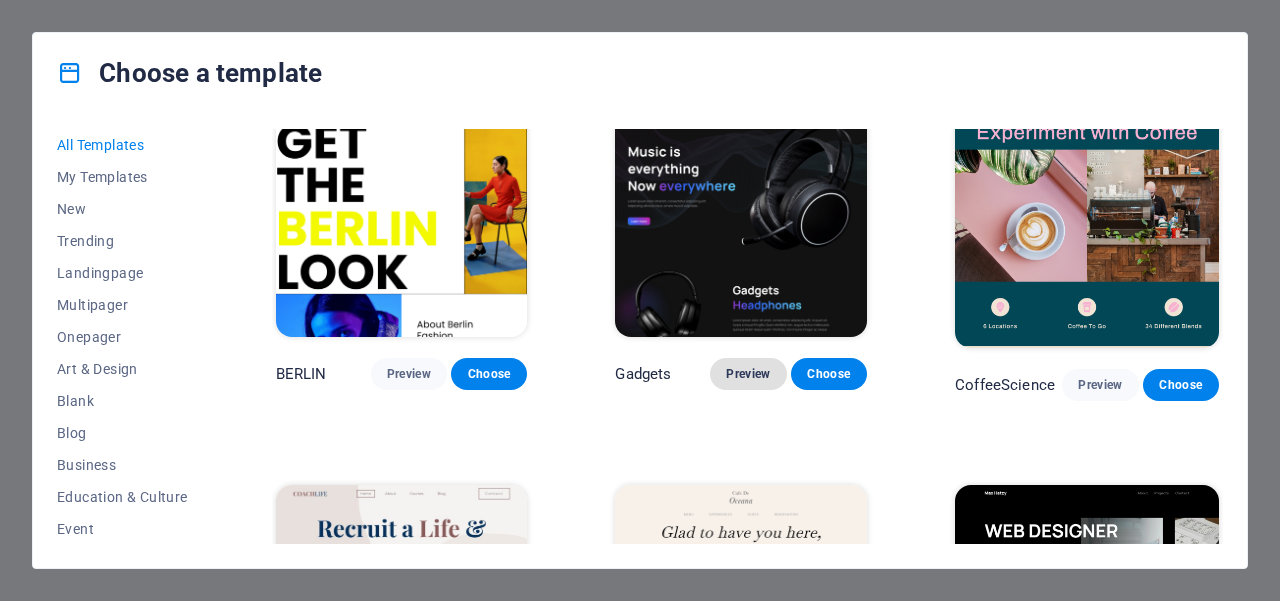 click on "Preview" at bounding box center (748, 374) 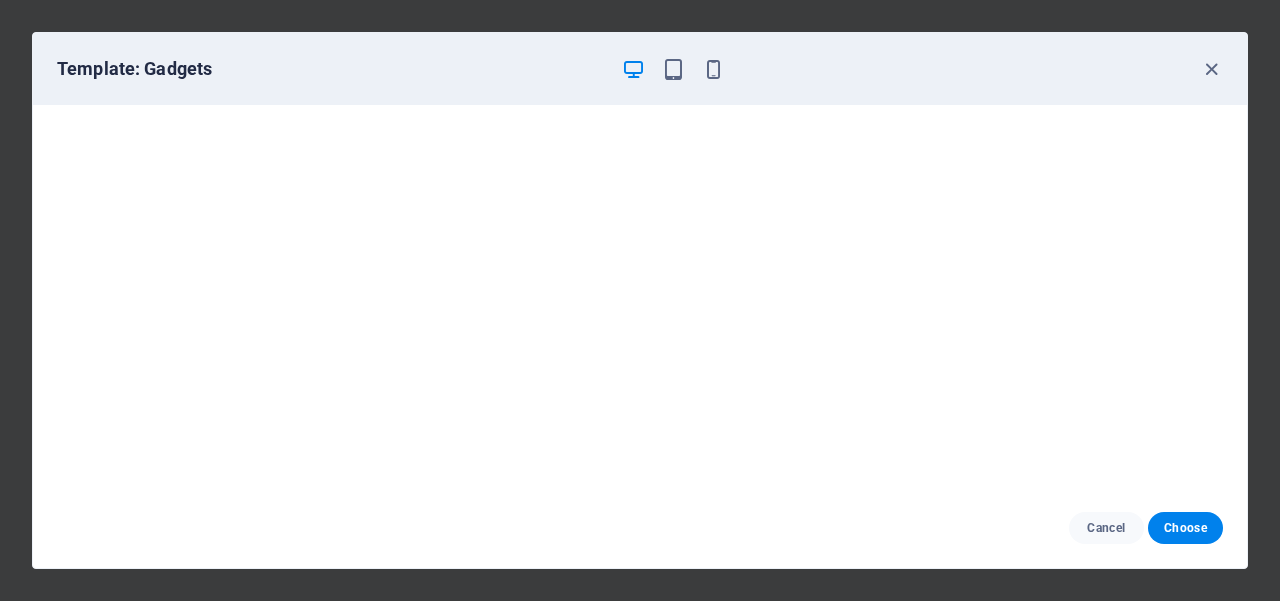 scroll, scrollTop: 0, scrollLeft: 0, axis: both 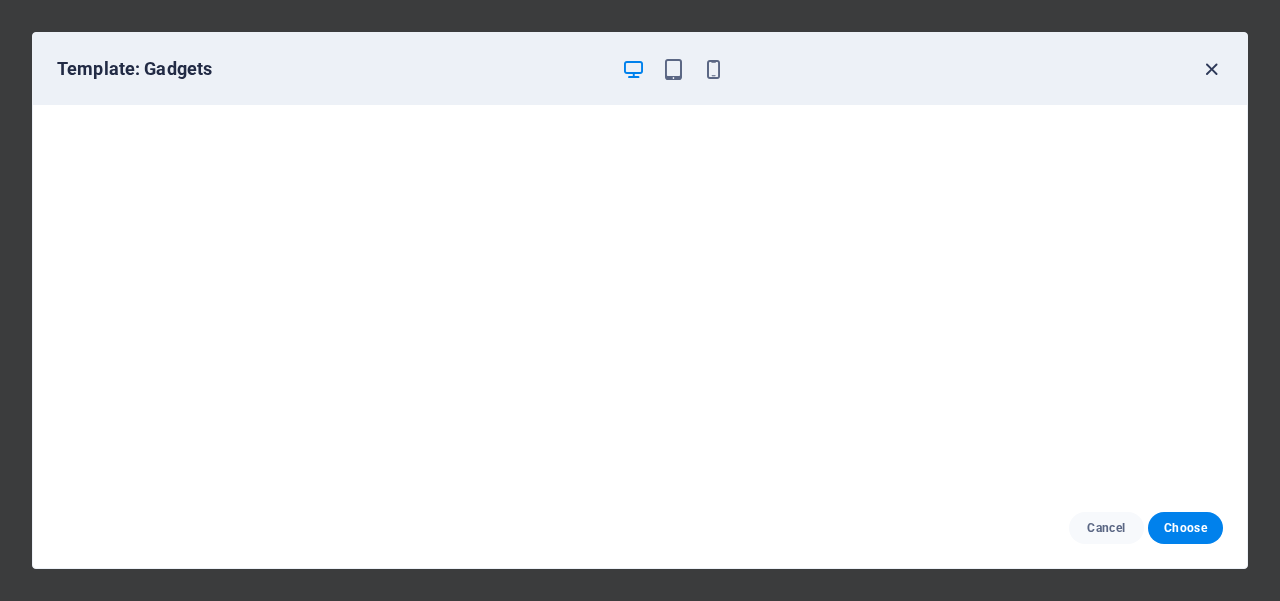 click at bounding box center (1211, 69) 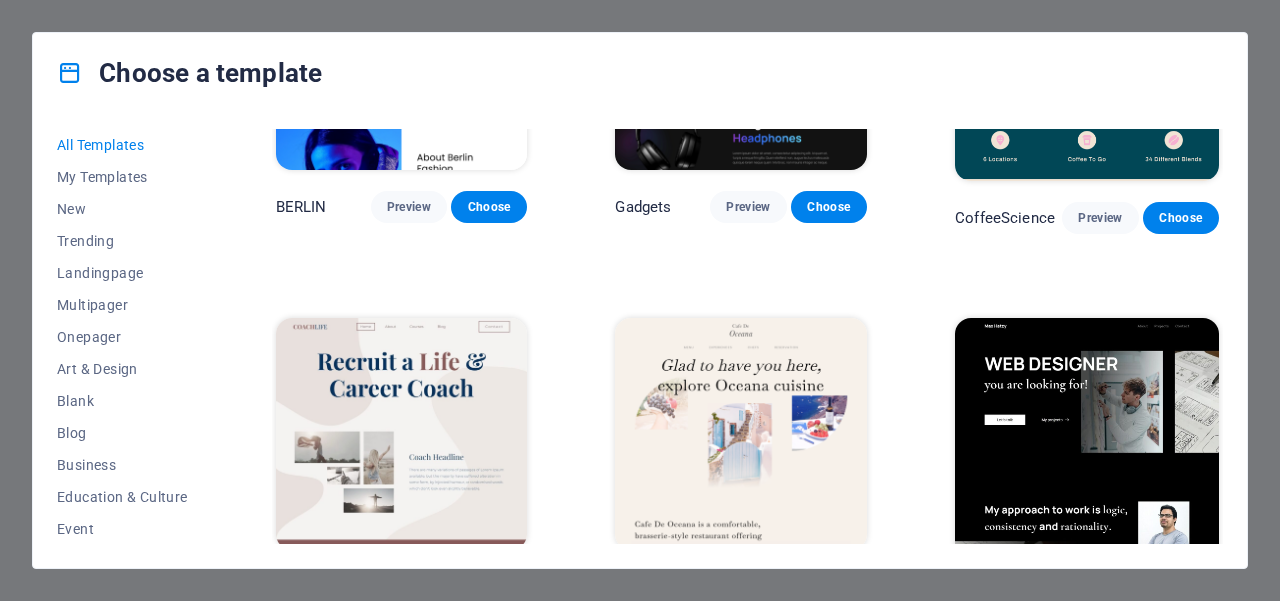 scroll, scrollTop: 4633, scrollLeft: 0, axis: vertical 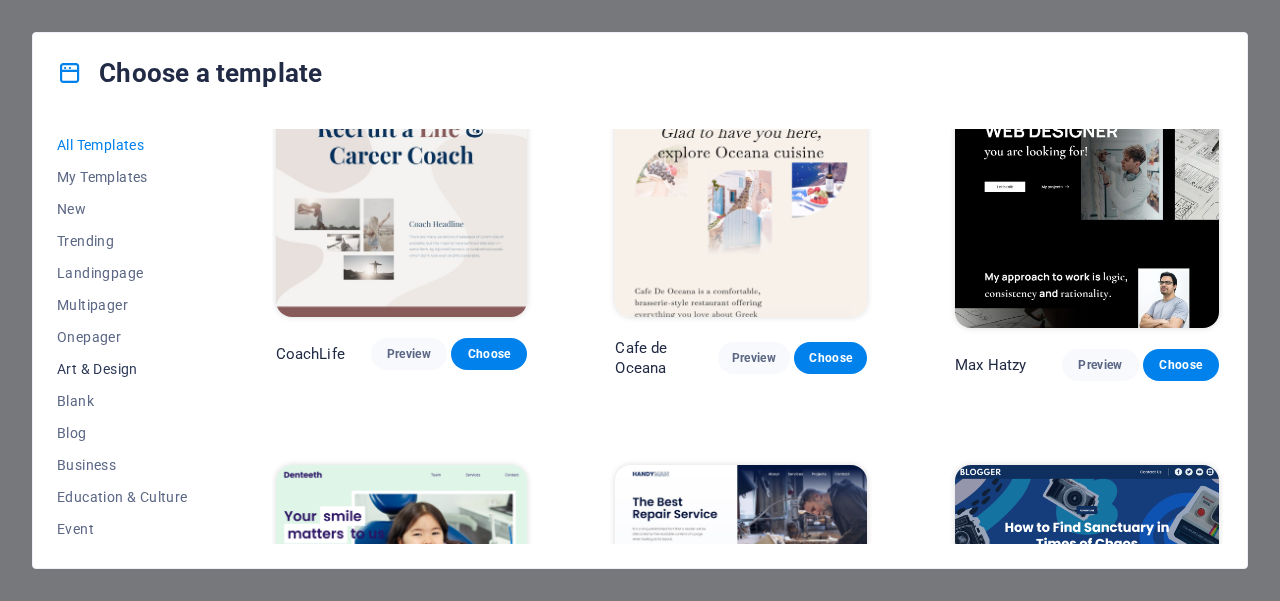 click on "Art & Design" at bounding box center [122, 369] 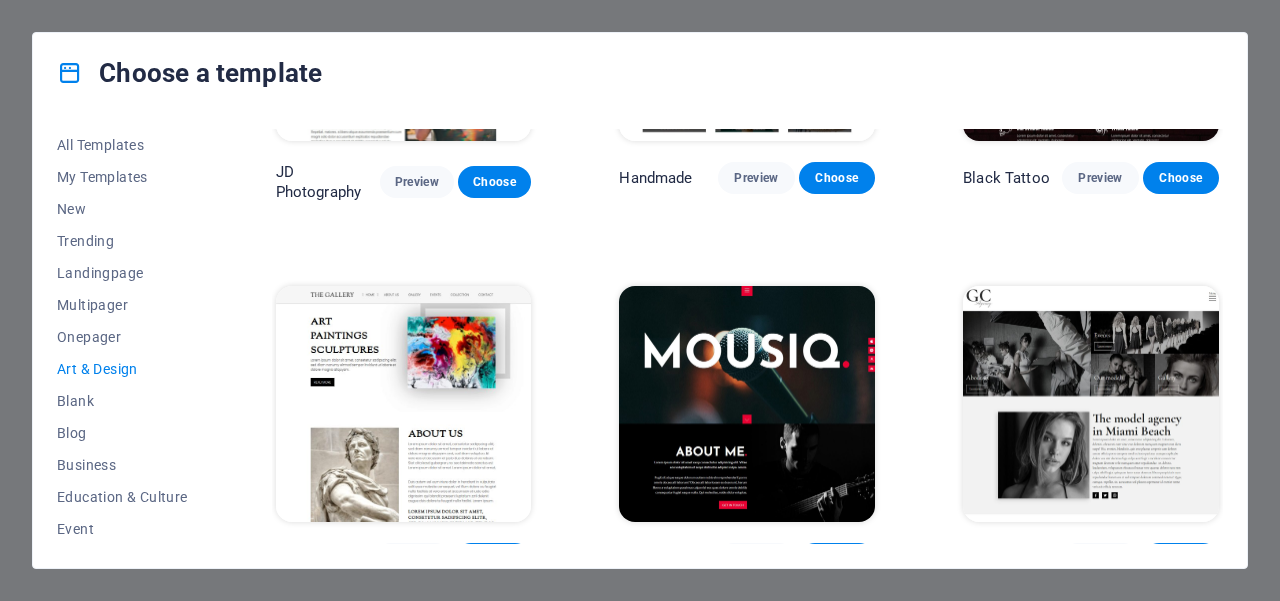 scroll, scrollTop: 633, scrollLeft: 0, axis: vertical 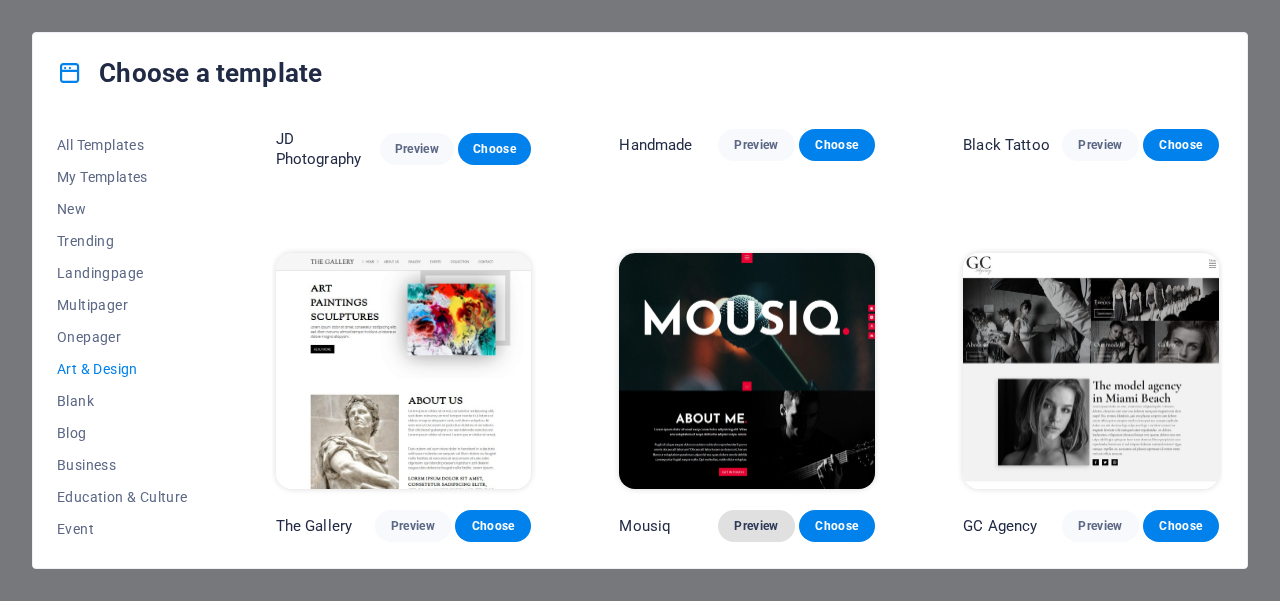 click on "Preview" at bounding box center [756, 526] 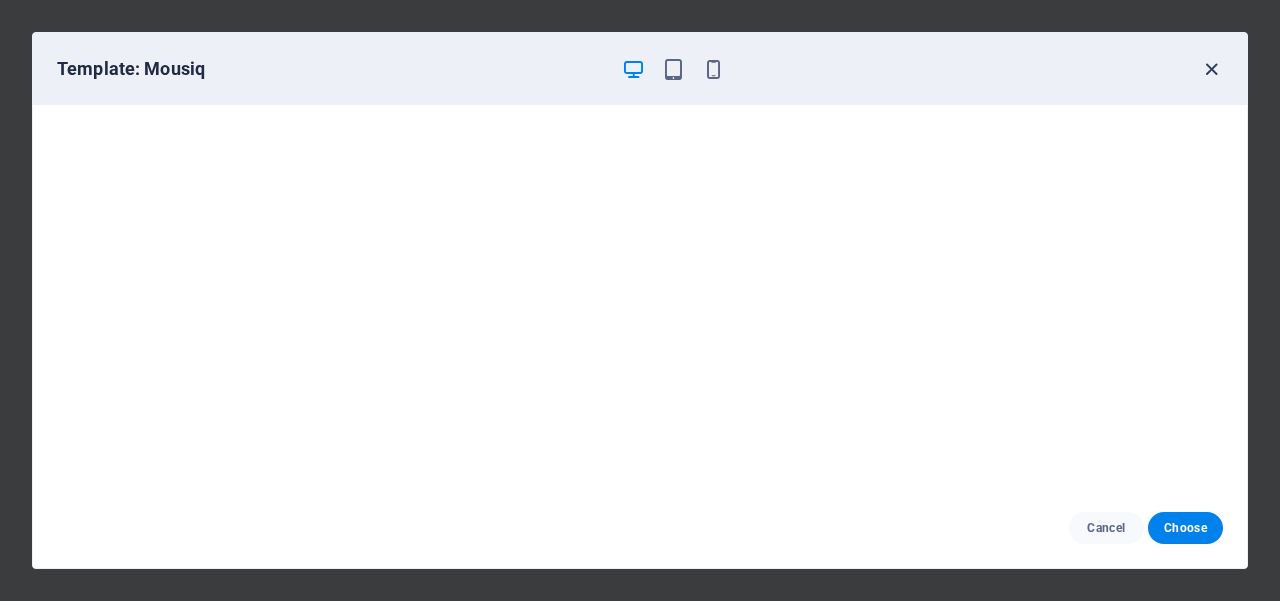 click at bounding box center (1211, 69) 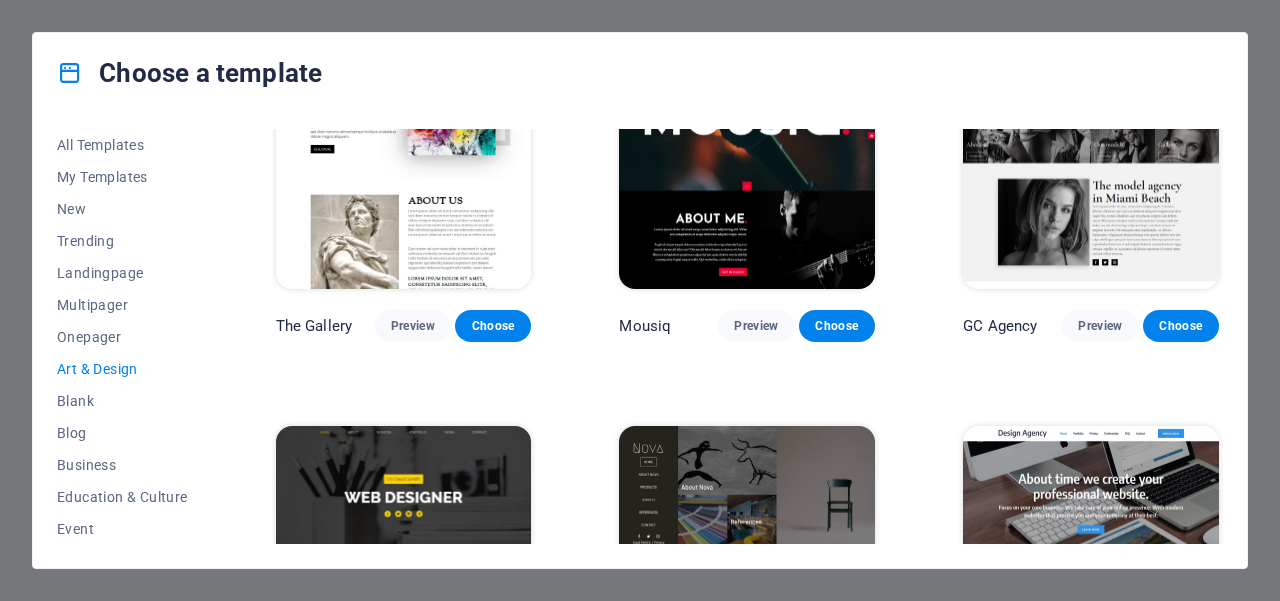 scroll, scrollTop: 1033, scrollLeft: 0, axis: vertical 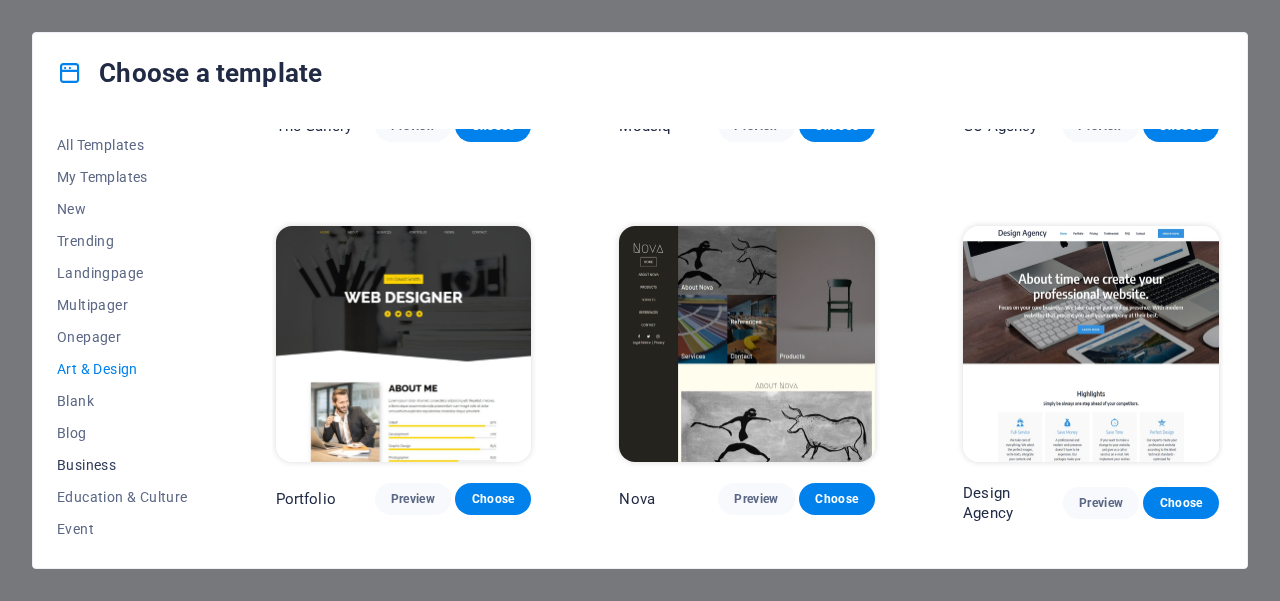click on "Business" at bounding box center (122, 465) 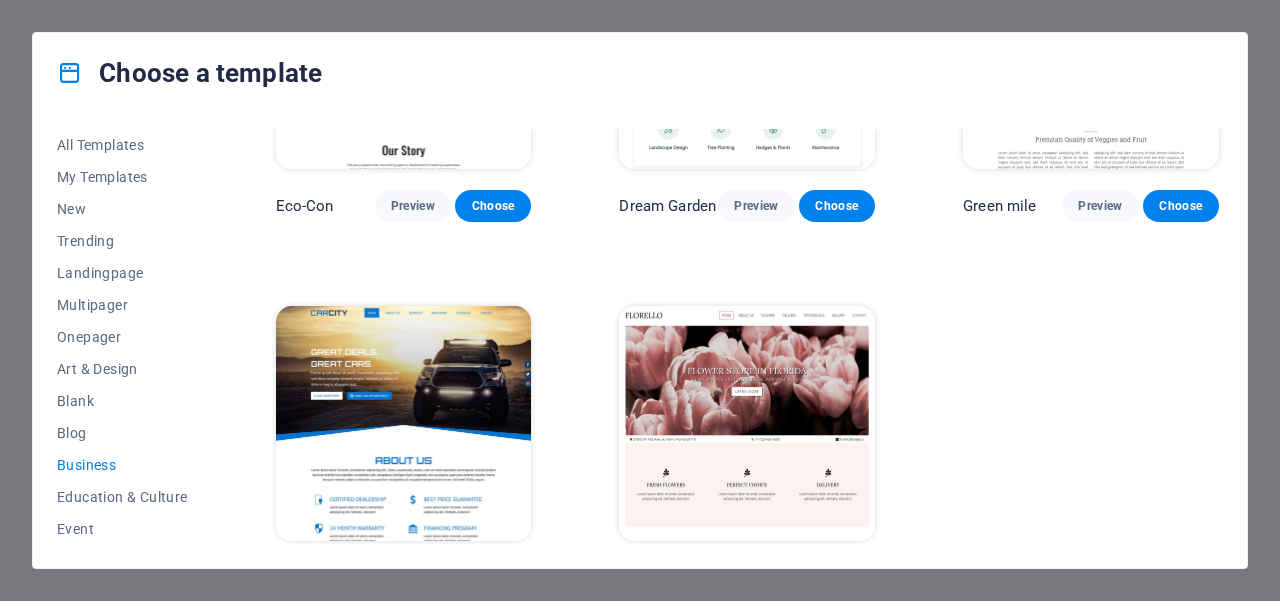 scroll, scrollTop: 252, scrollLeft: 0, axis: vertical 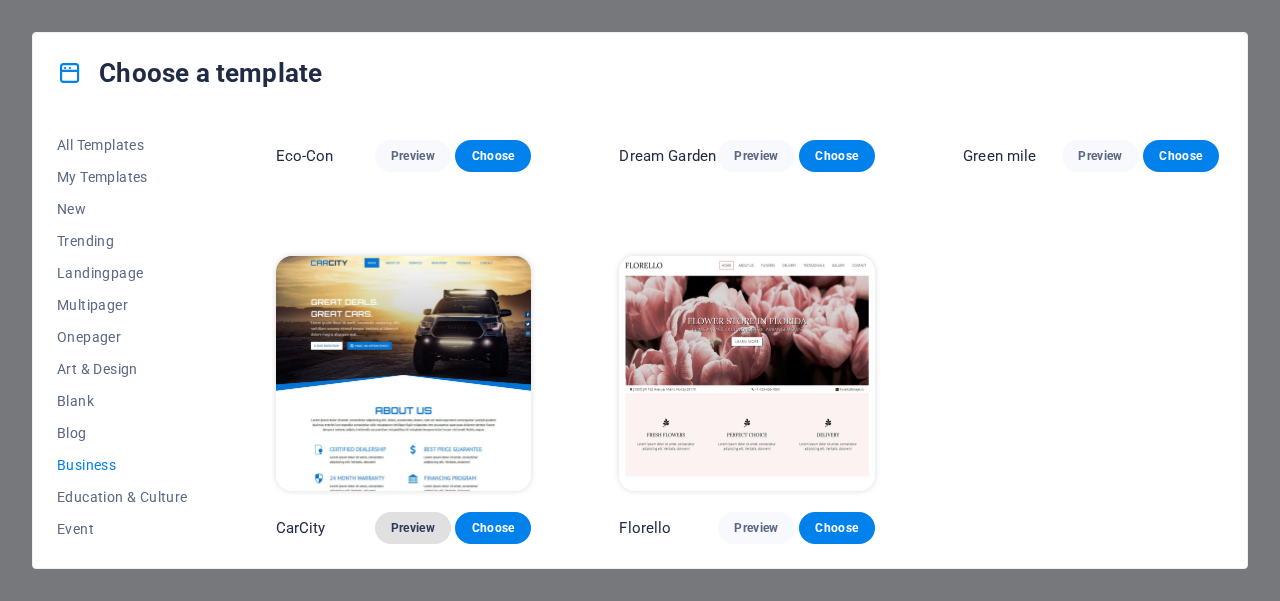 click on "Preview" at bounding box center (413, 528) 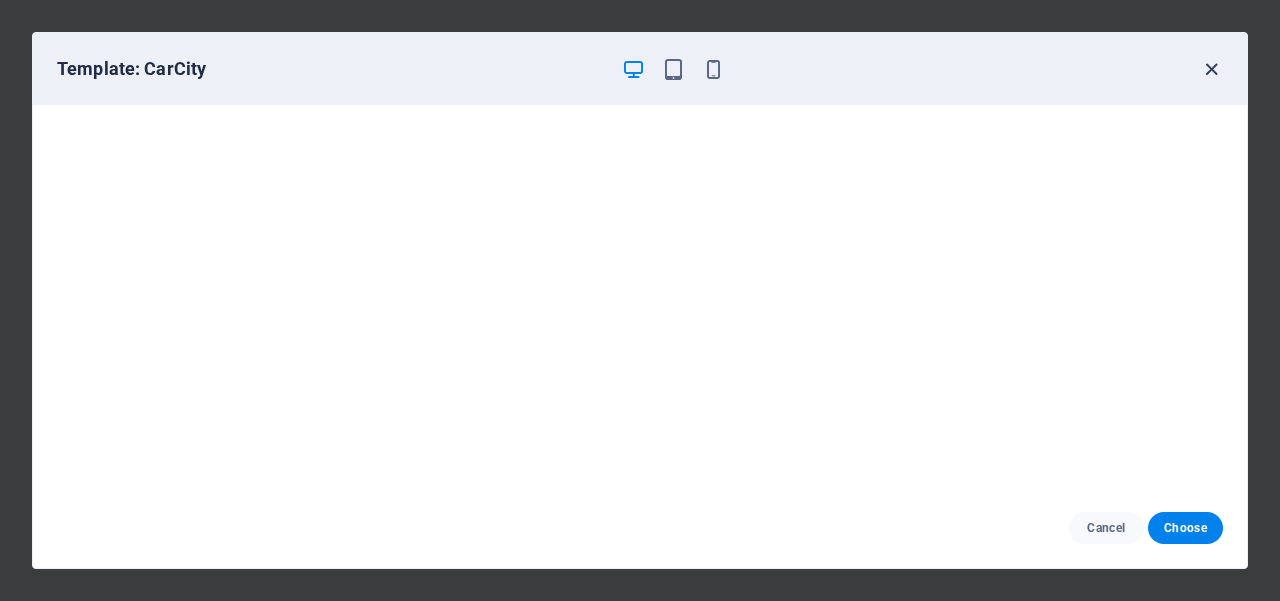 click at bounding box center [1211, 69] 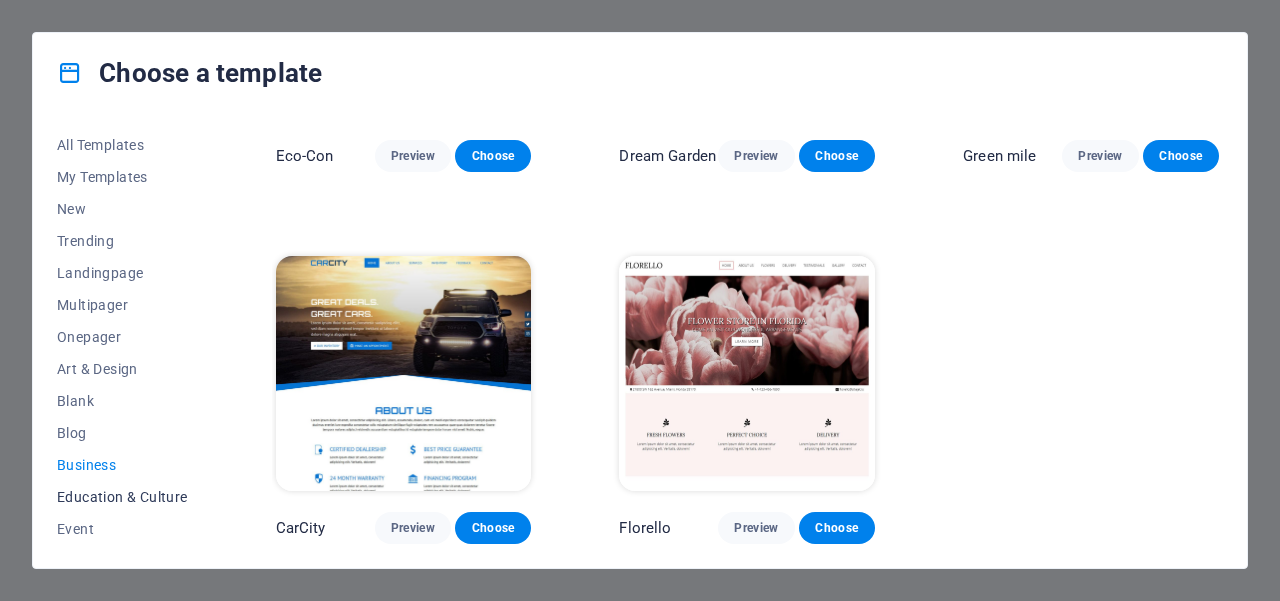click on "Education & Culture" at bounding box center (122, 497) 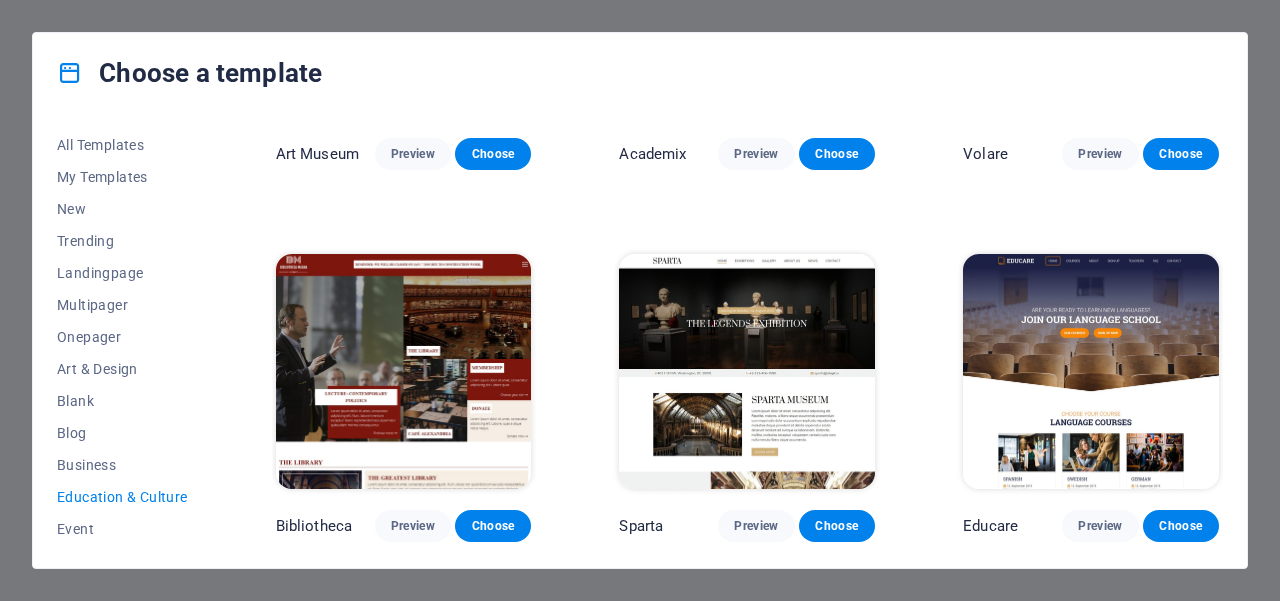scroll, scrollTop: 0, scrollLeft: 0, axis: both 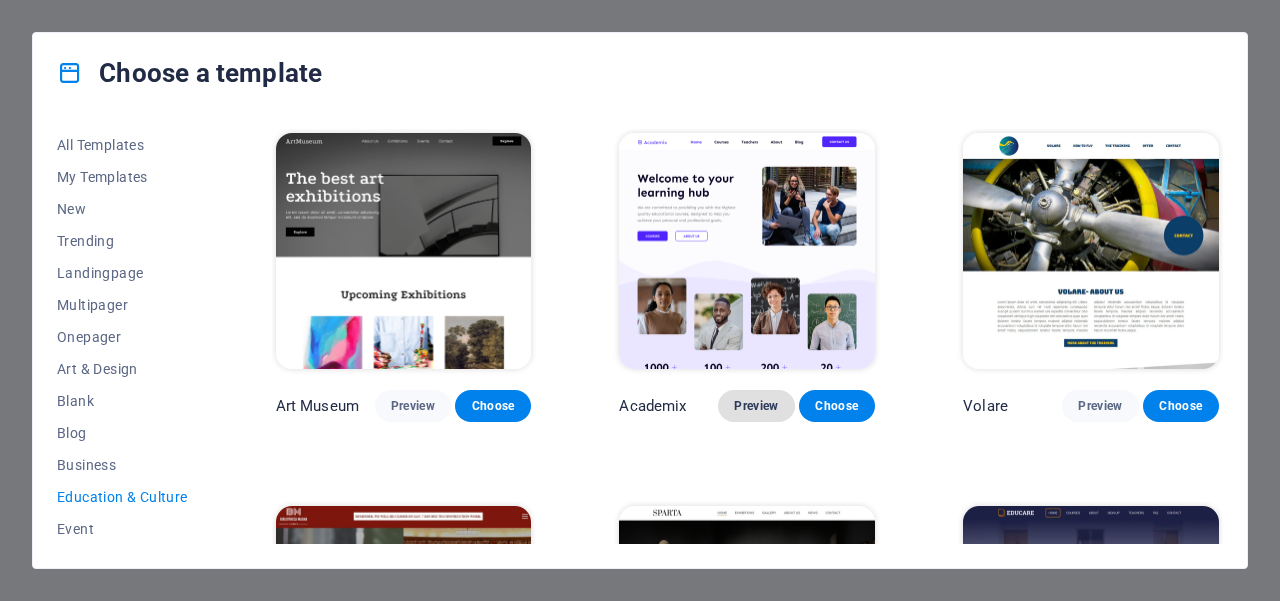 click on "Preview" at bounding box center (756, 406) 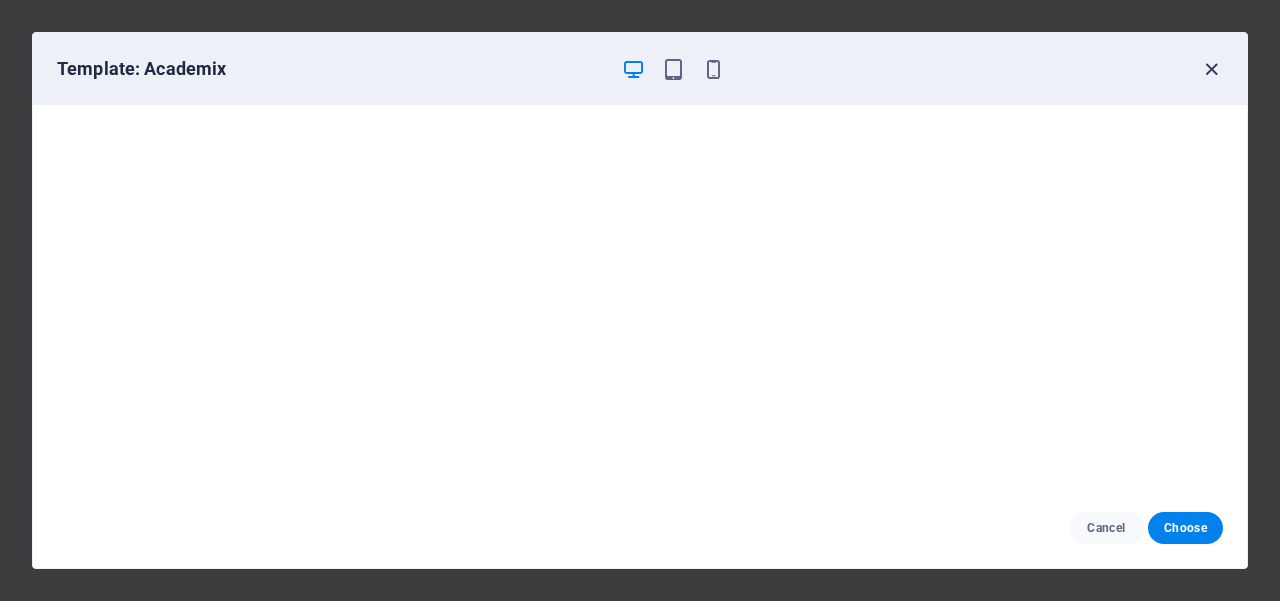 click at bounding box center [1211, 69] 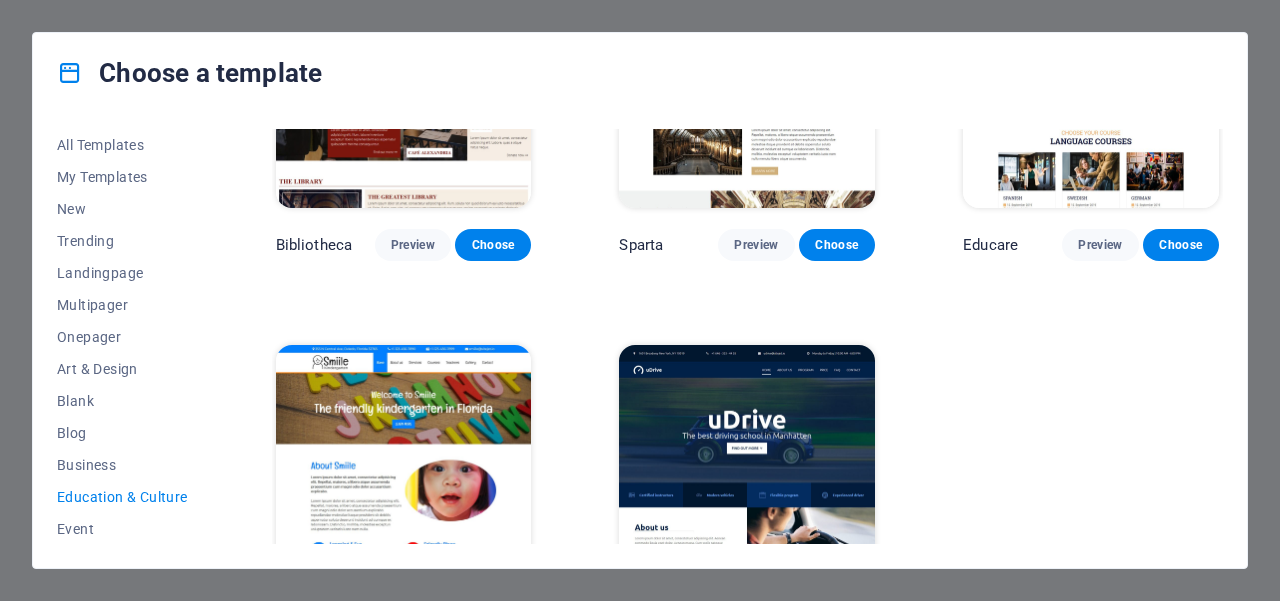 scroll, scrollTop: 614, scrollLeft: 0, axis: vertical 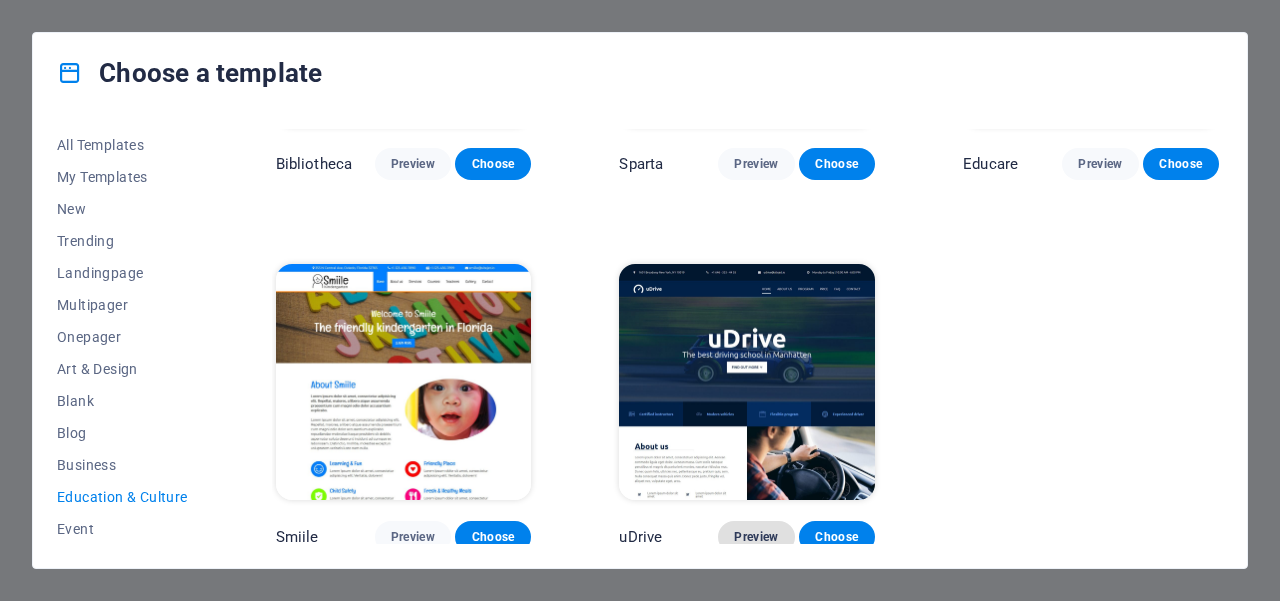 click on "Preview" at bounding box center [756, 537] 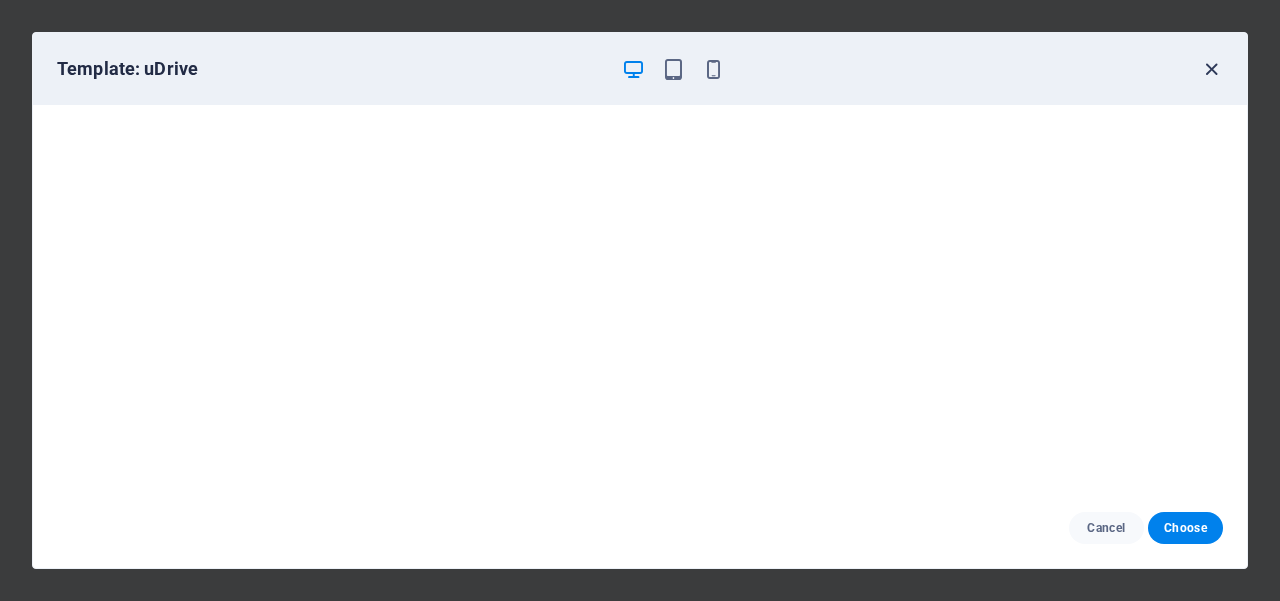 click at bounding box center (1211, 69) 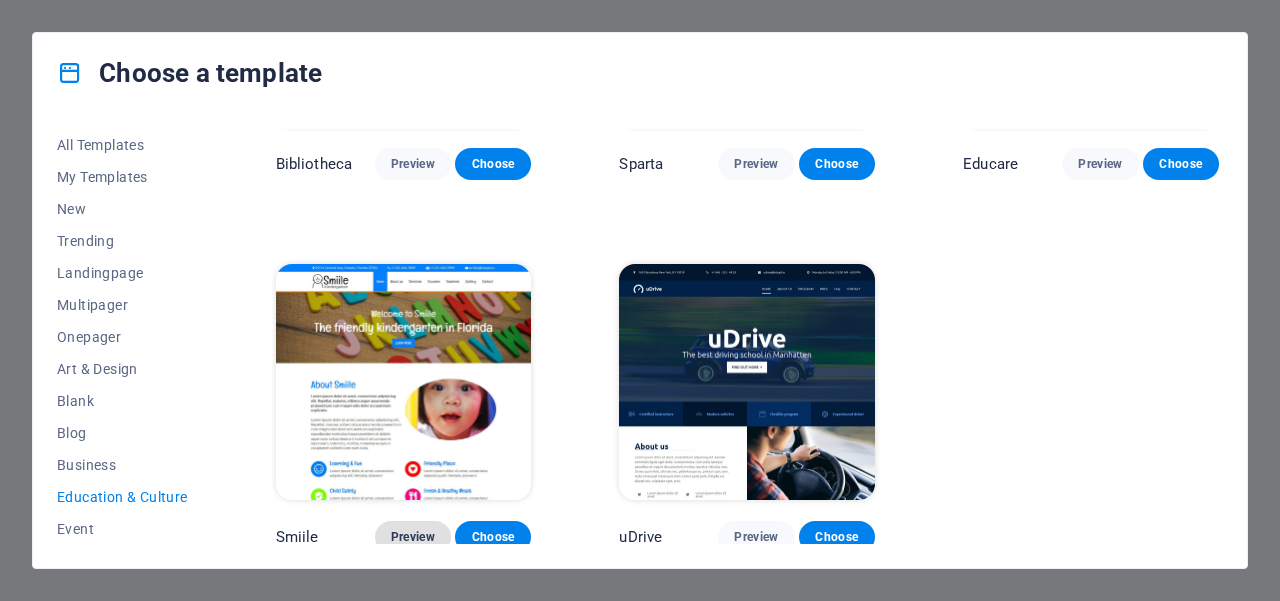 click on "Preview" at bounding box center (413, 537) 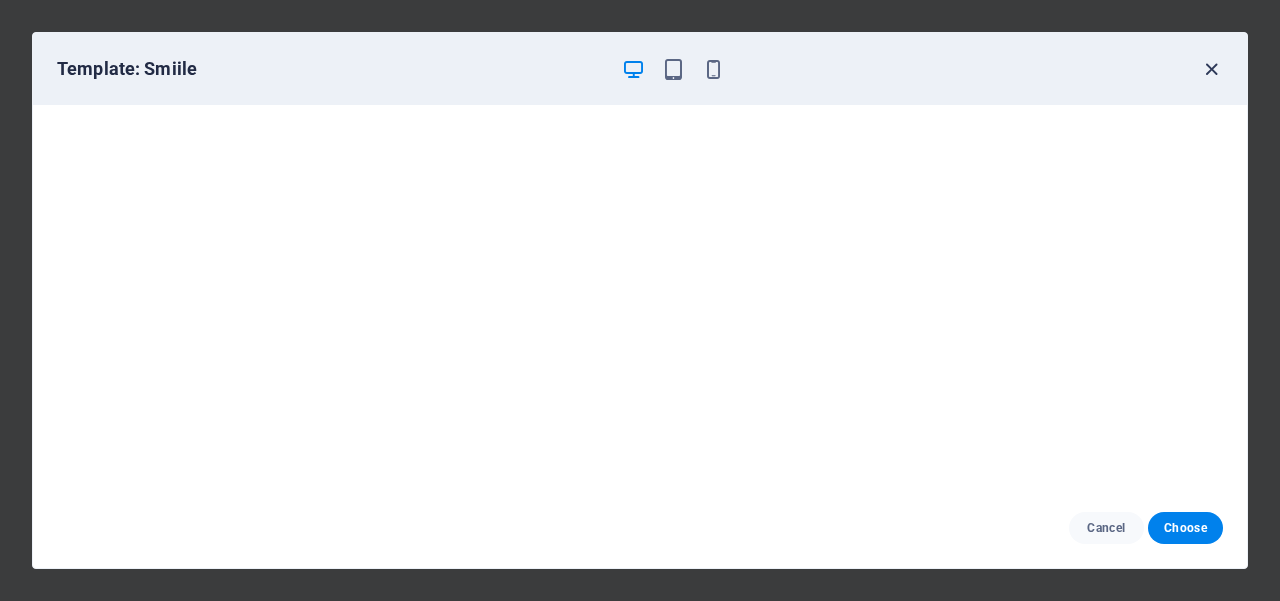 click at bounding box center (1211, 69) 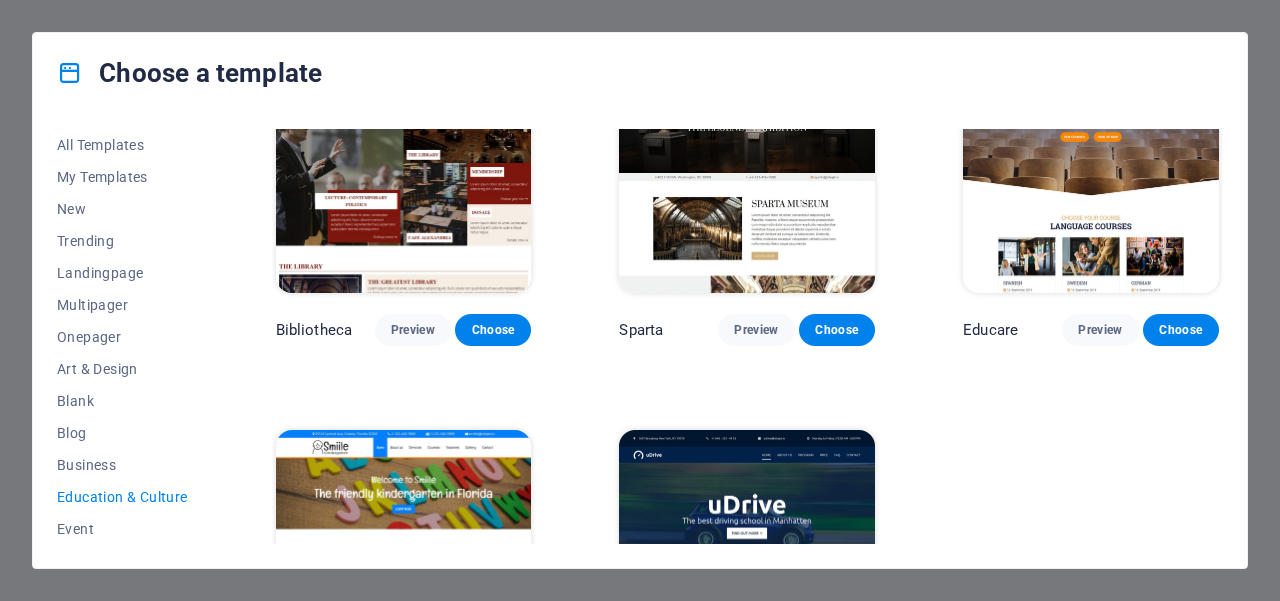 scroll, scrollTop: 348, scrollLeft: 0, axis: vertical 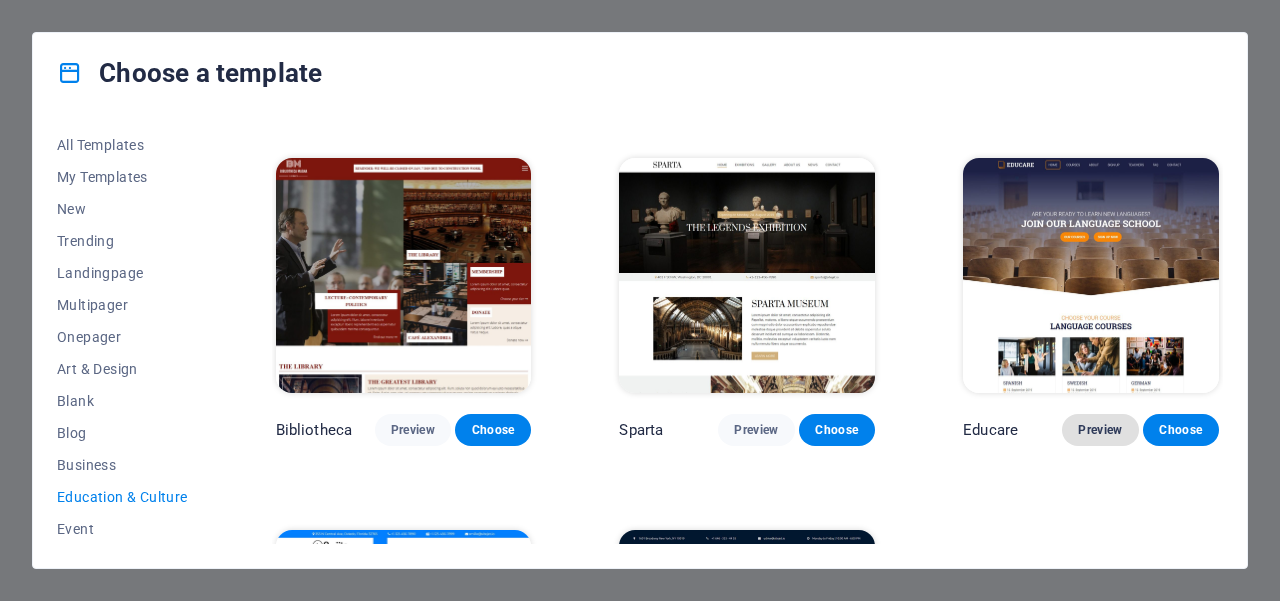 click on "Preview" at bounding box center [1100, 430] 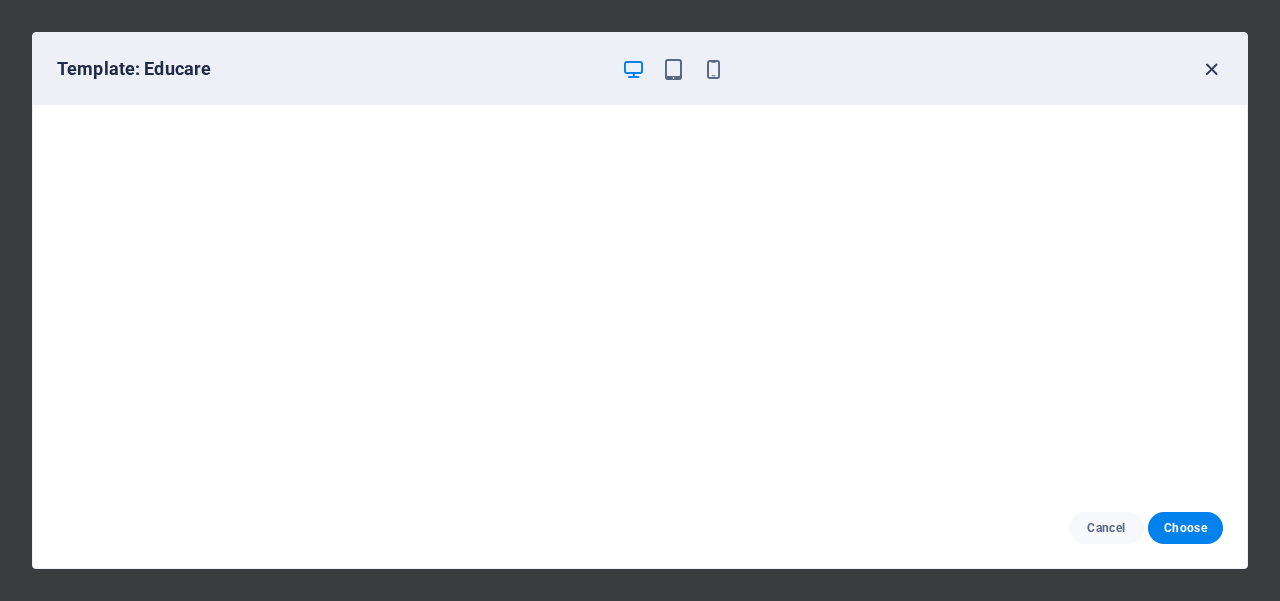 click at bounding box center (1211, 69) 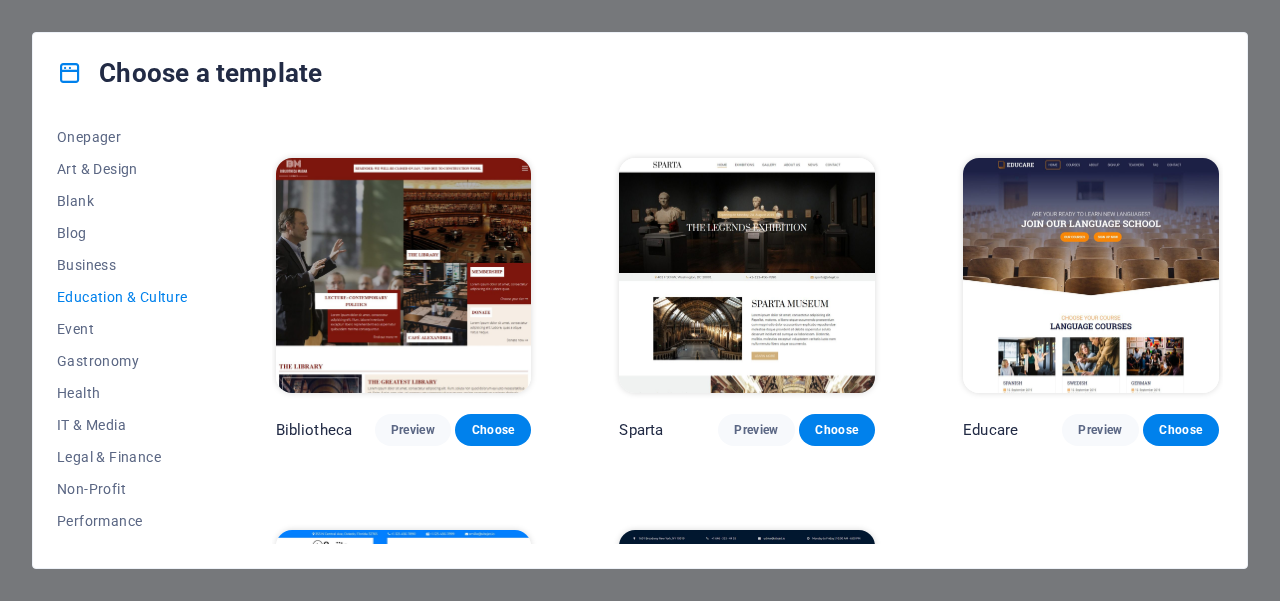 scroll, scrollTop: 384, scrollLeft: 0, axis: vertical 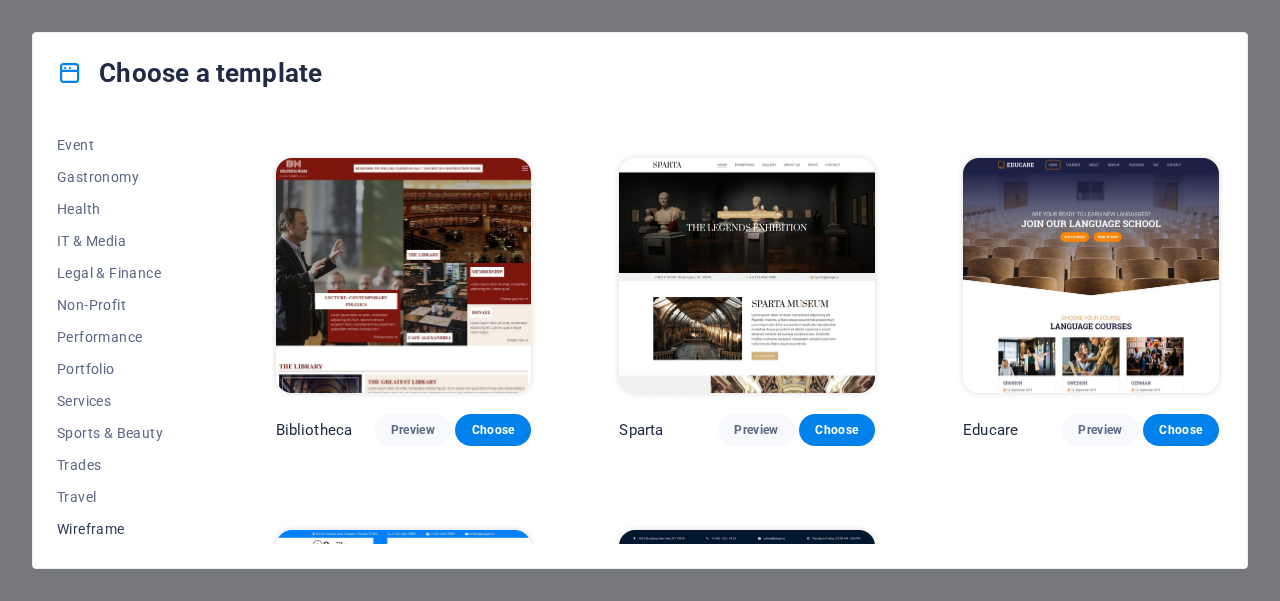 click on "Wireframe" at bounding box center [122, 529] 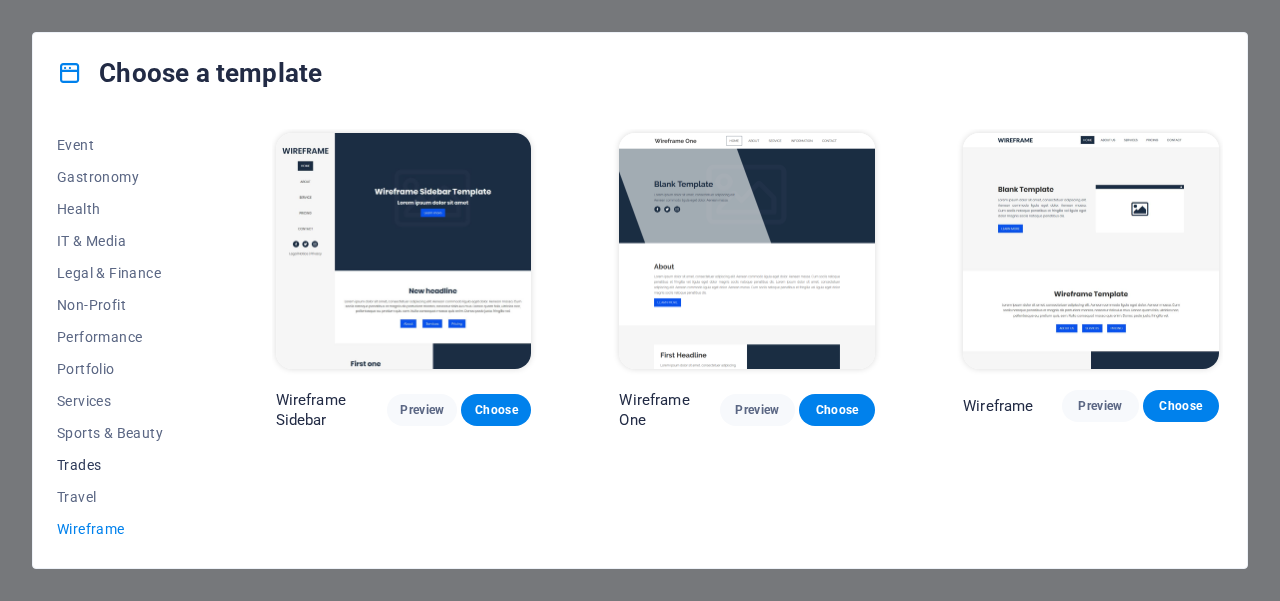 click on "Trades" at bounding box center (122, 465) 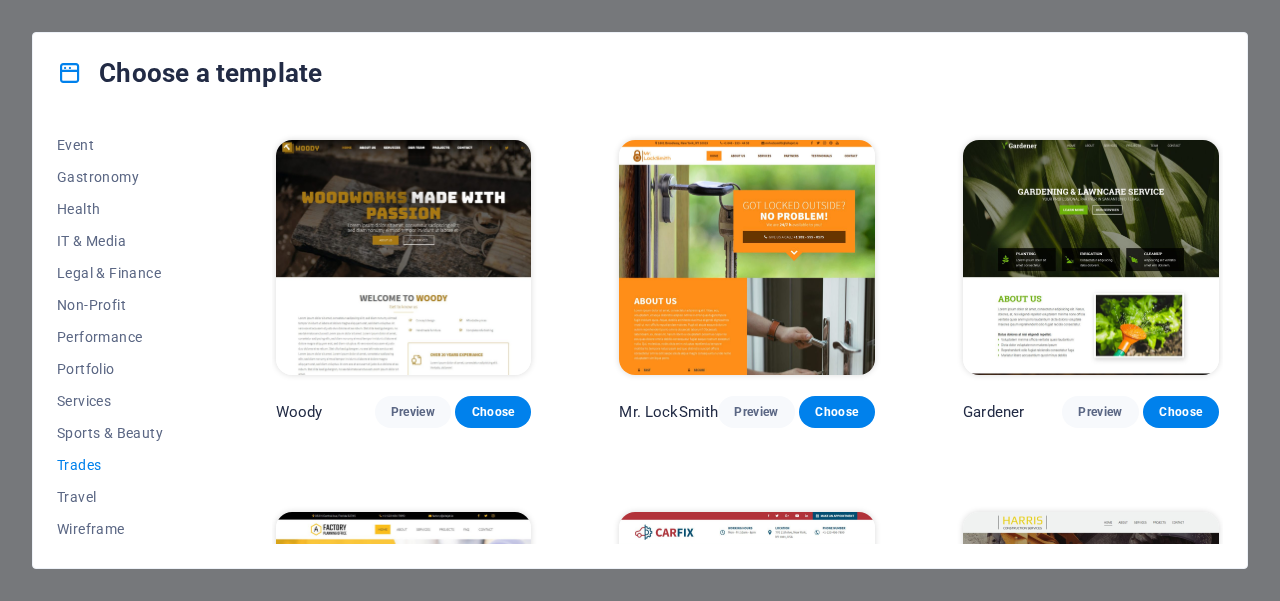 scroll, scrollTop: 622, scrollLeft: 0, axis: vertical 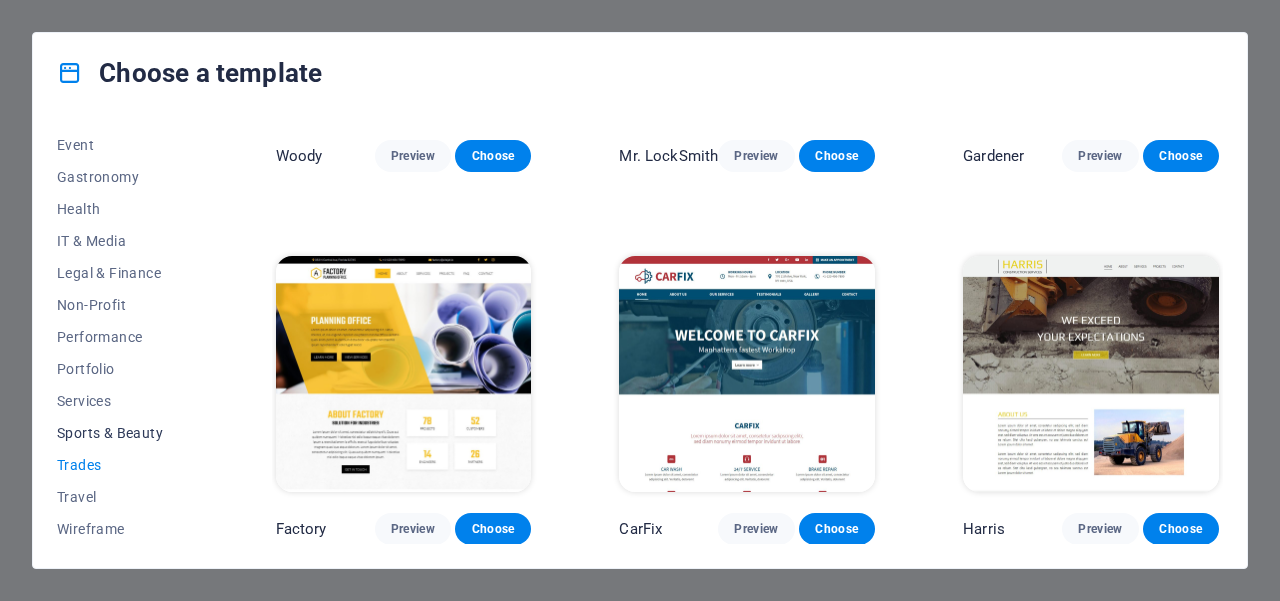 click on "Sports & Beauty" at bounding box center [122, 433] 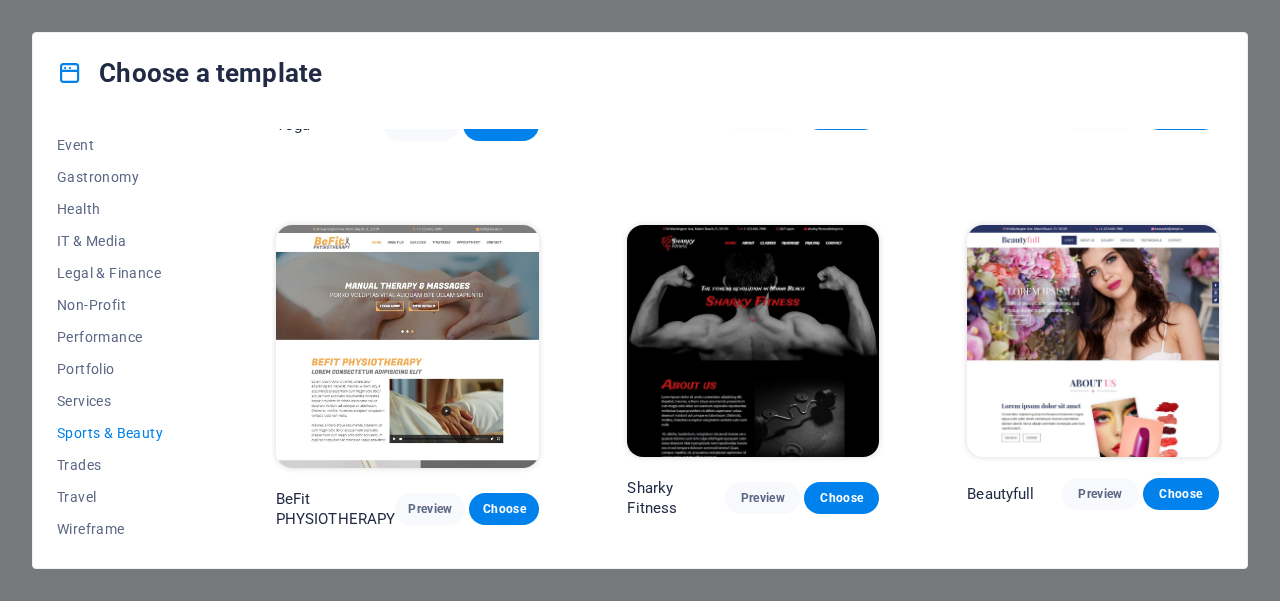 scroll, scrollTop: 1089, scrollLeft: 0, axis: vertical 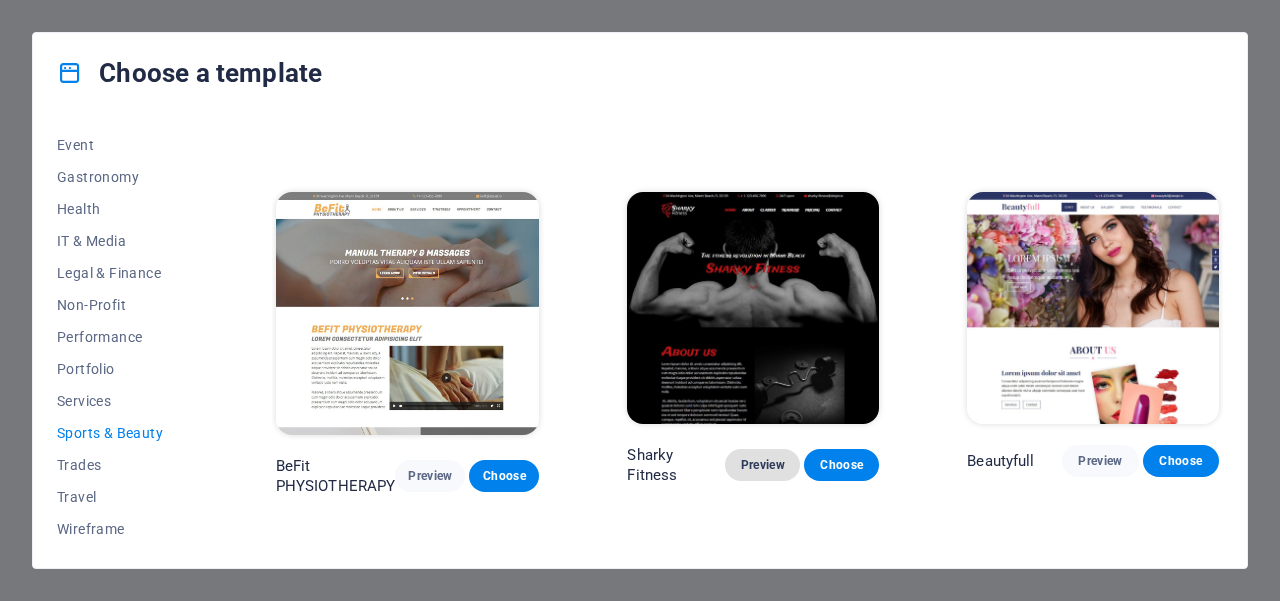 click on "Preview" at bounding box center [762, 465] 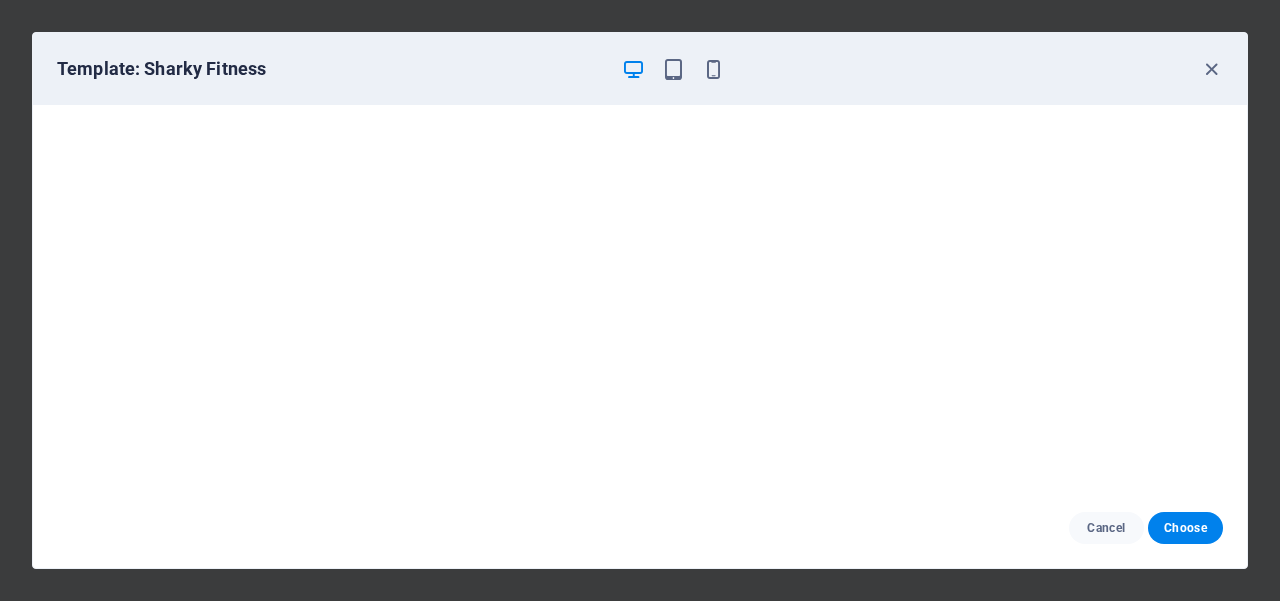 click on "Template: Sharky Fitness" at bounding box center [640, 69] 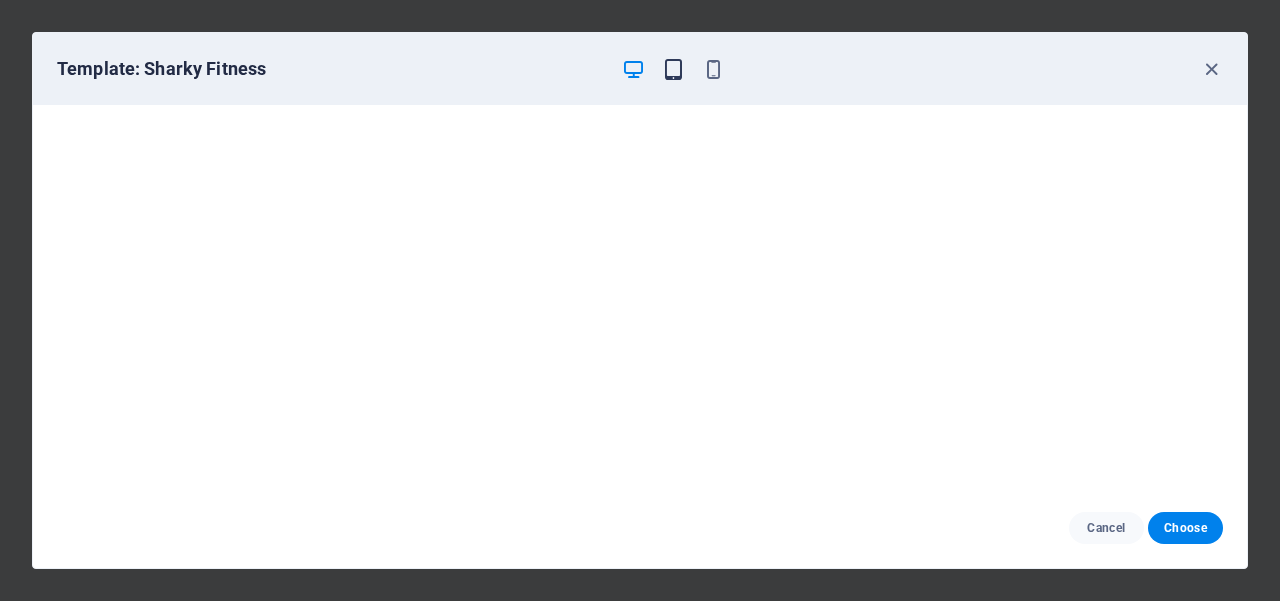 click at bounding box center (673, 69) 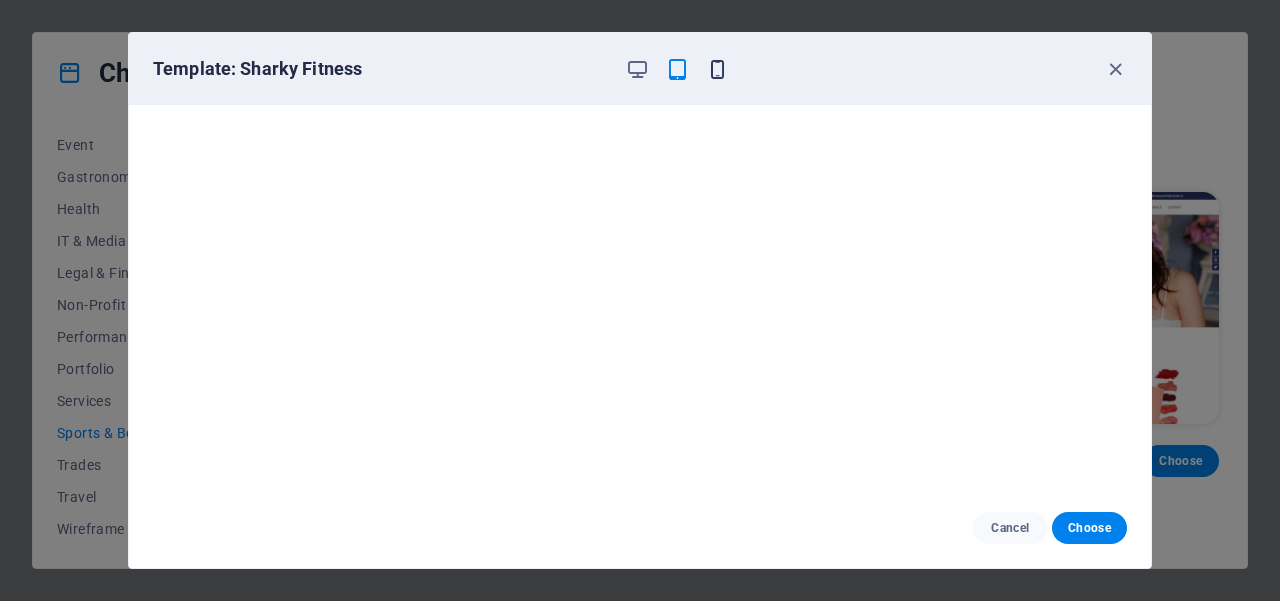 click at bounding box center [717, 69] 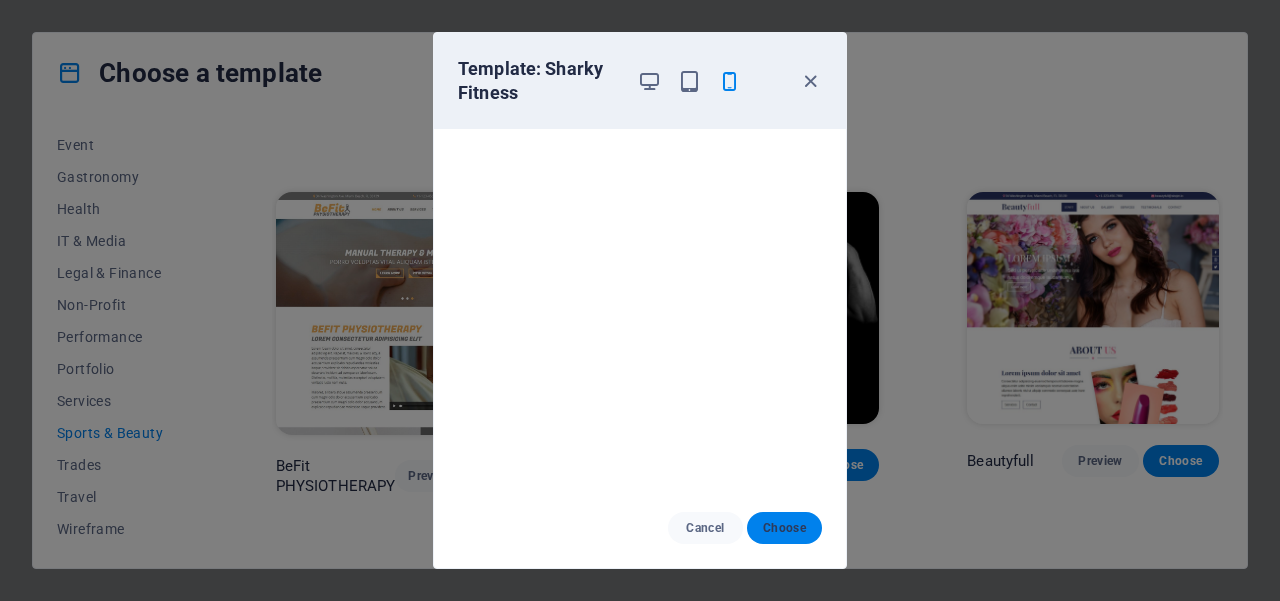 click on "Choose" at bounding box center [784, 528] 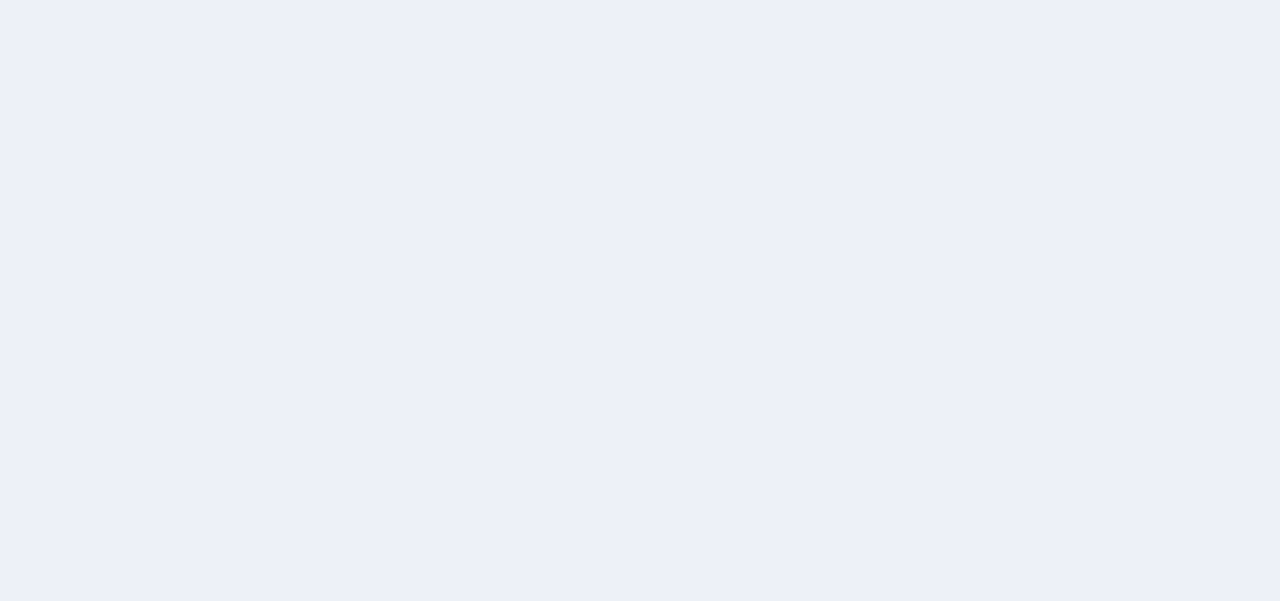 scroll, scrollTop: 0, scrollLeft: 0, axis: both 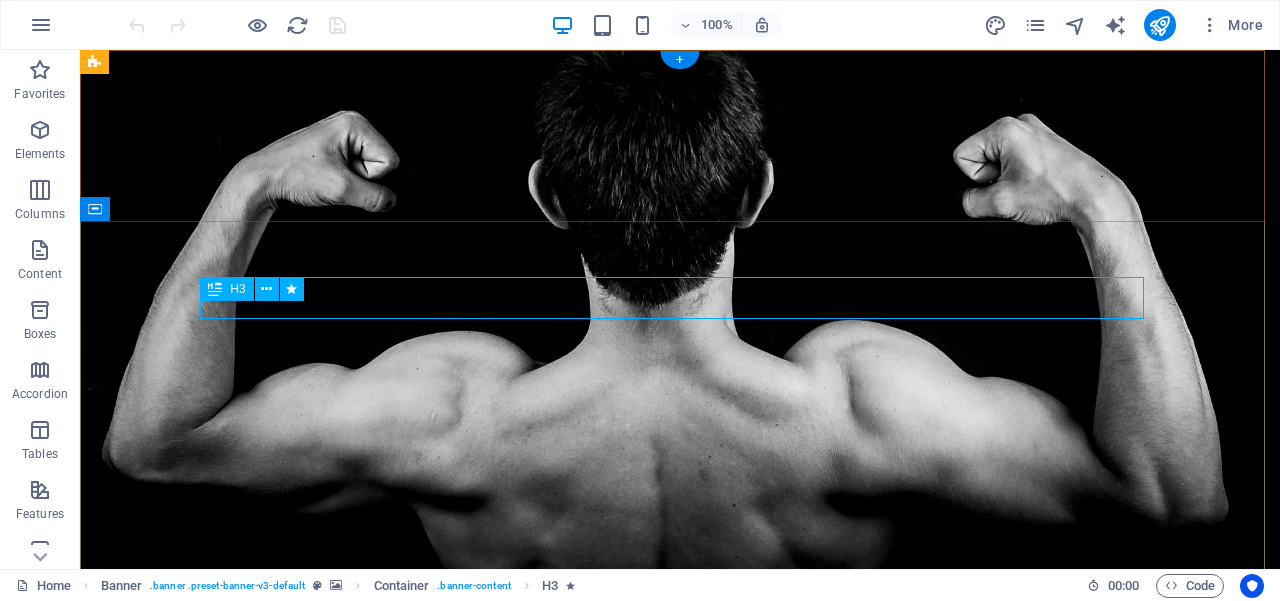 click on "The fitness revolution in [CITY], [STATE]" at bounding box center [680, 1023] 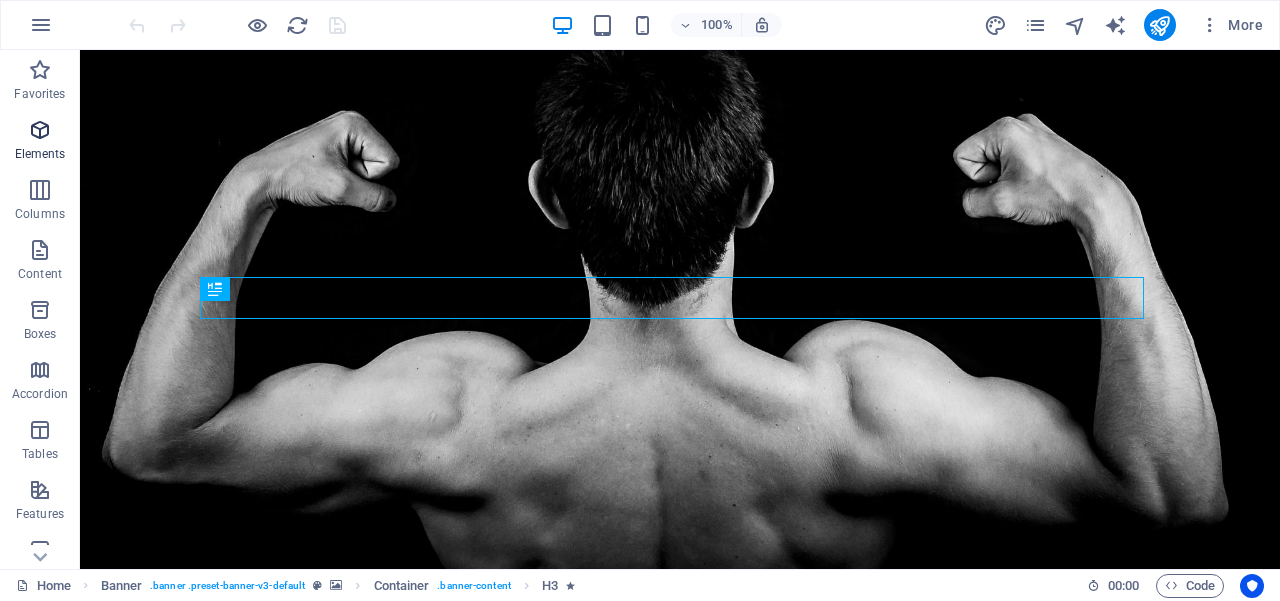 click at bounding box center (40, 130) 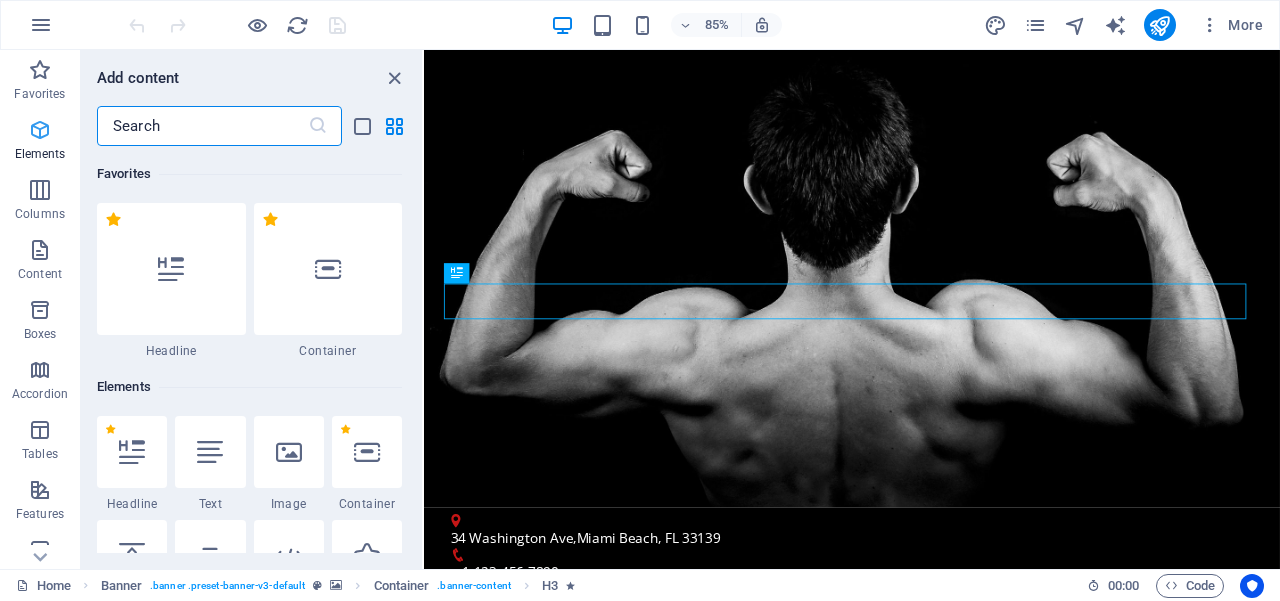 scroll, scrollTop: 213, scrollLeft: 0, axis: vertical 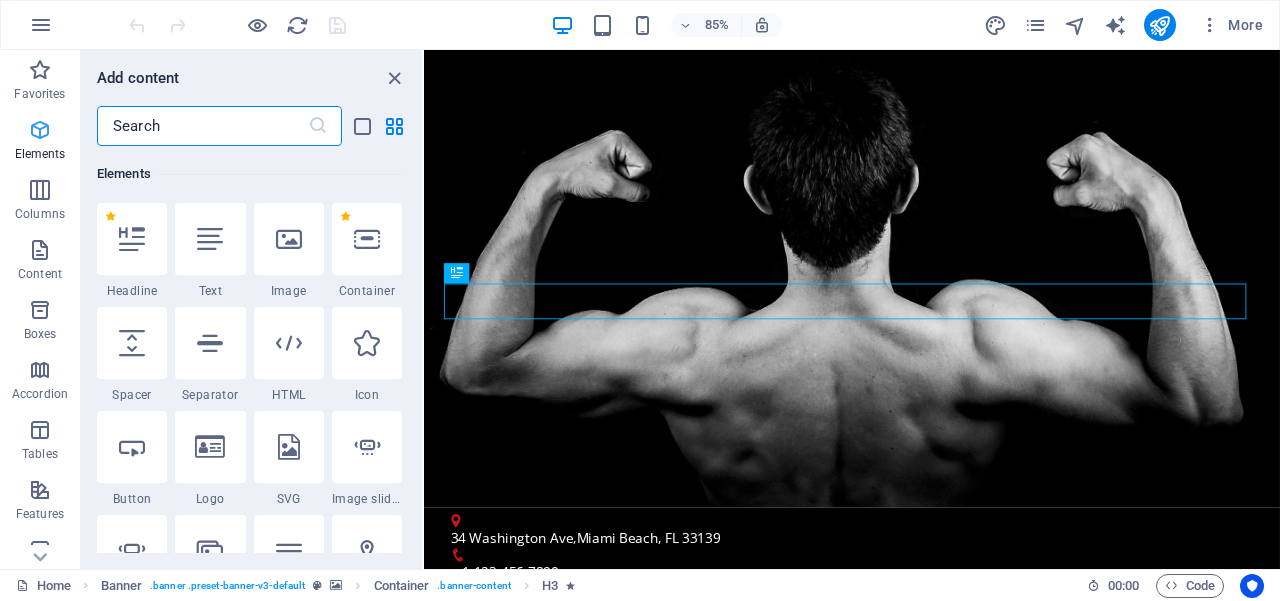 click at bounding box center [40, 130] 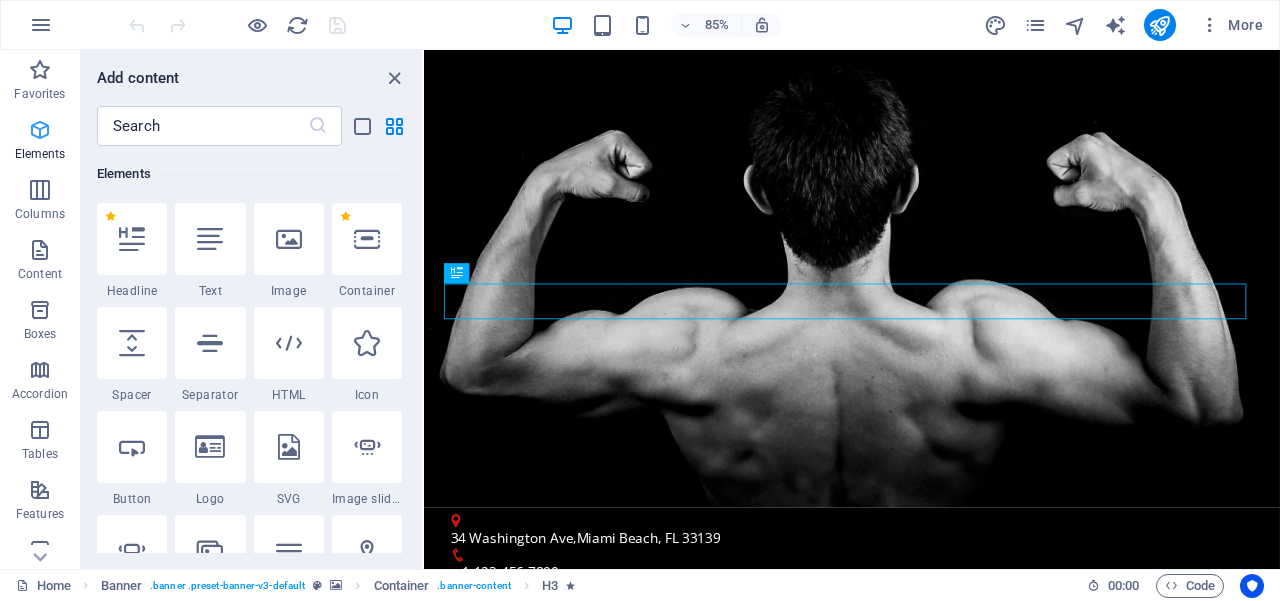 click on "Elements" at bounding box center [40, 142] 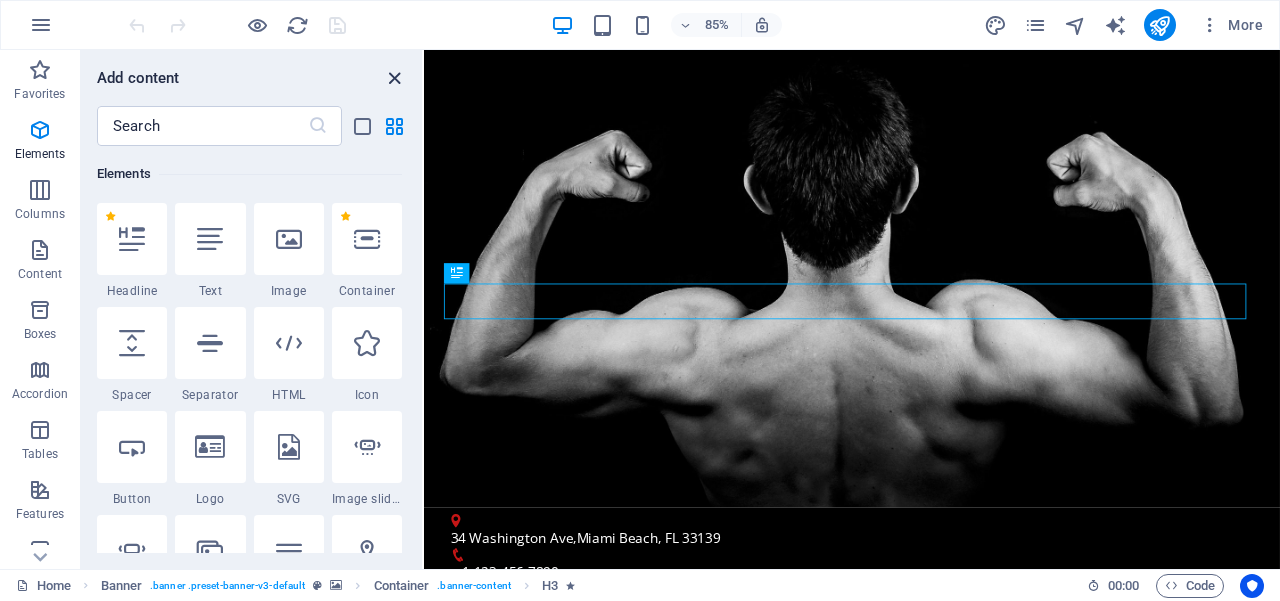 click at bounding box center (394, 78) 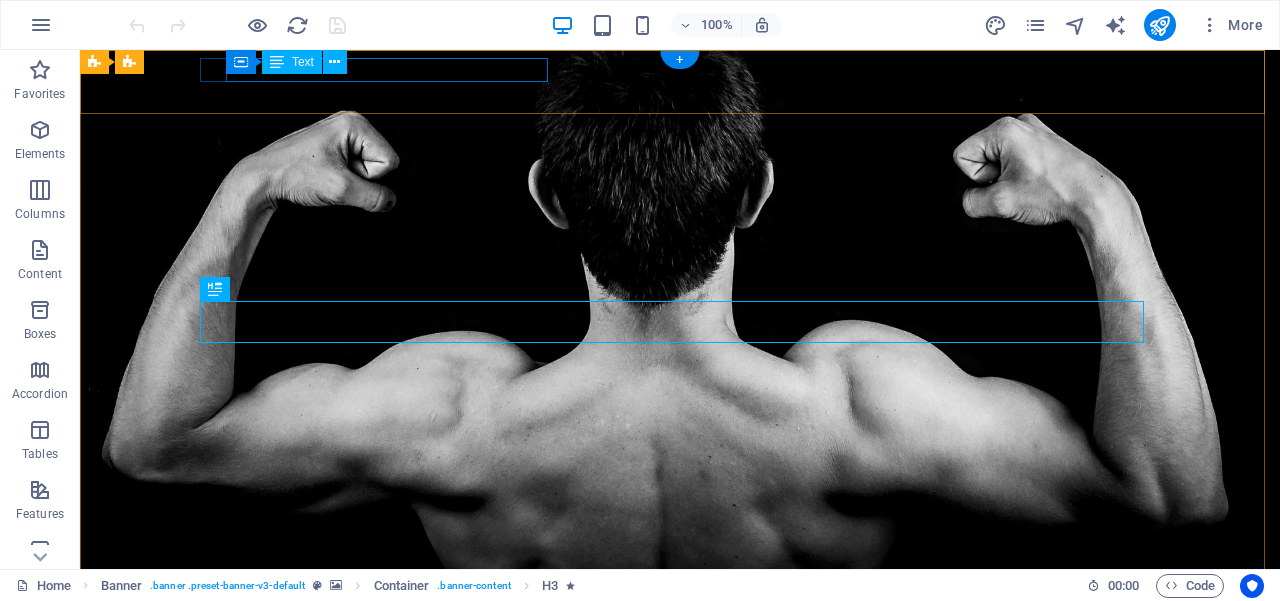 click on "[NUMBER] [STREET] , [CITY], [STATE] [POSTALCODE]" at bounding box center (672, 624) 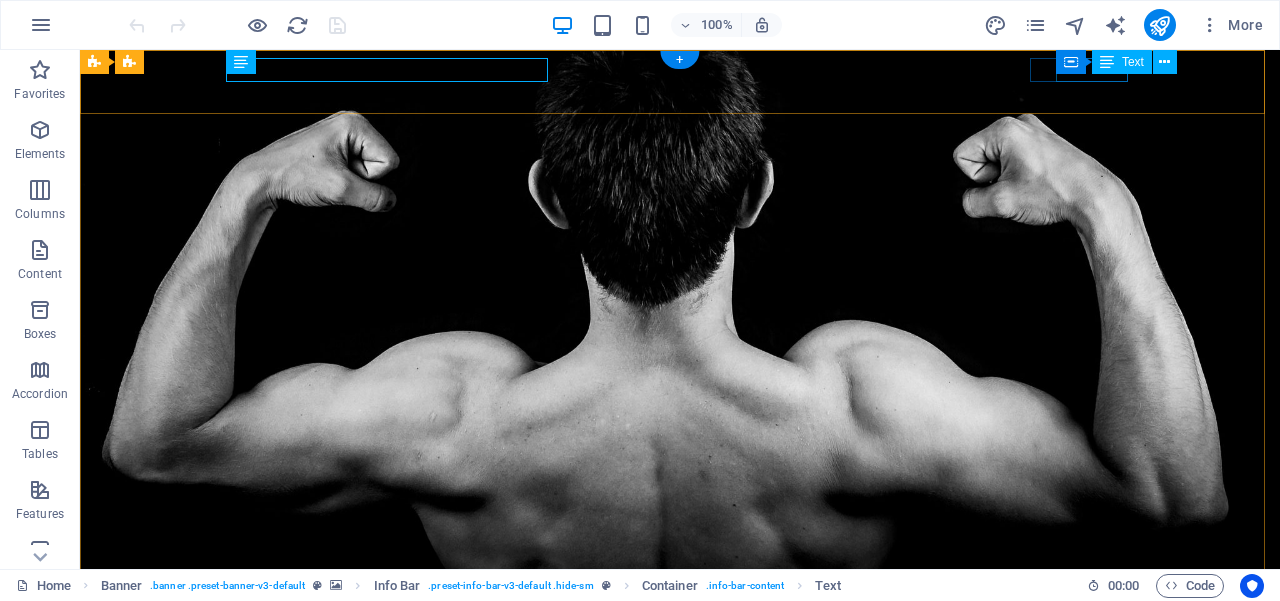click on "24// open" at bounding box center [672, 704] 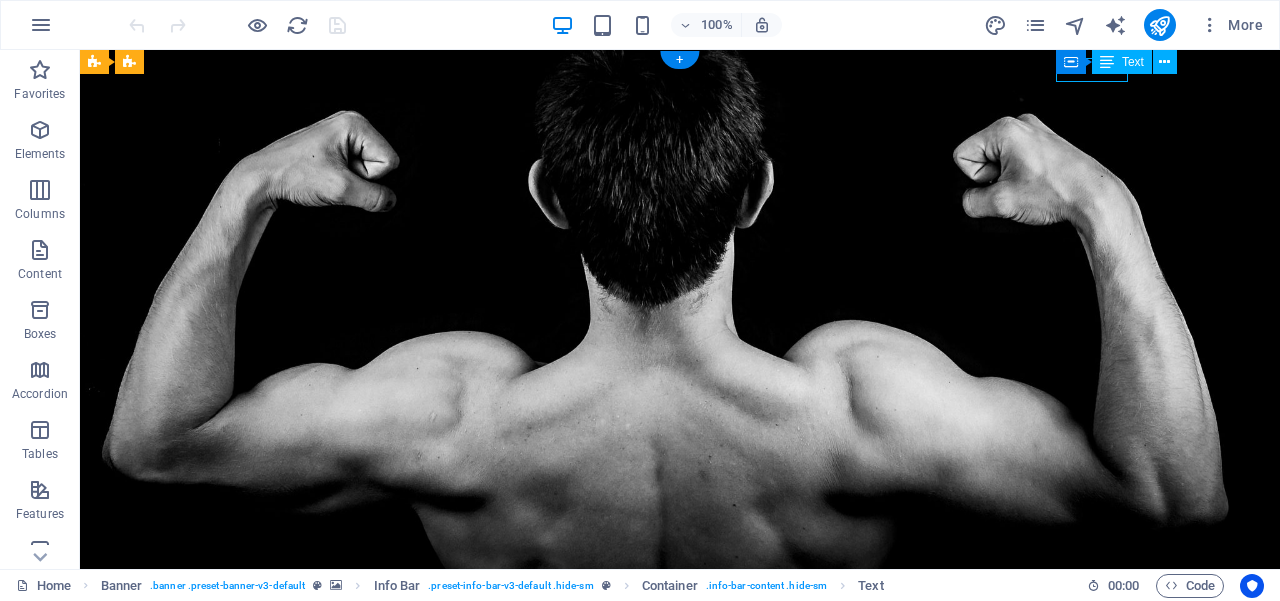 click on "24// open" at bounding box center (672, 704) 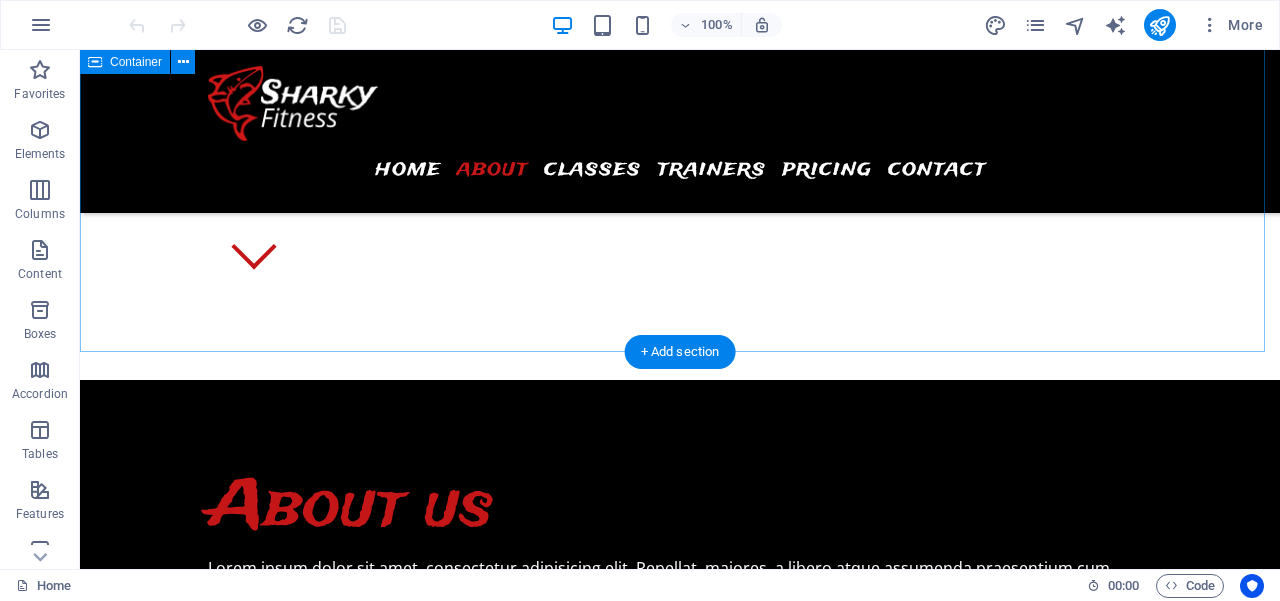 scroll, scrollTop: 666, scrollLeft: 0, axis: vertical 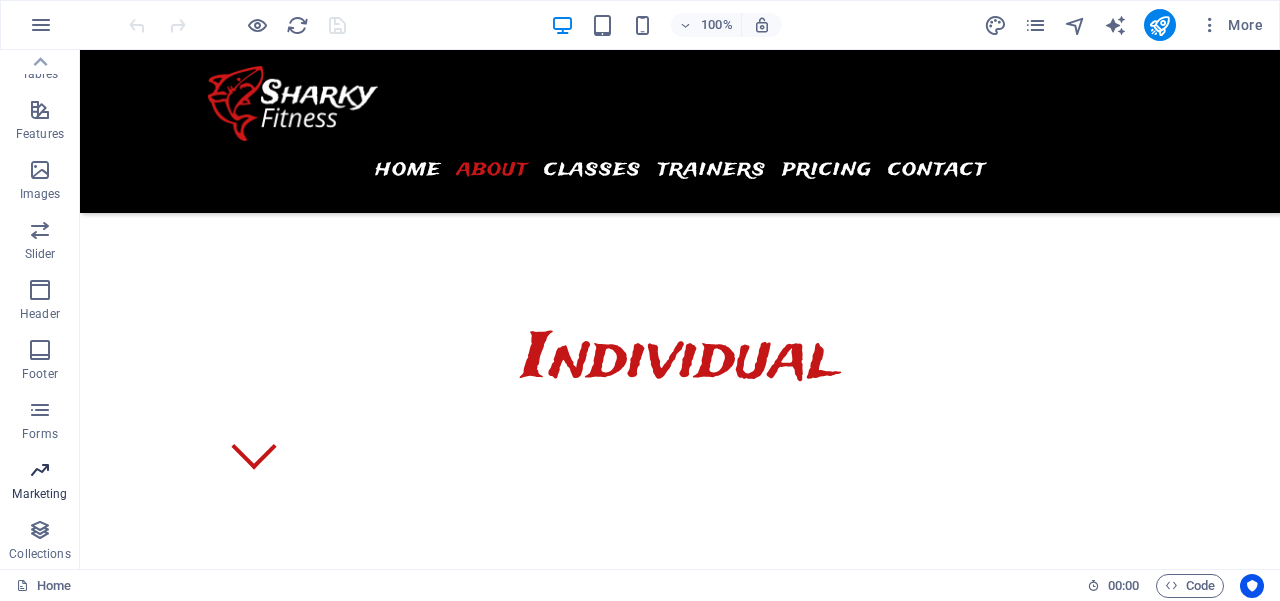 click at bounding box center [40, 470] 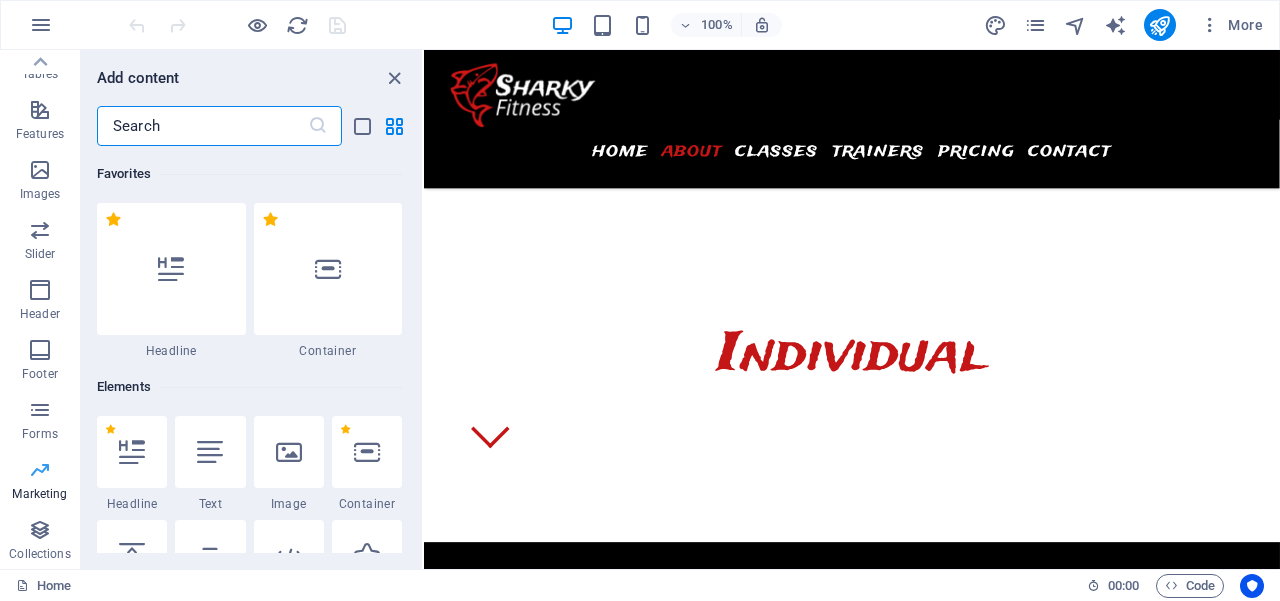scroll, scrollTop: 748, scrollLeft: 0, axis: vertical 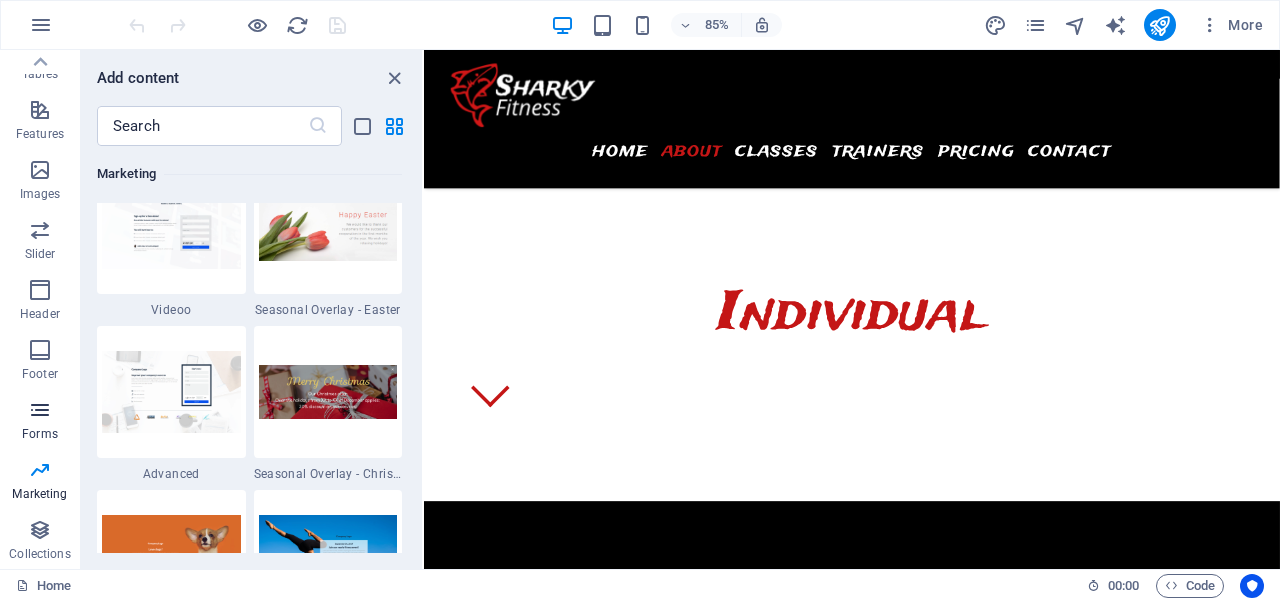 click at bounding box center [40, 410] 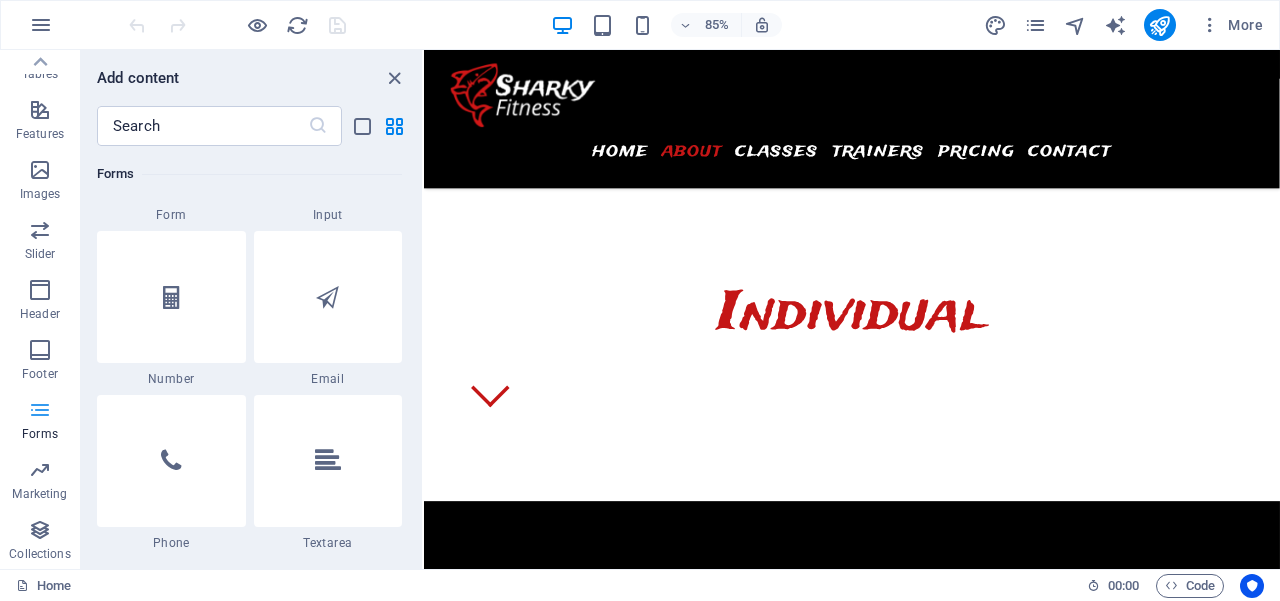 scroll, scrollTop: 14600, scrollLeft: 0, axis: vertical 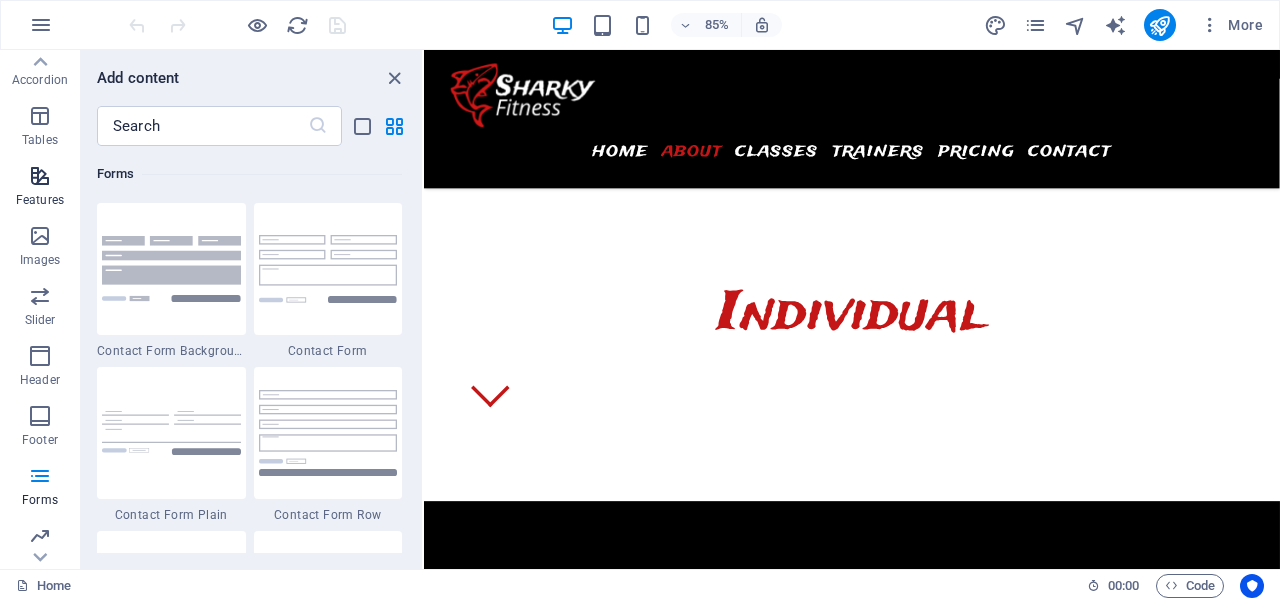 click at bounding box center (40, 176) 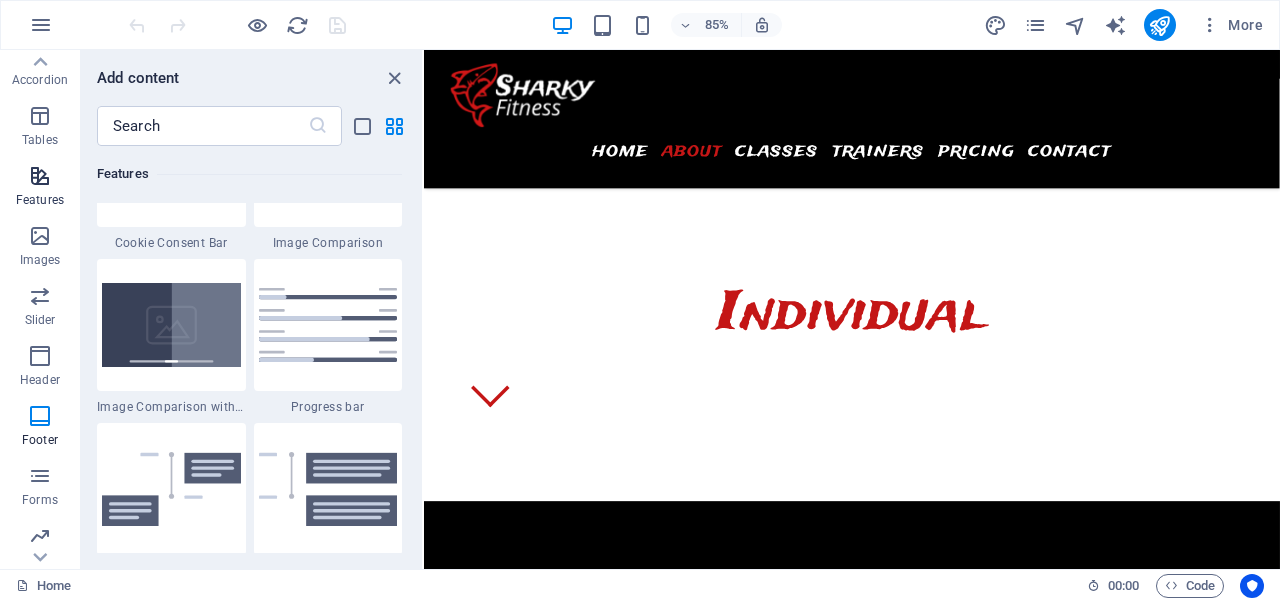 scroll, scrollTop: 7795, scrollLeft: 0, axis: vertical 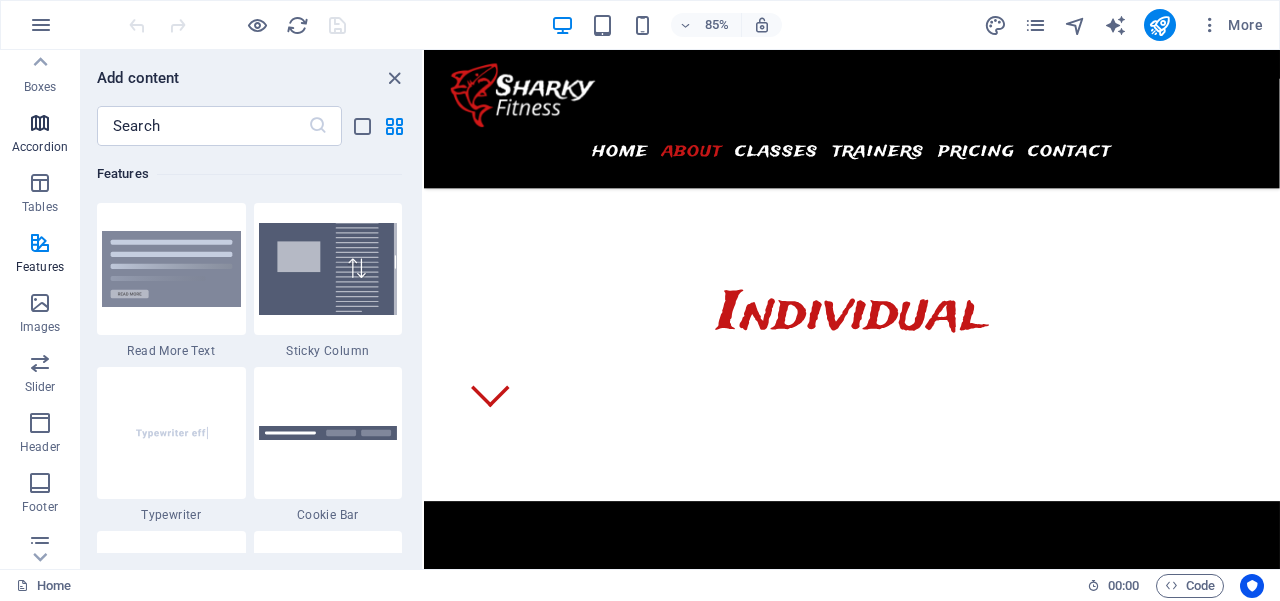 click at bounding box center (40, 123) 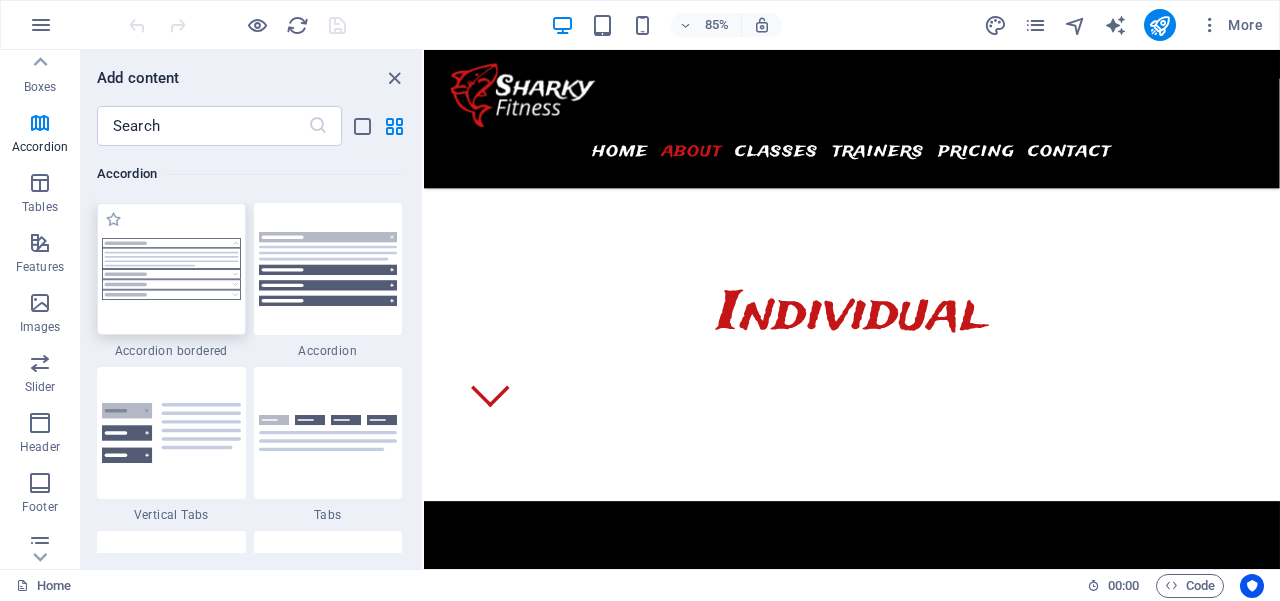 scroll, scrollTop: 6318, scrollLeft: 0, axis: vertical 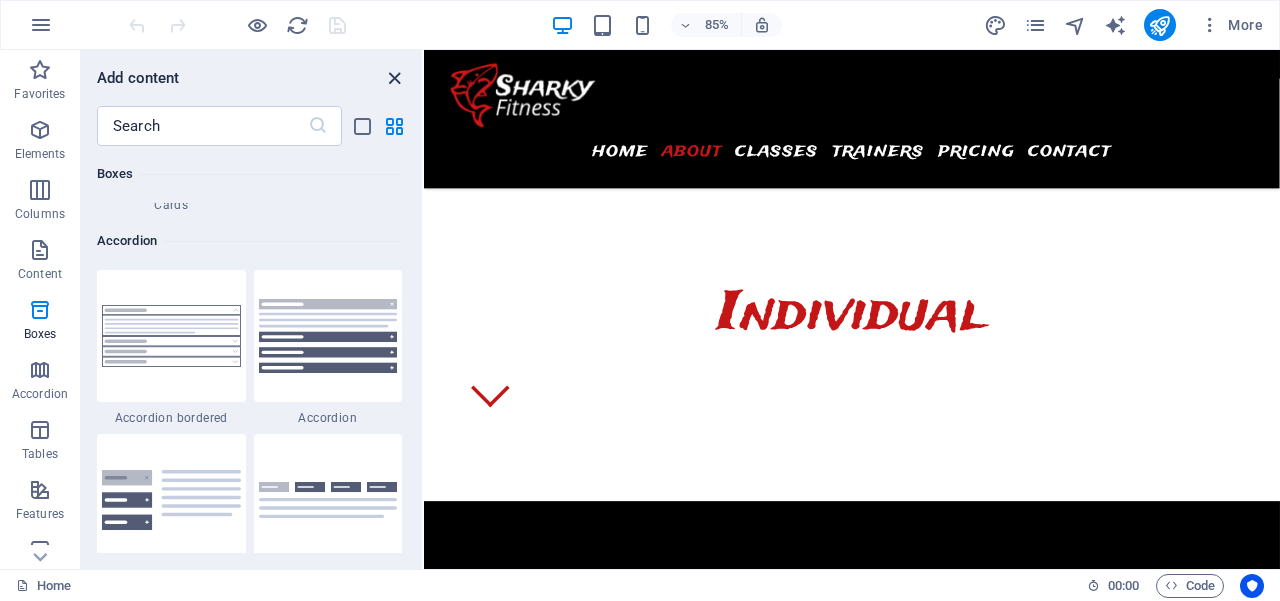 click at bounding box center (394, 78) 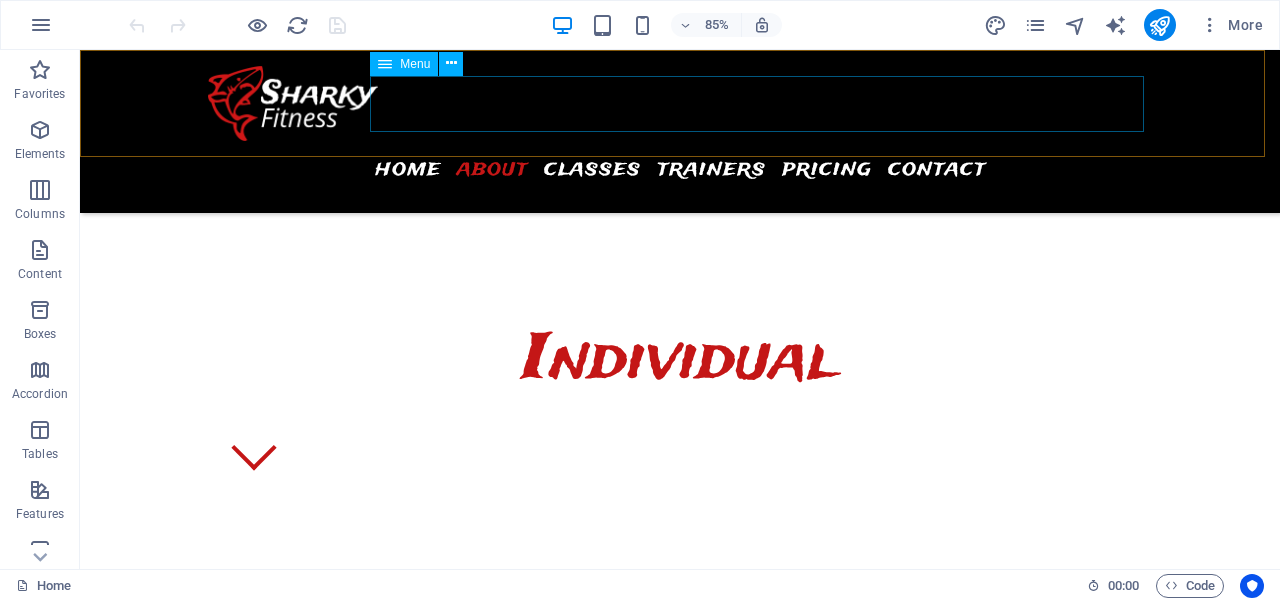 scroll, scrollTop: 700, scrollLeft: 0, axis: vertical 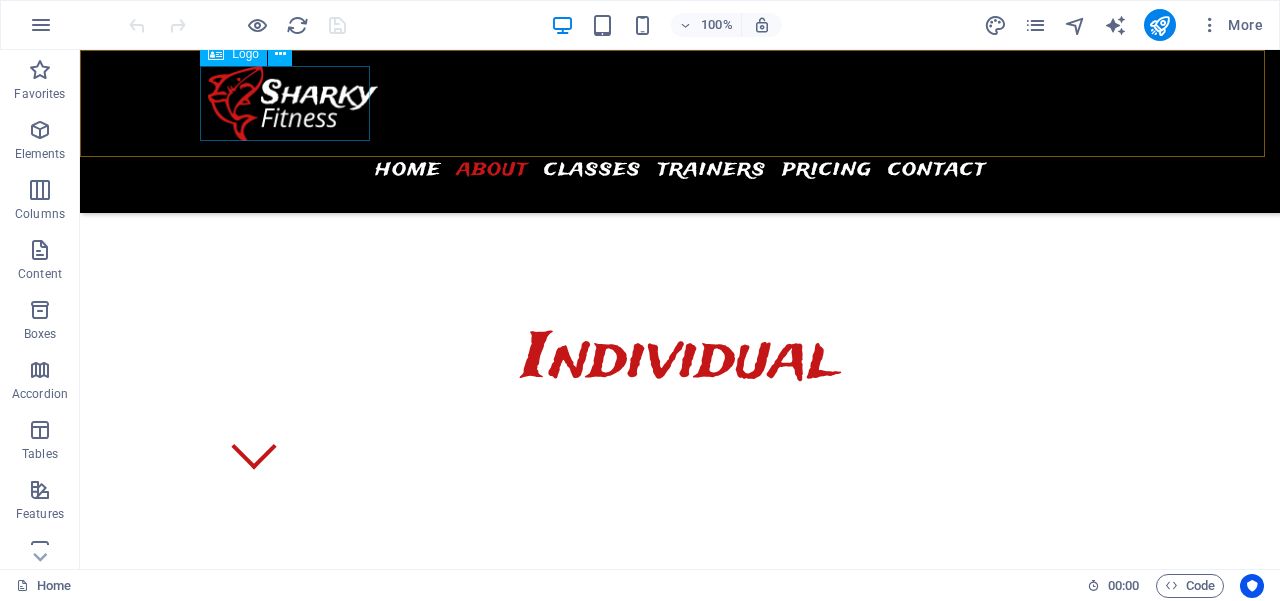 click at bounding box center (680, 103) 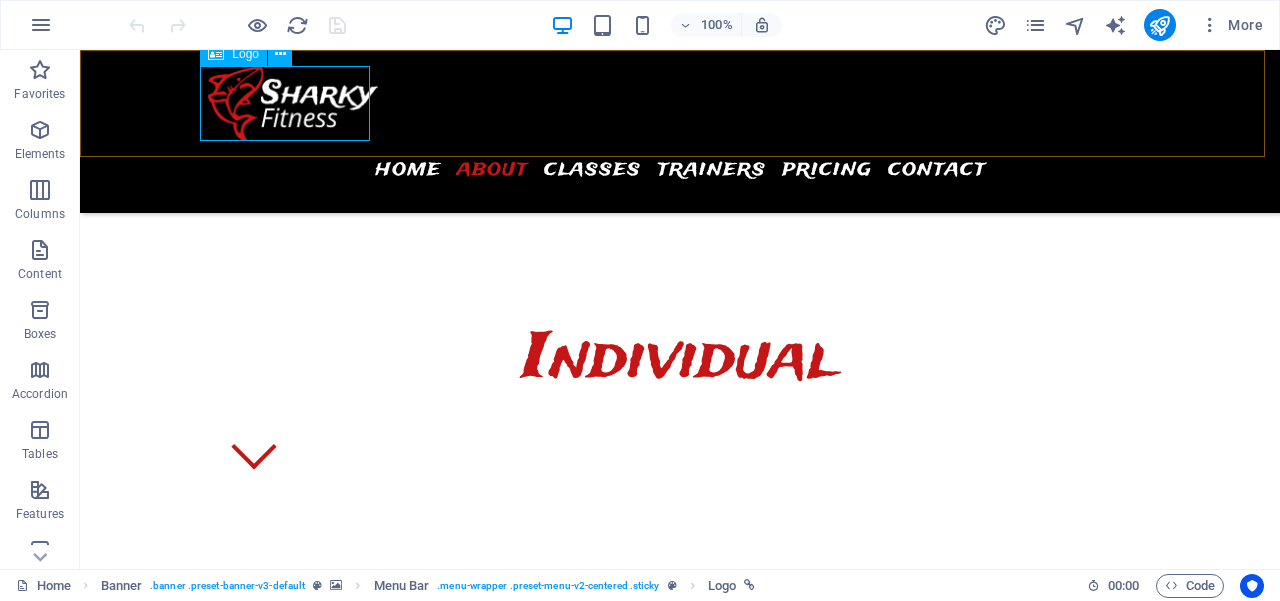 click on "Logo" at bounding box center (245, 54) 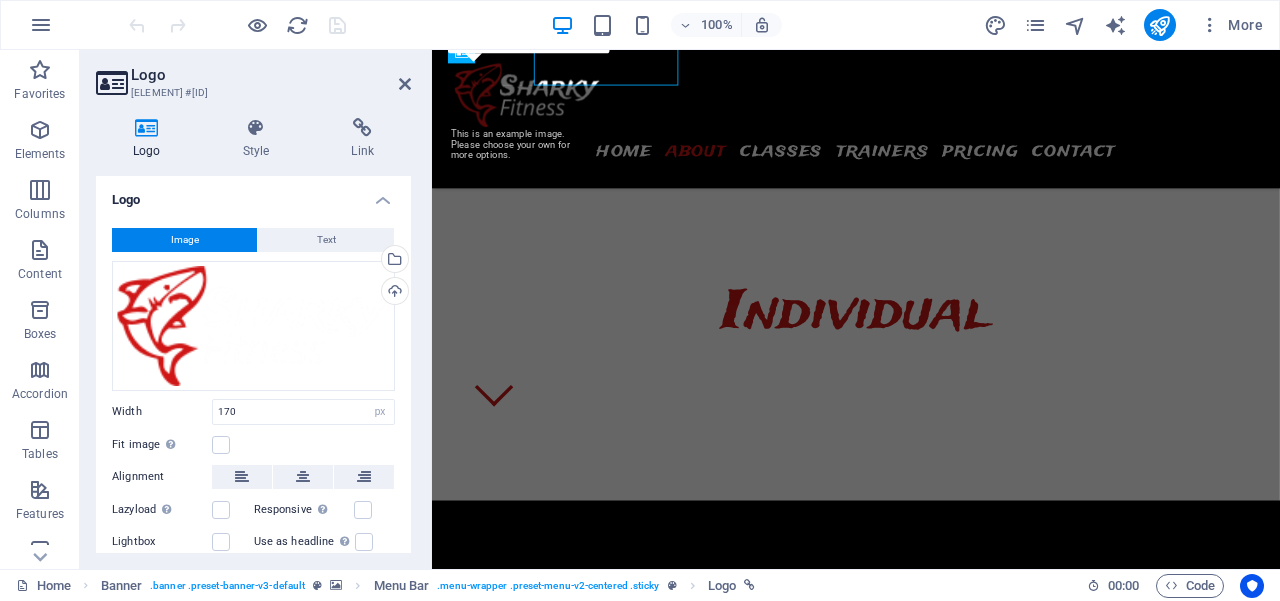 scroll, scrollTop: 748, scrollLeft: 0, axis: vertical 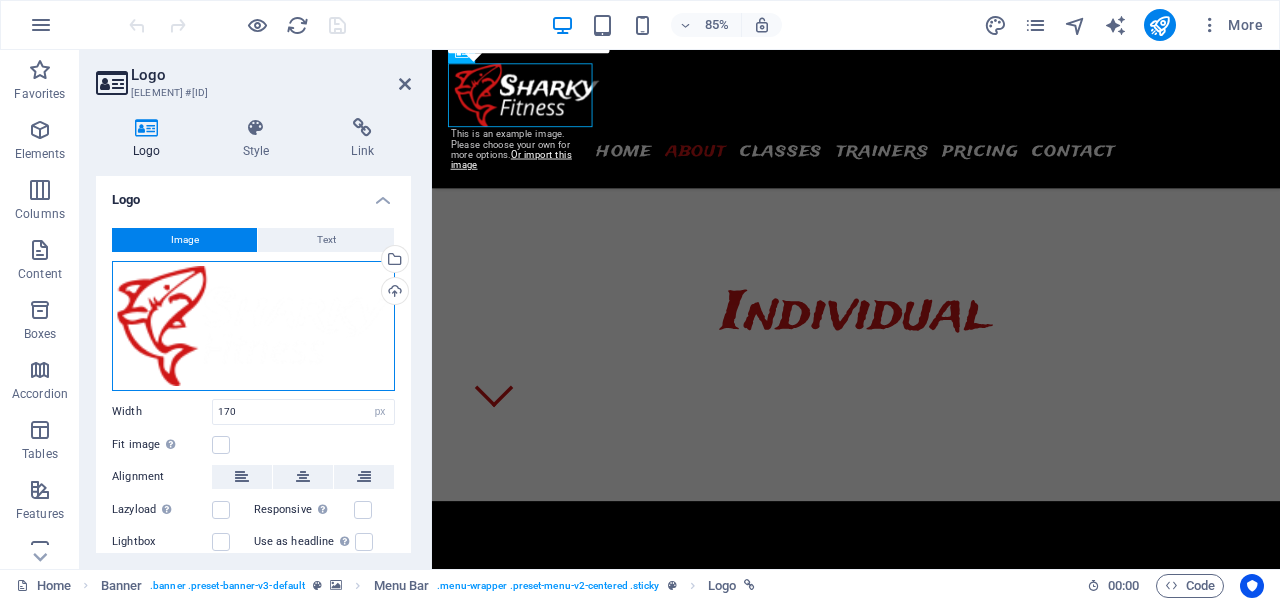click on "Drag files here, click to choose files or select files from Files or our free stock photos & videos" at bounding box center (253, 326) 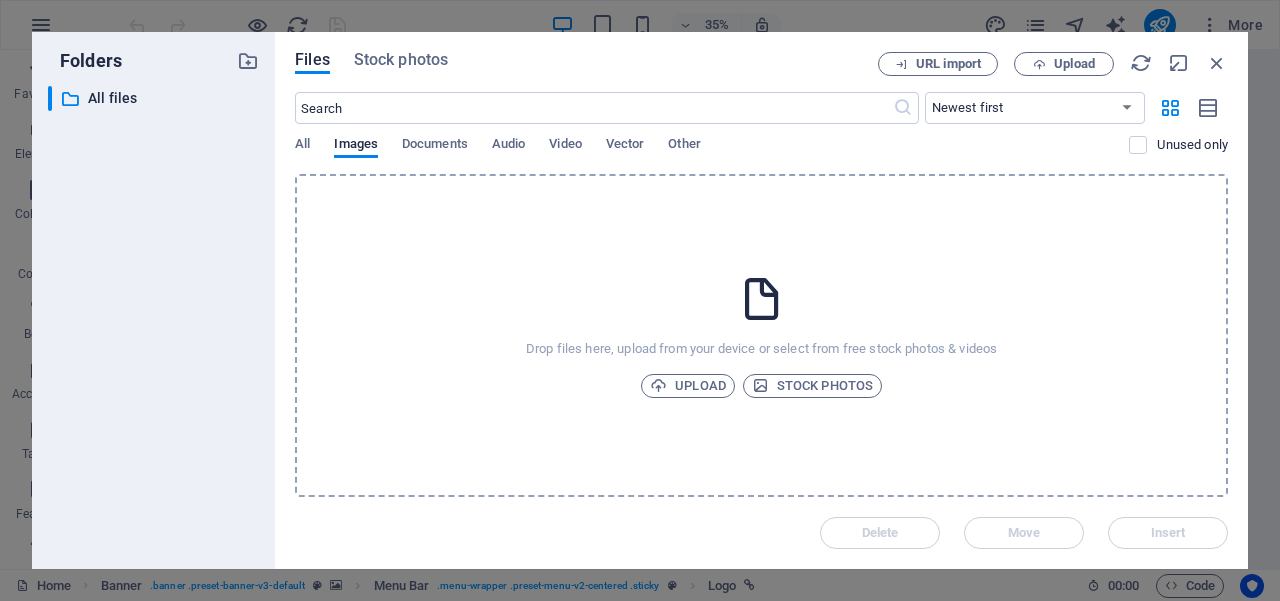 scroll, scrollTop: 1622, scrollLeft: 0, axis: vertical 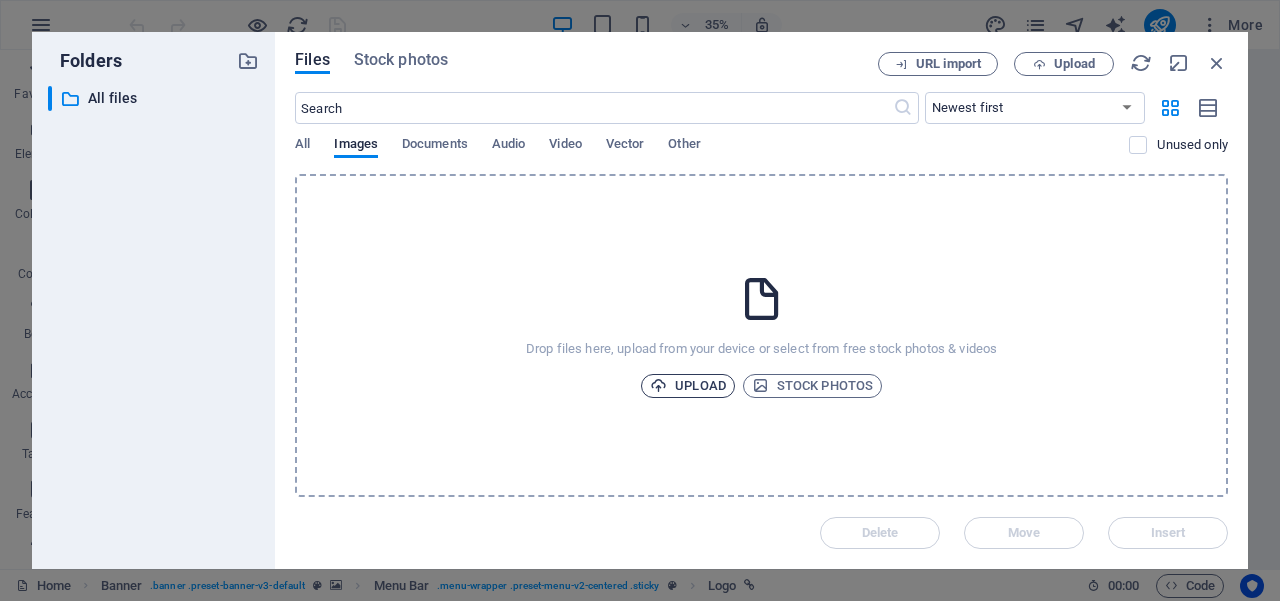 click on "Upload" at bounding box center (688, 386) 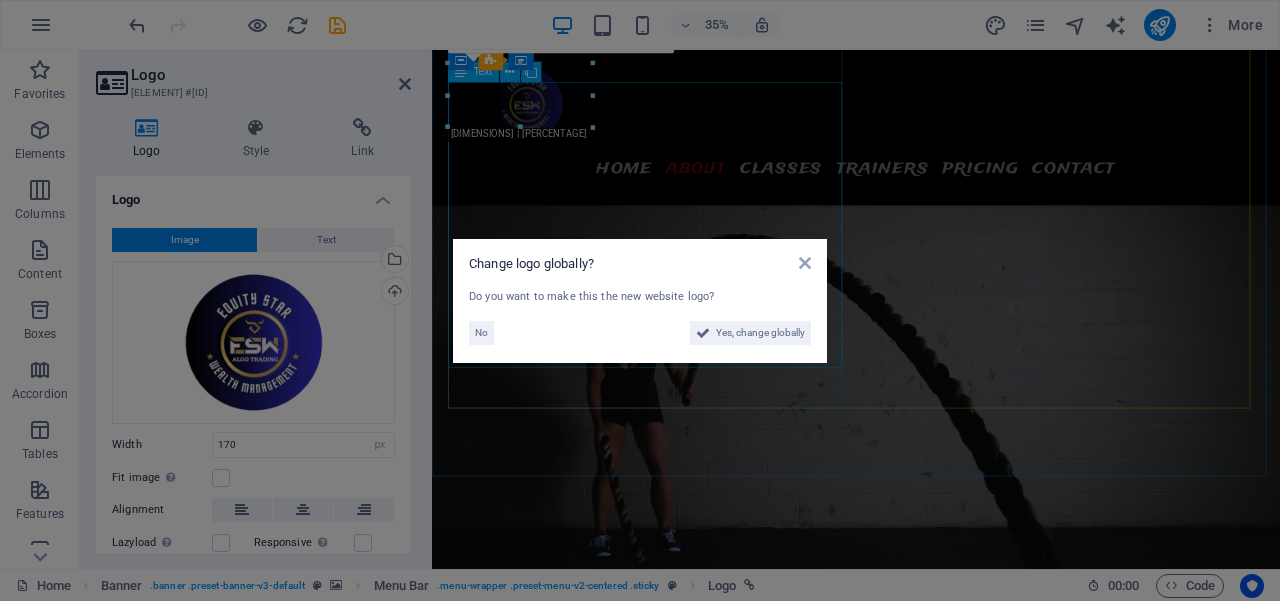 scroll, scrollTop: 748, scrollLeft: 0, axis: vertical 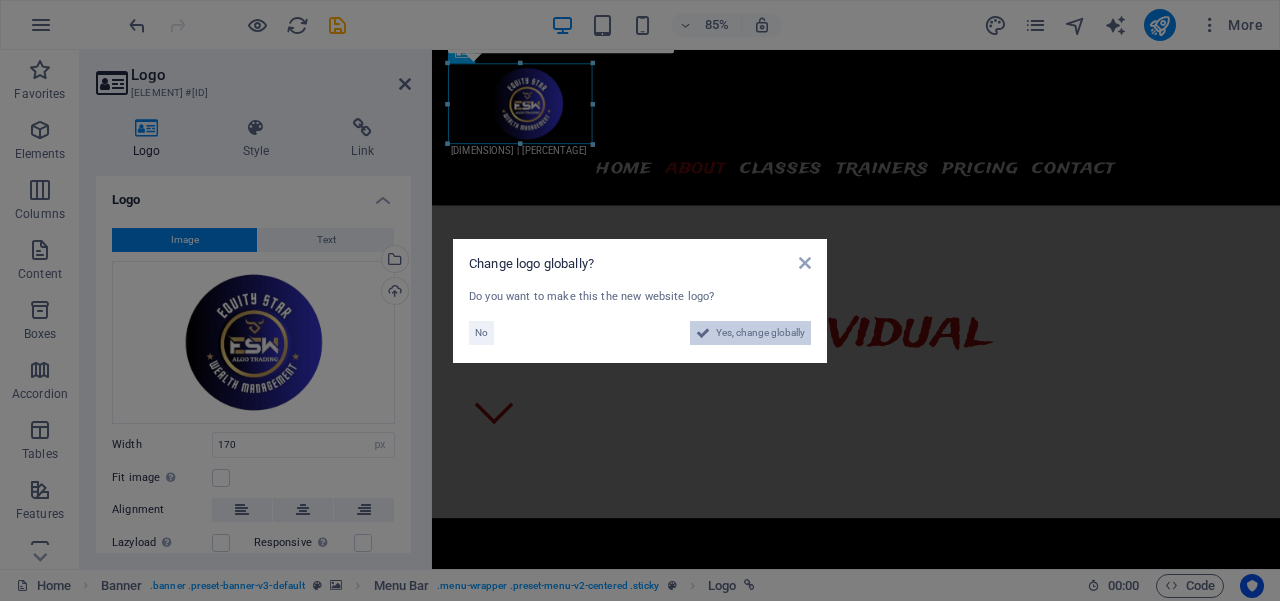 click on "Yes, change globally" at bounding box center [760, 333] 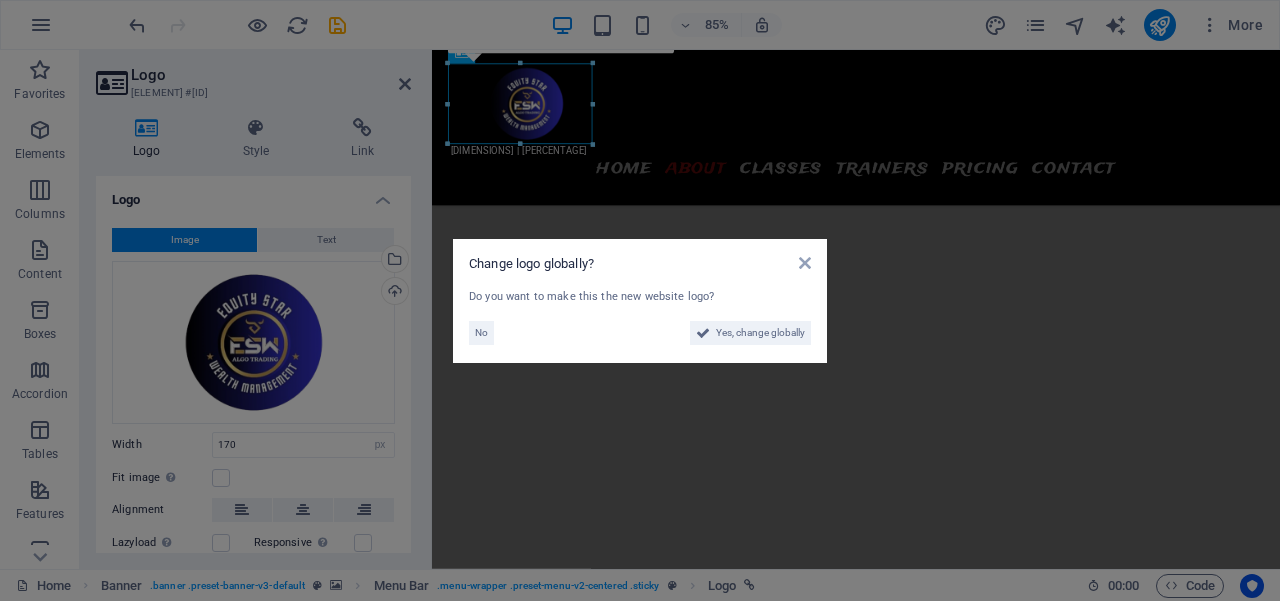 scroll, scrollTop: 1622, scrollLeft: 0, axis: vertical 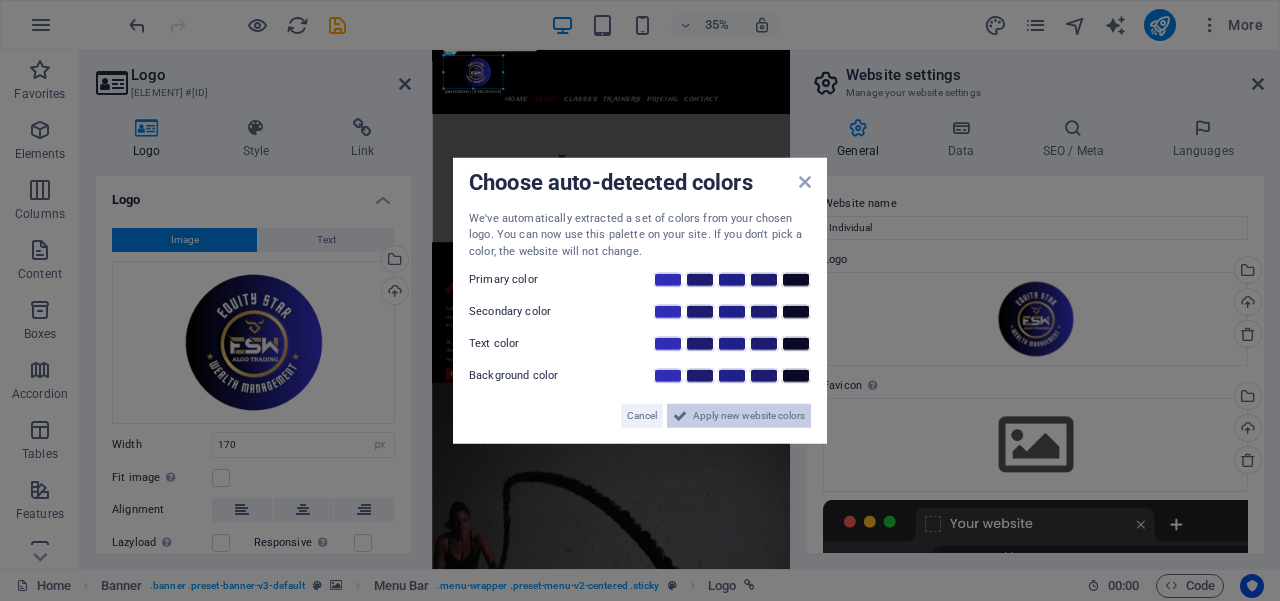 click on "Apply new website colors" at bounding box center (749, 416) 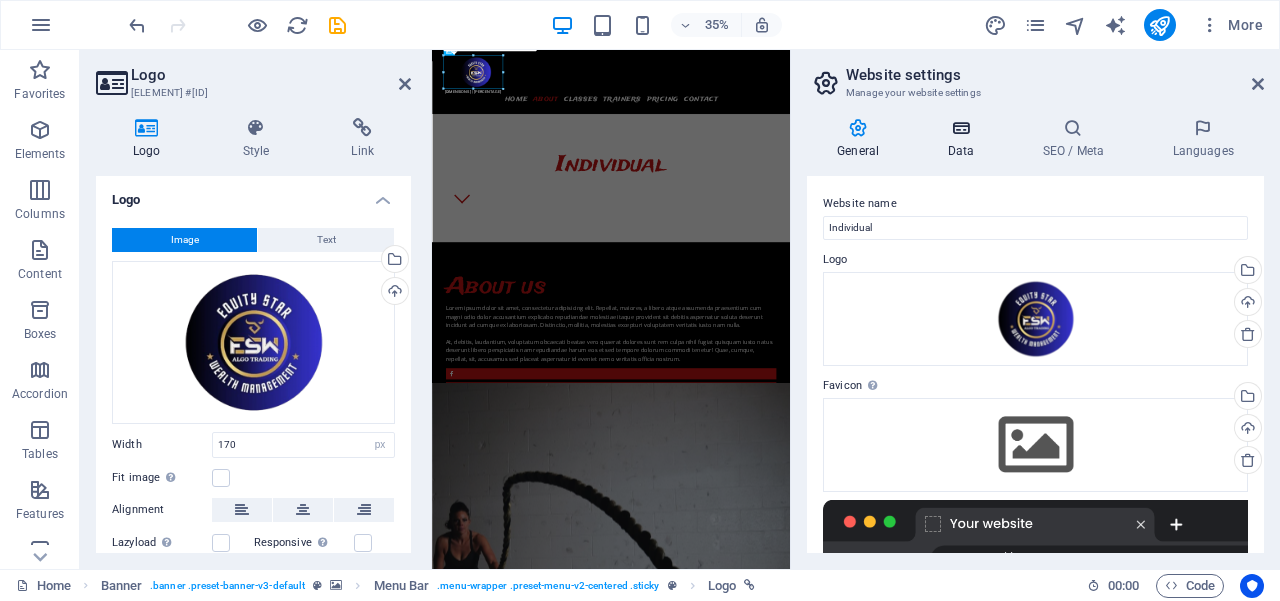 click on "Data" at bounding box center [964, 139] 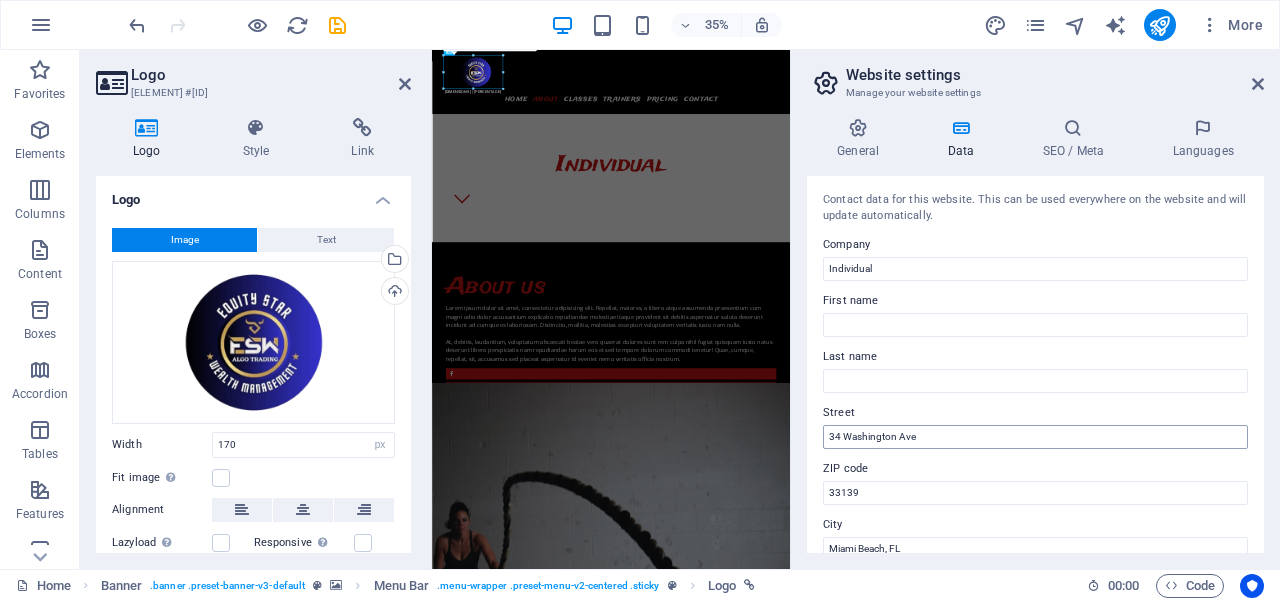scroll, scrollTop: 66, scrollLeft: 0, axis: vertical 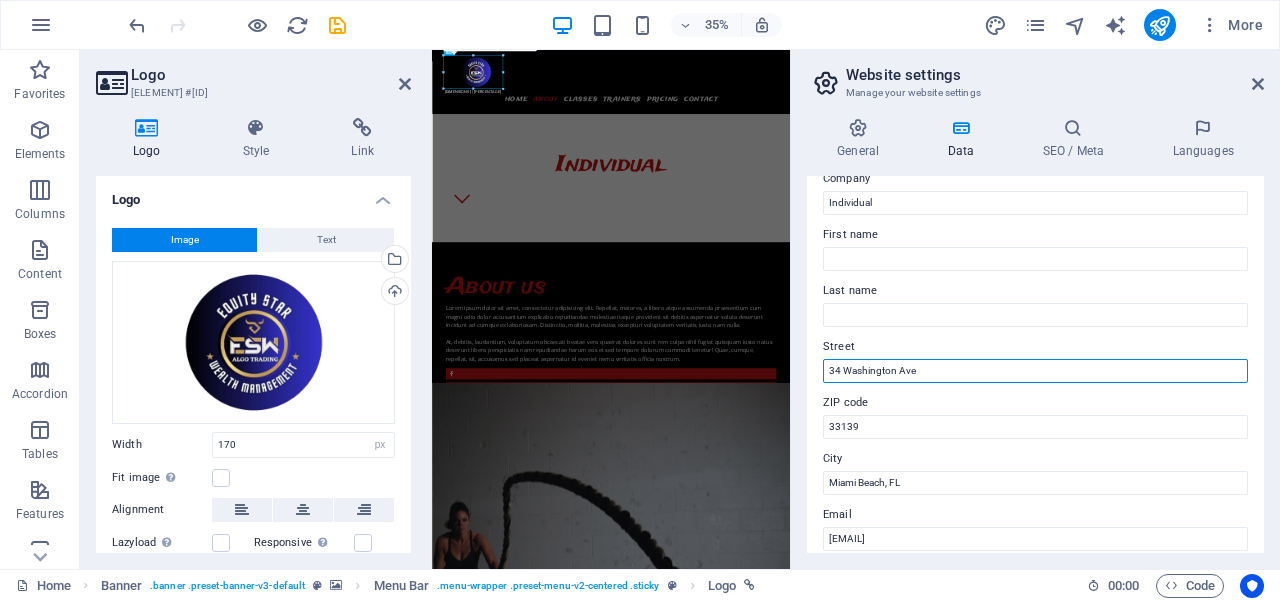 drag, startPoint x: 923, startPoint y: 369, endPoint x: 796, endPoint y: 363, distance: 127.141655 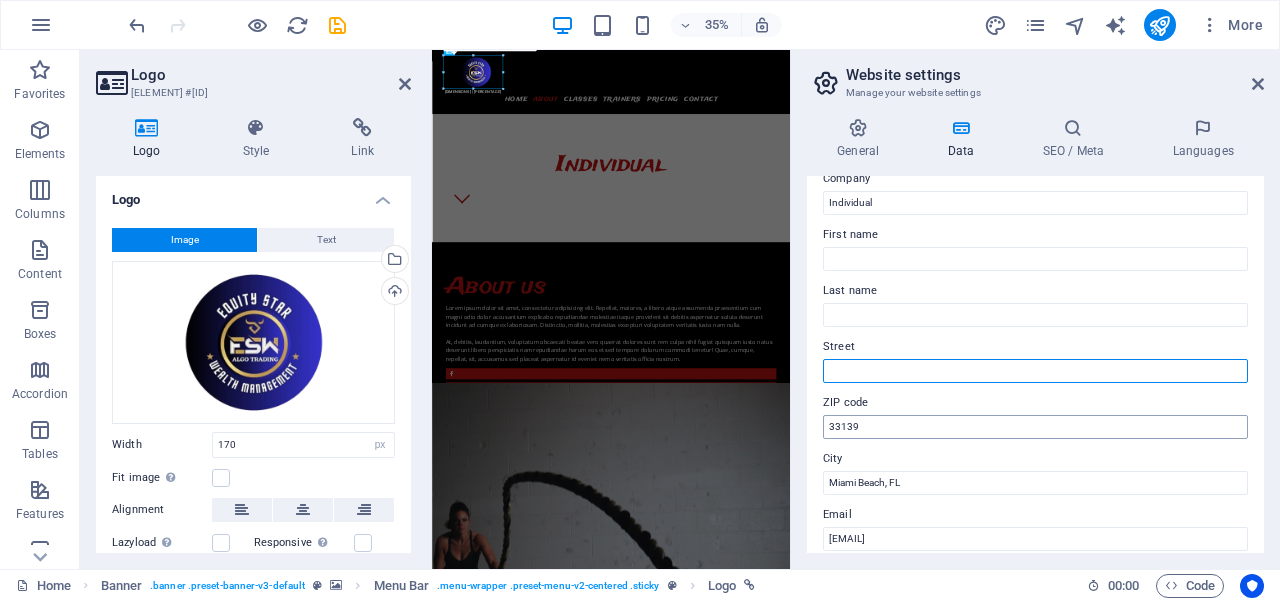 type 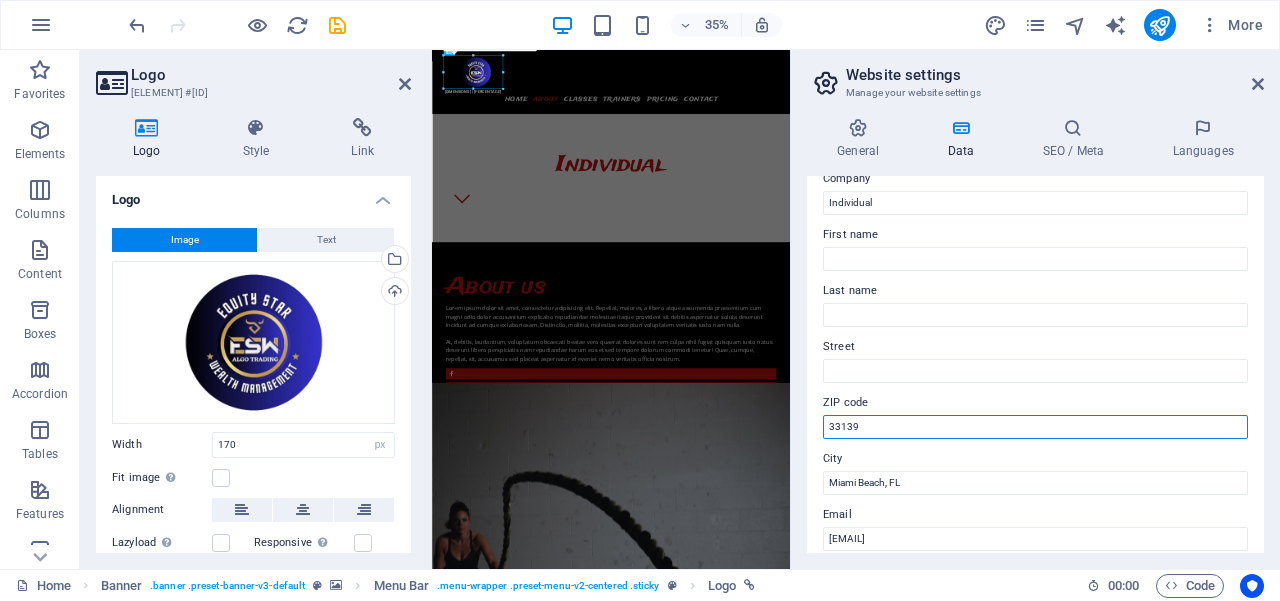drag, startPoint x: 881, startPoint y: 429, endPoint x: 795, endPoint y: 434, distance: 86.145226 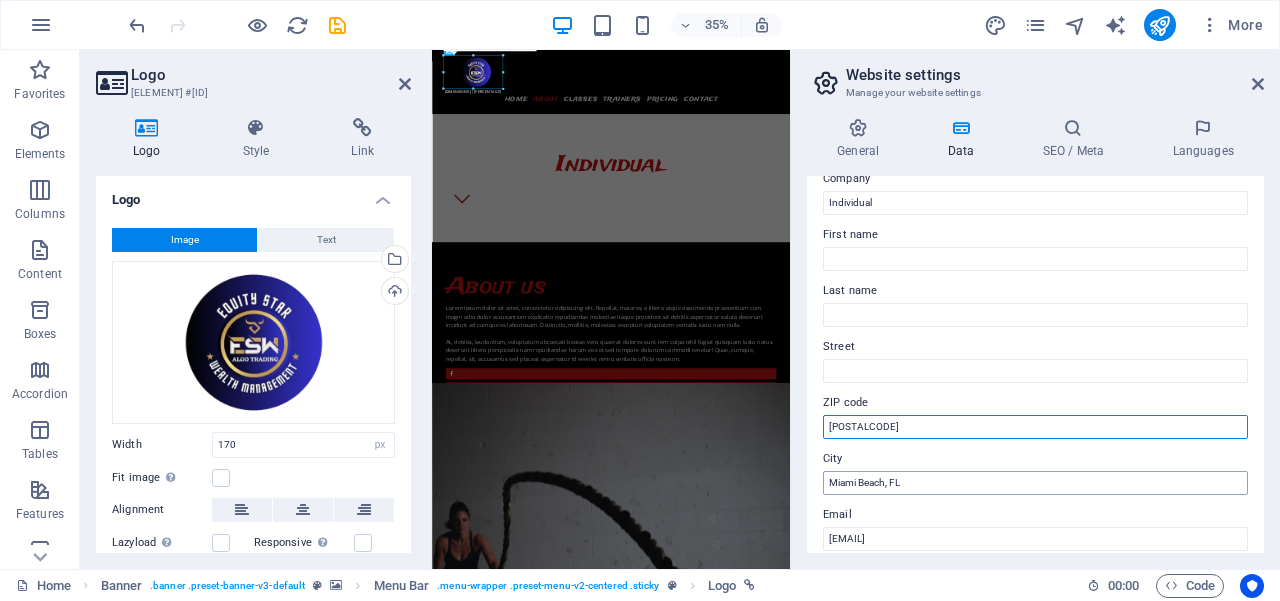 type on "[POSTALCODE]" 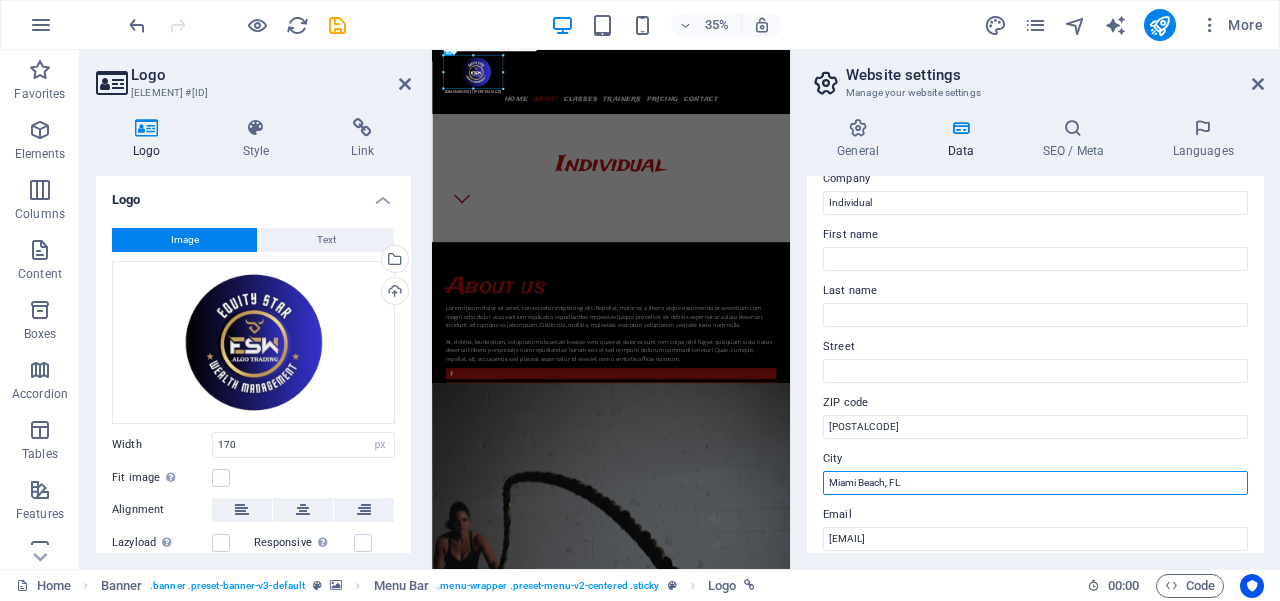 drag, startPoint x: 930, startPoint y: 485, endPoint x: 795, endPoint y: 461, distance: 137.11674 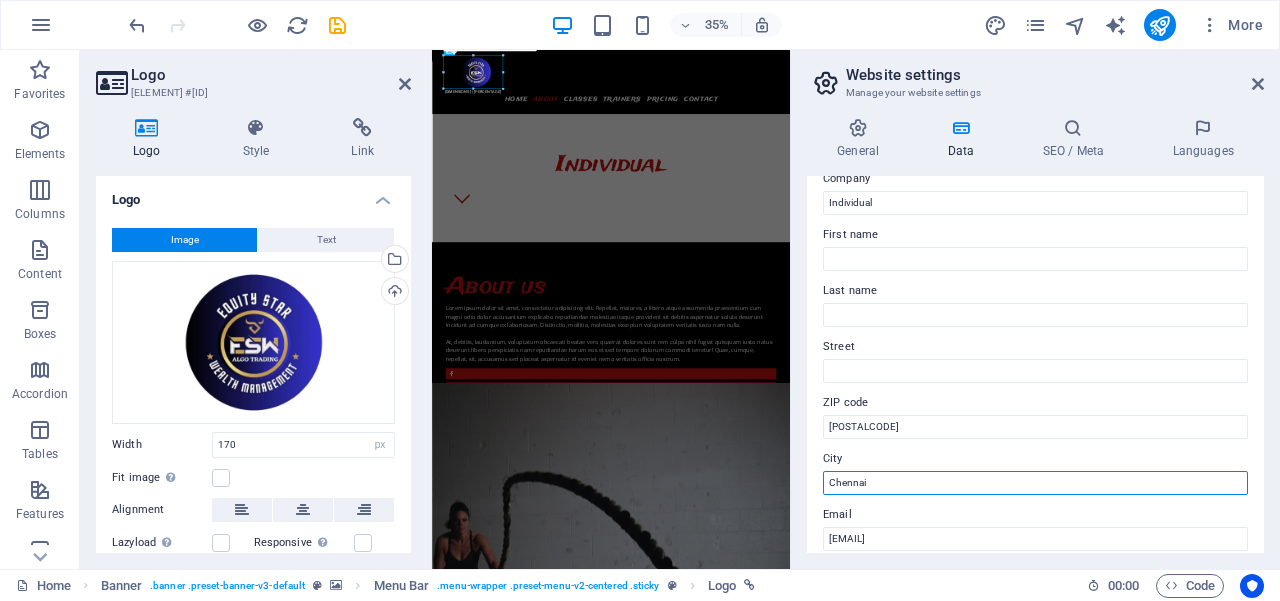 scroll, scrollTop: 100, scrollLeft: 0, axis: vertical 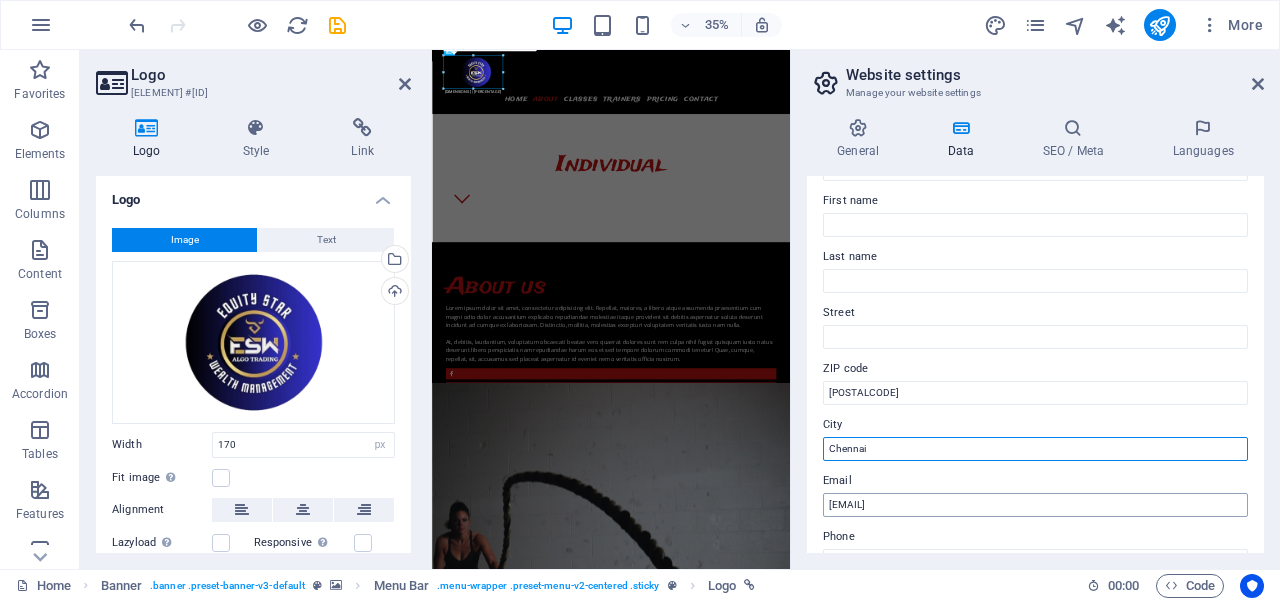 type on "Chennai" 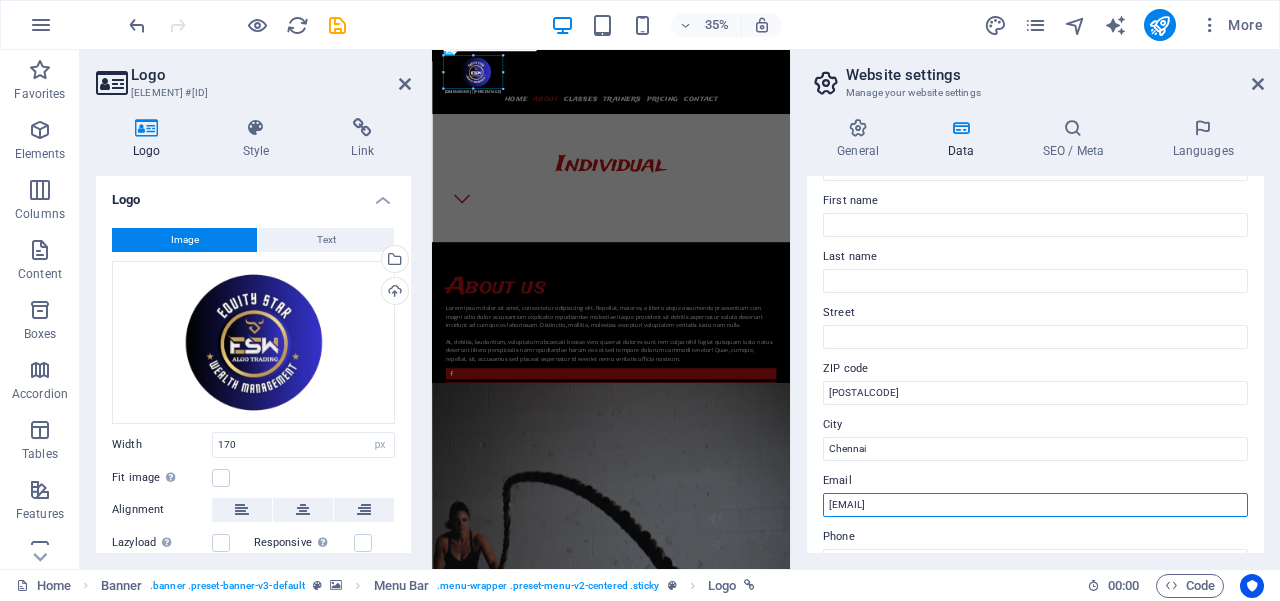 drag, startPoint x: 1506, startPoint y: 559, endPoint x: 1433, endPoint y: 1258, distance: 702.8015 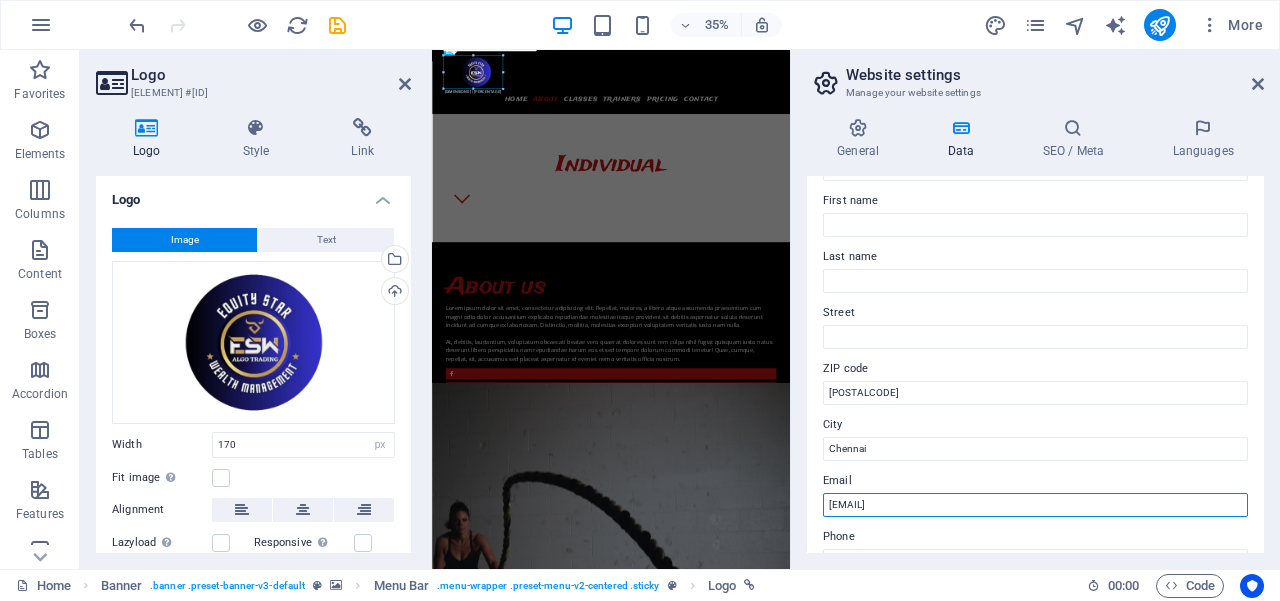 click on "[EMAIL]" at bounding box center [1035, 505] 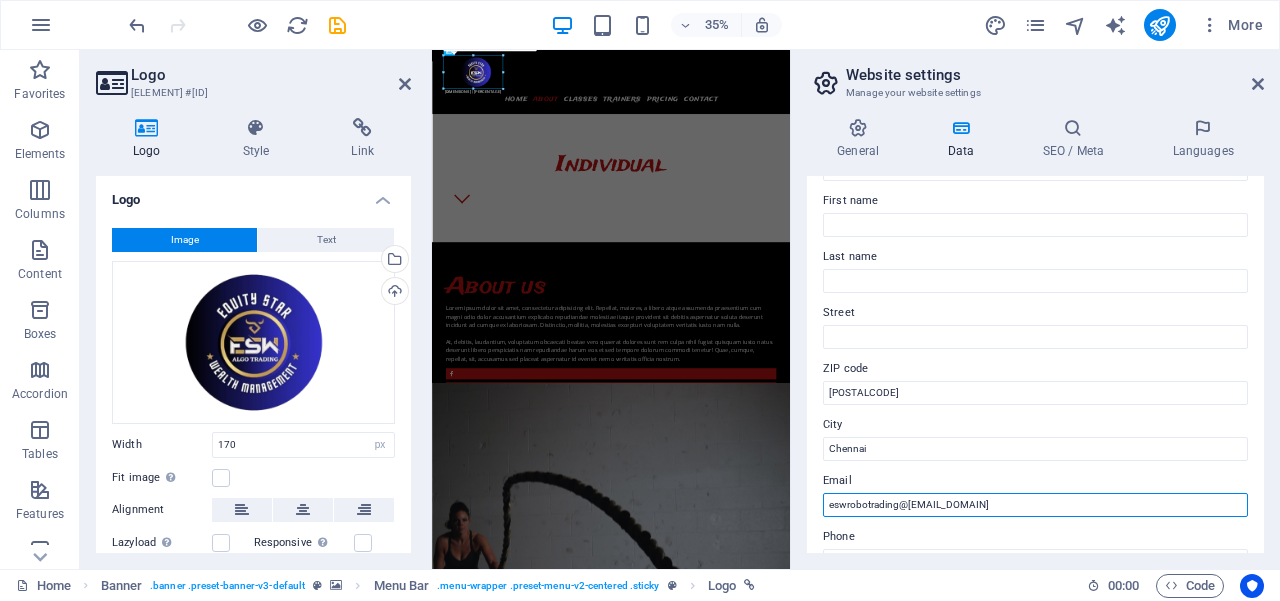 scroll, scrollTop: 133, scrollLeft: 0, axis: vertical 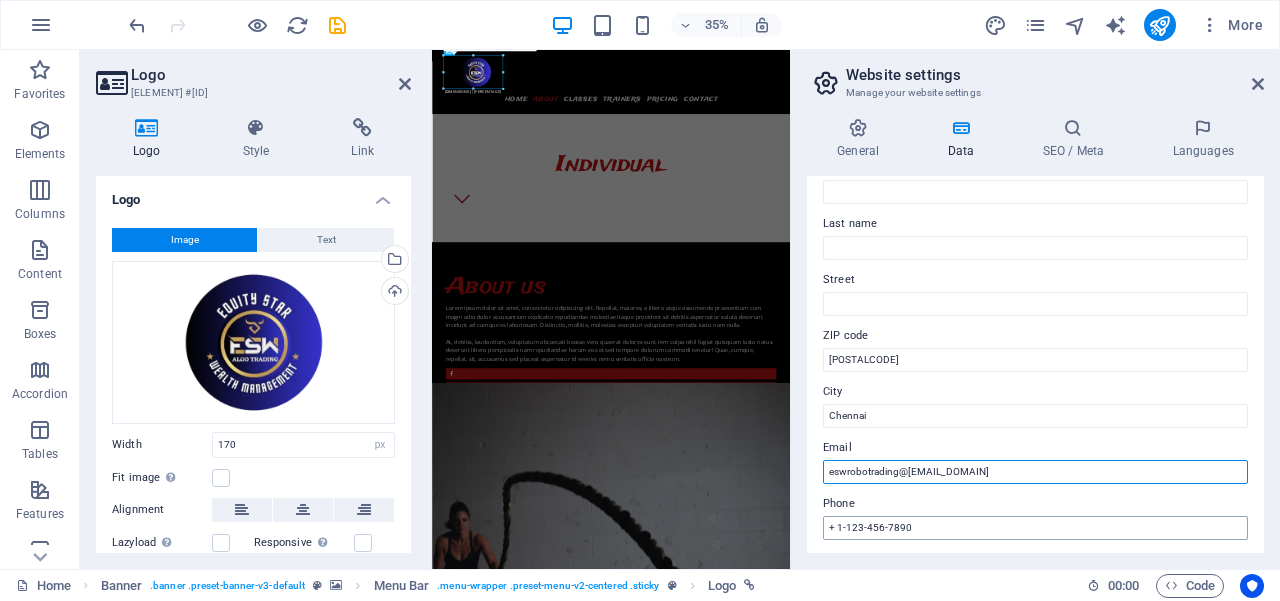 type on "eswrobotrading@[EMAIL_DOMAIN]" 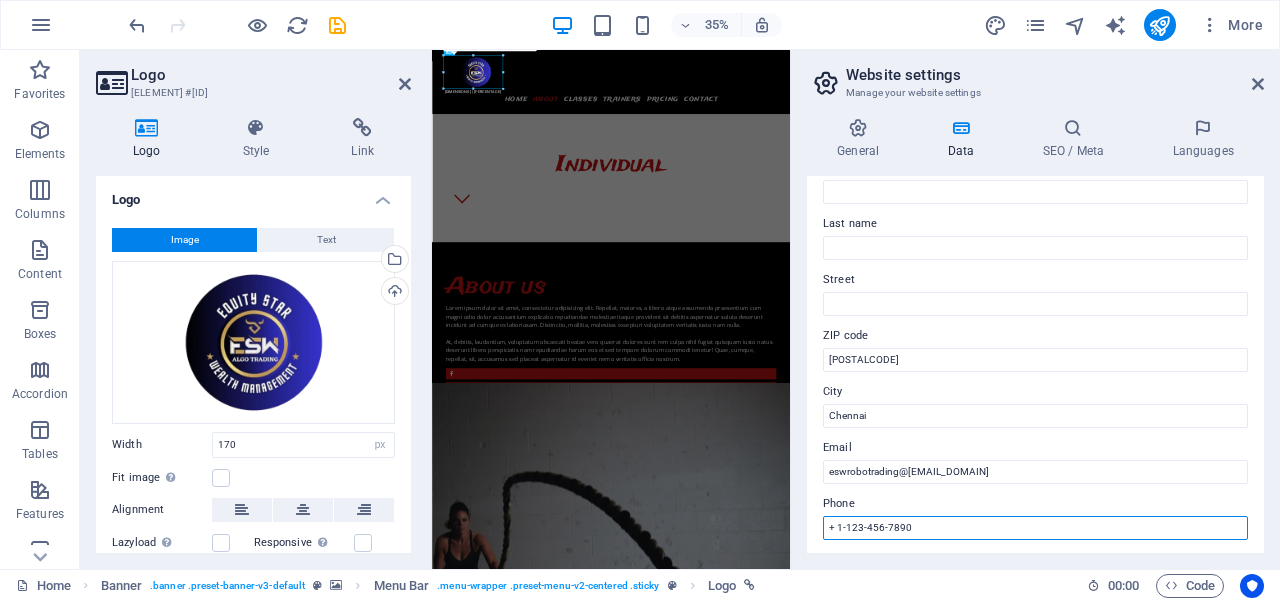 drag, startPoint x: 923, startPoint y: 528, endPoint x: 812, endPoint y: 529, distance: 111.0045 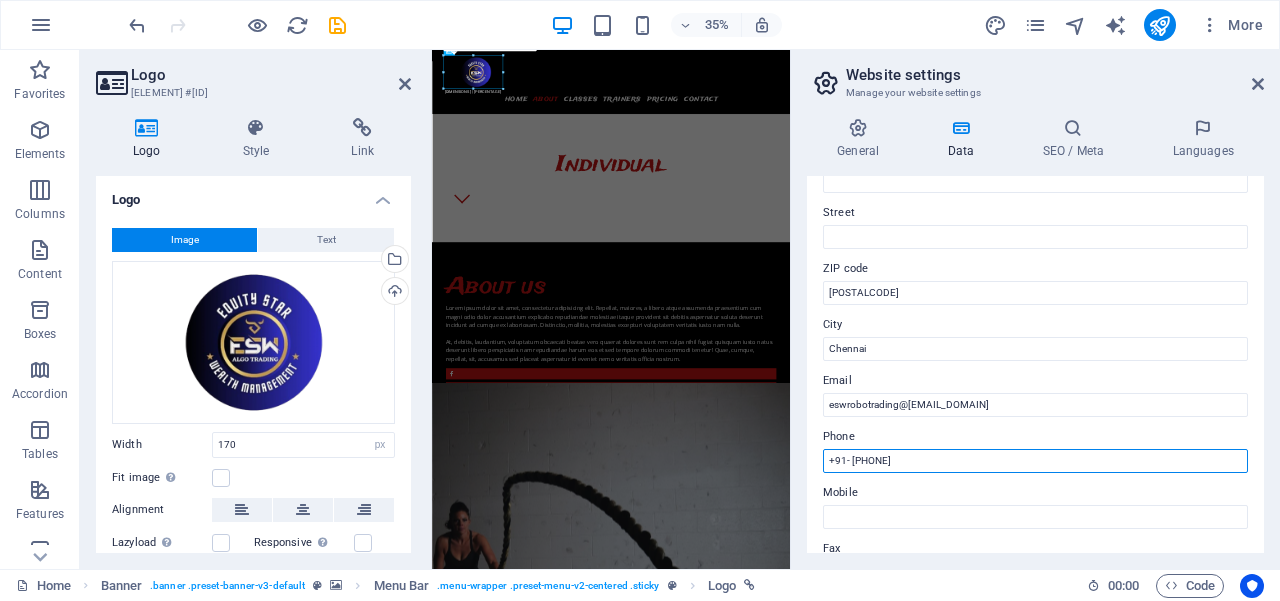scroll, scrollTop: 266, scrollLeft: 0, axis: vertical 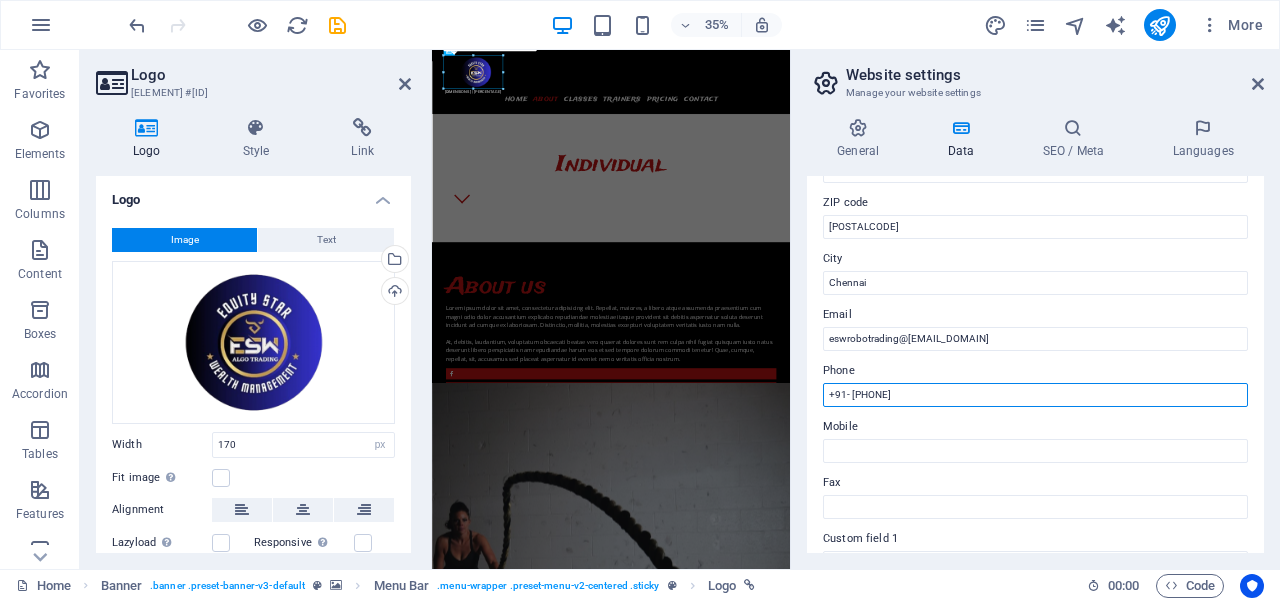 click on "+91- [PHONE]" at bounding box center [1035, 395] 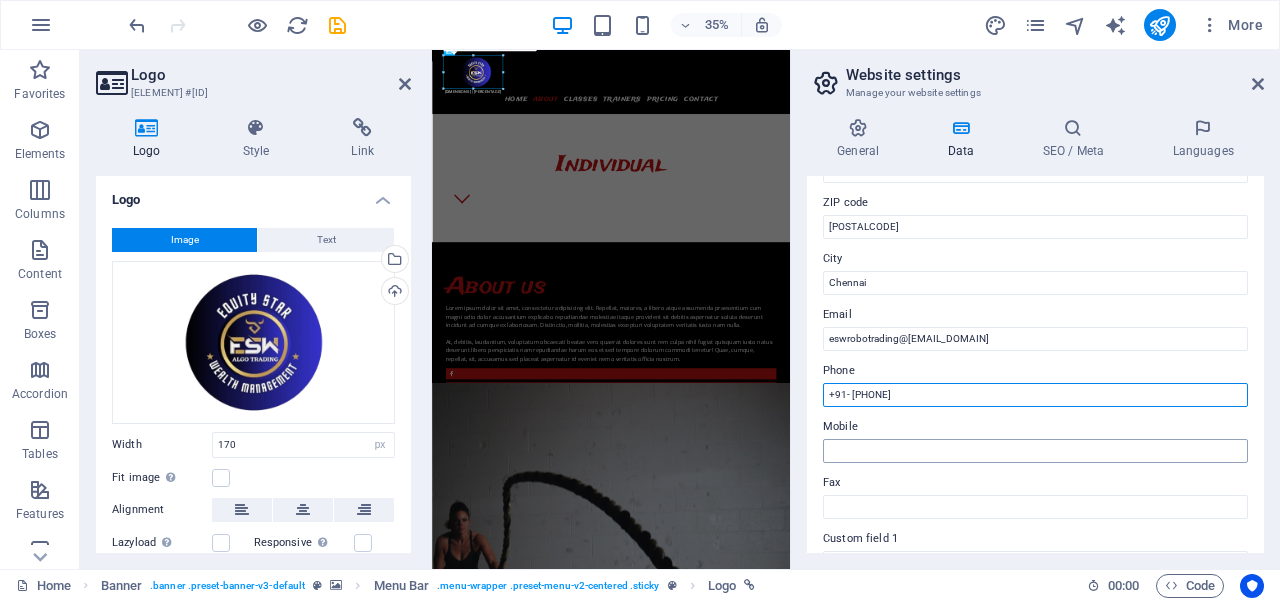 type on "+91- [PHONE]" 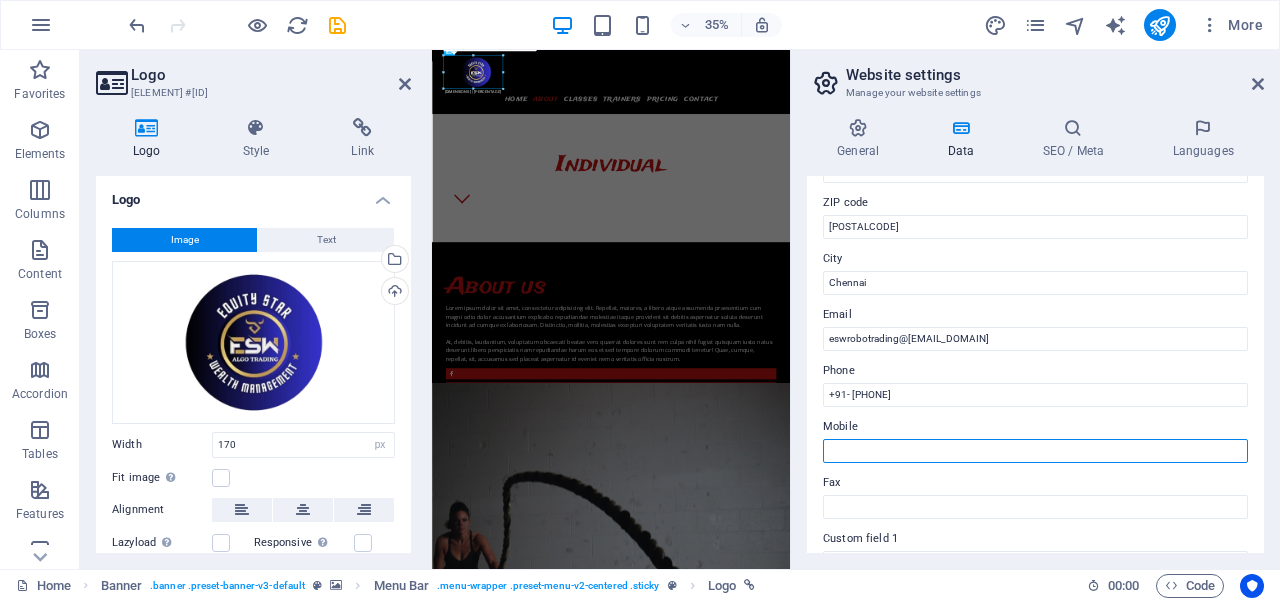 click on "Mobile" at bounding box center [1035, 451] 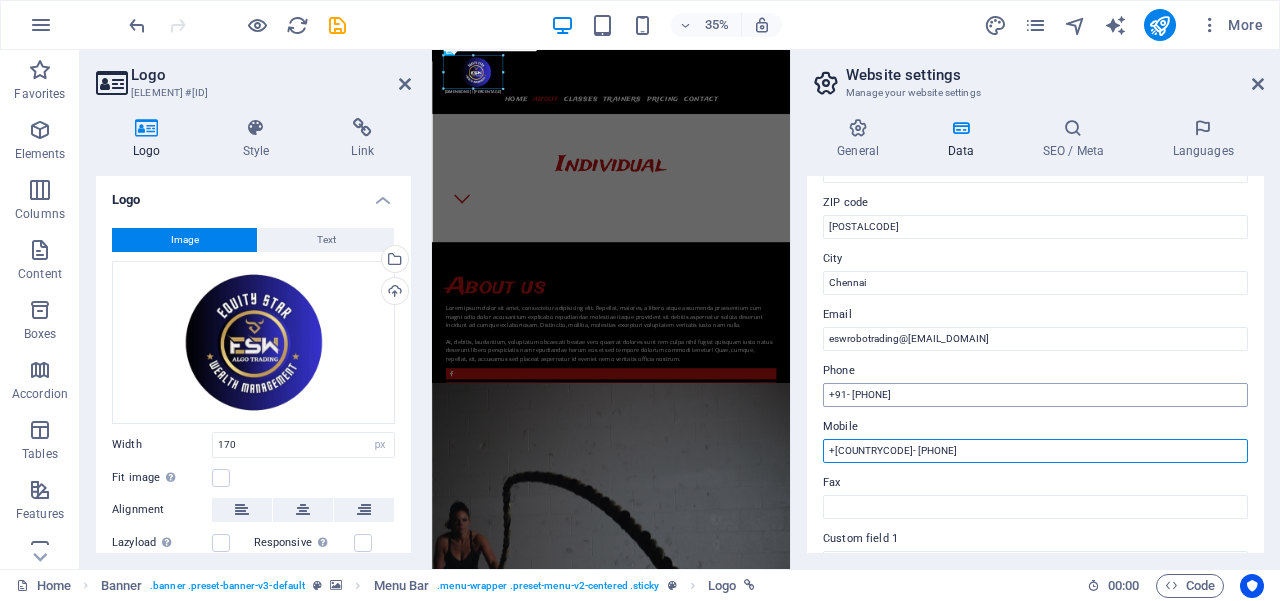 type on "+[COUNTRYCODE]- [PHONE]" 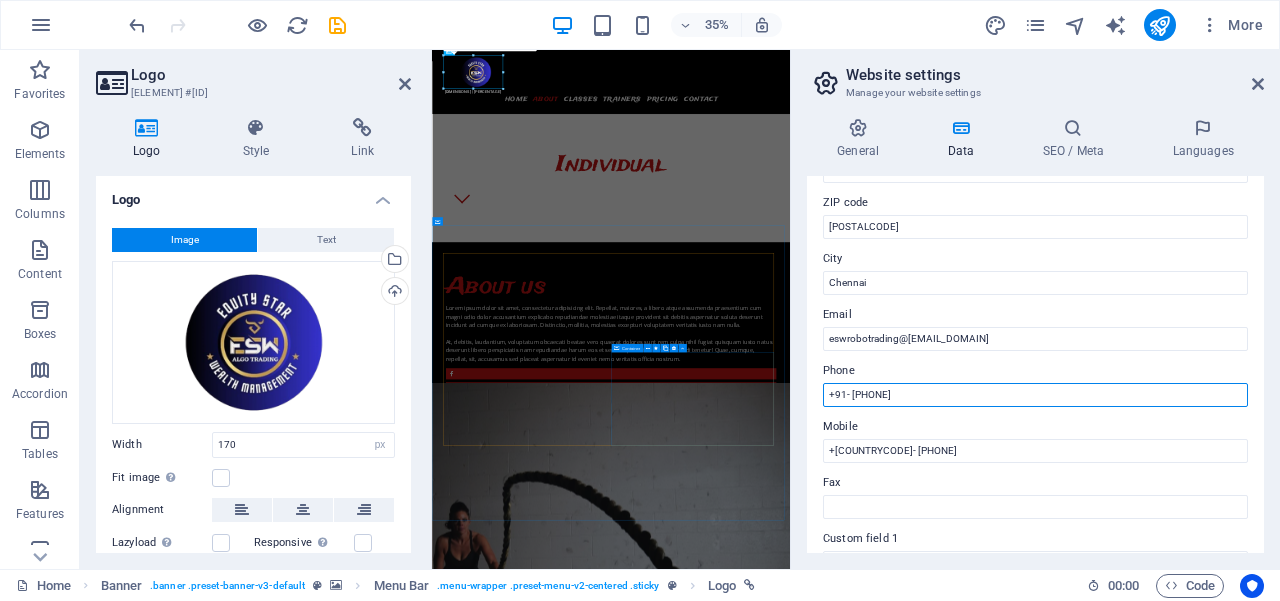 drag, startPoint x: 1404, startPoint y: 440, endPoint x: 1388, endPoint y: 1026, distance: 586.2184 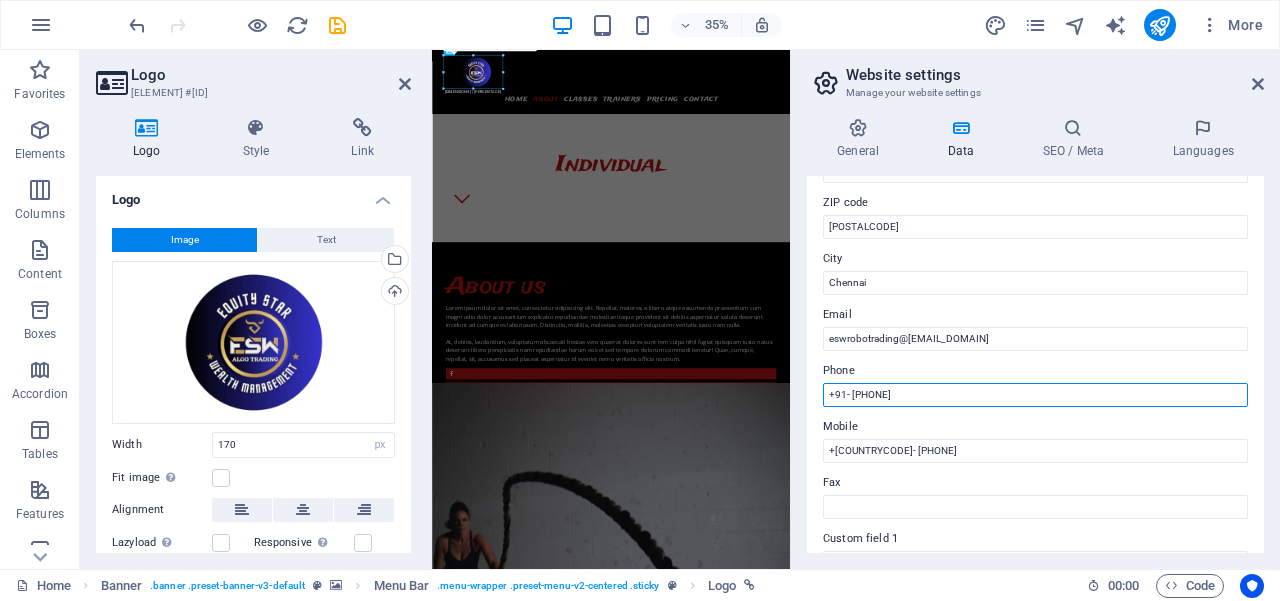 drag, startPoint x: 929, startPoint y: 385, endPoint x: 820, endPoint y: 393, distance: 109.29318 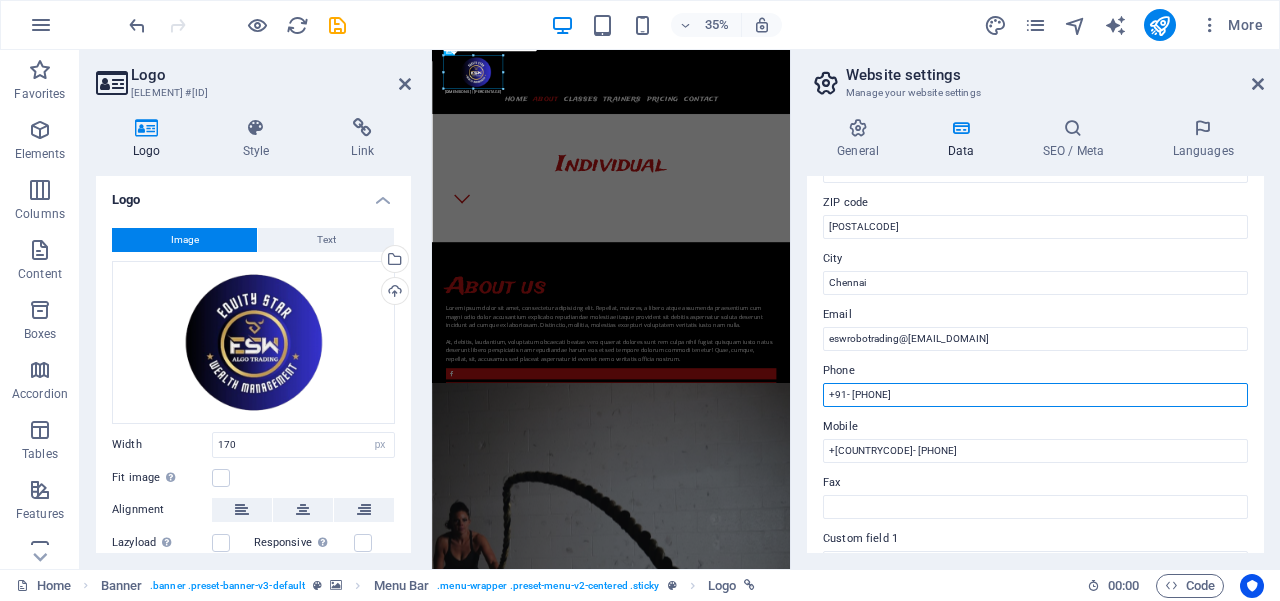 click on "[WEBSITE_INFO] [FIRST] [LAST] [STREET] [POSTALCODE] [CITY] [EMAIL] [PHONE] [MOBILE] [FAX] [CUSTOM_FIELD] [CUSTOM_FIELD] [CUSTOM_FIELD] [CUSTOM_FIELD] [CUSTOM_FIELD] [CUSTOM_FIELD]" at bounding box center [1035, 364] 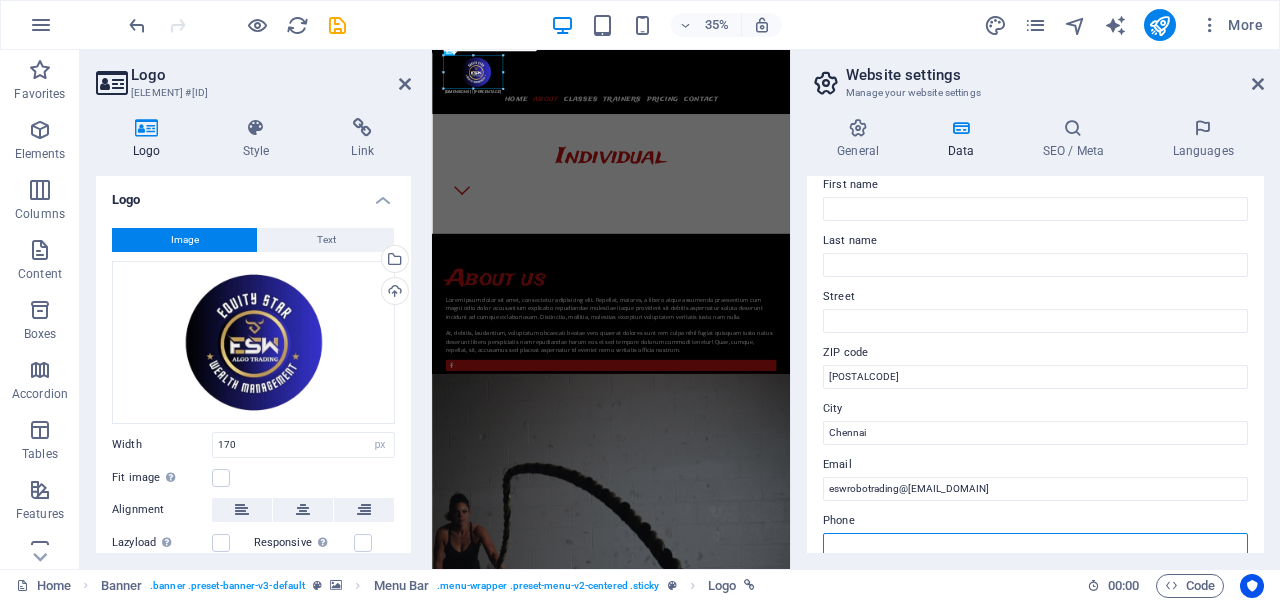 scroll, scrollTop: 0, scrollLeft: 0, axis: both 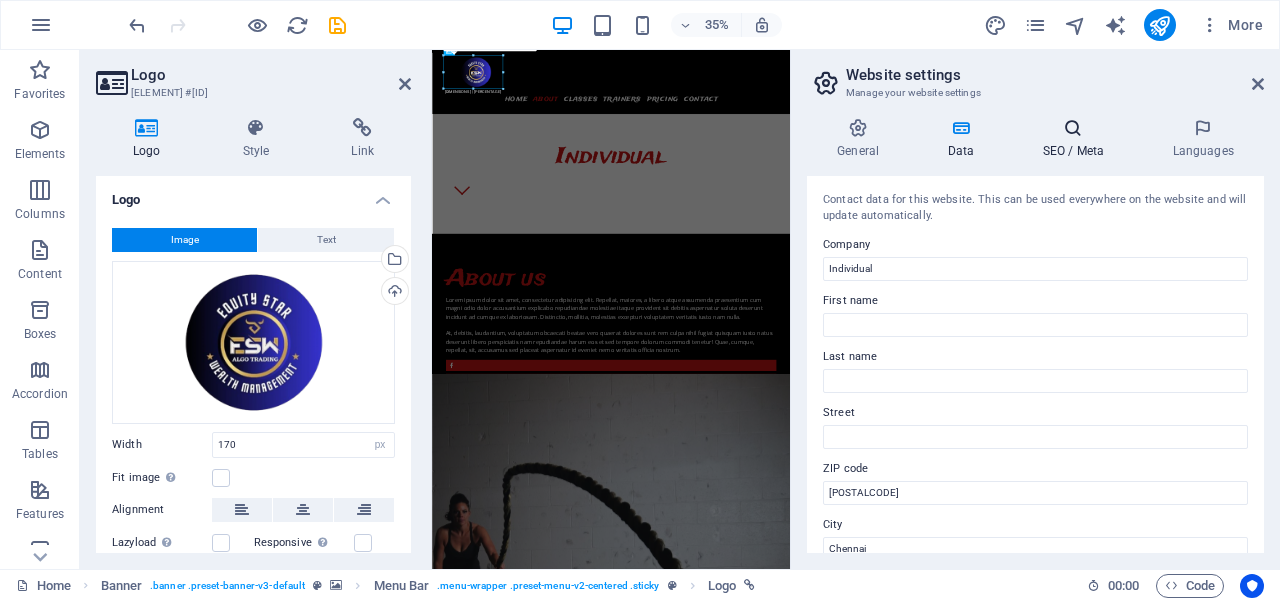 type 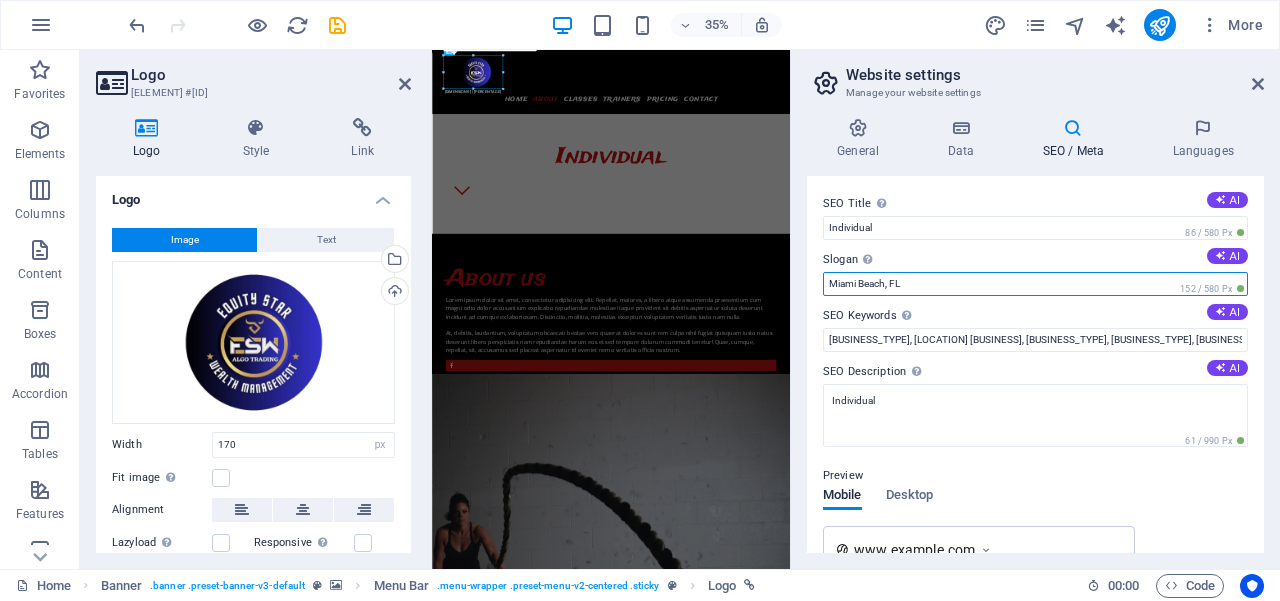 drag, startPoint x: 911, startPoint y: 279, endPoint x: 822, endPoint y: 270, distance: 89.453896 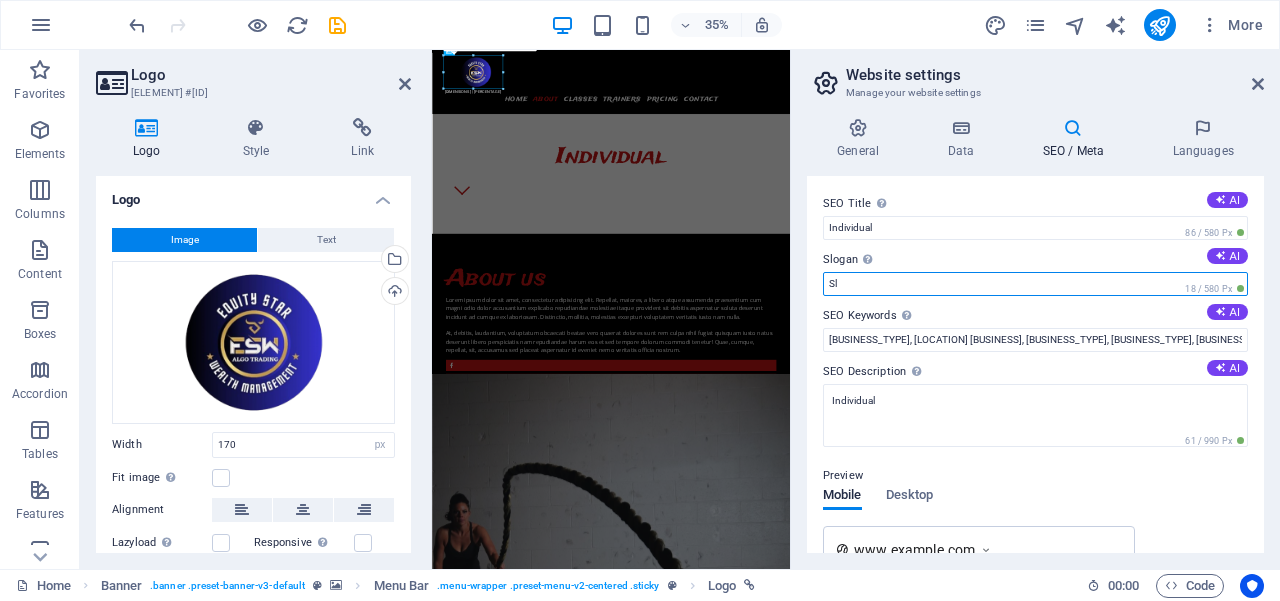 type on "S" 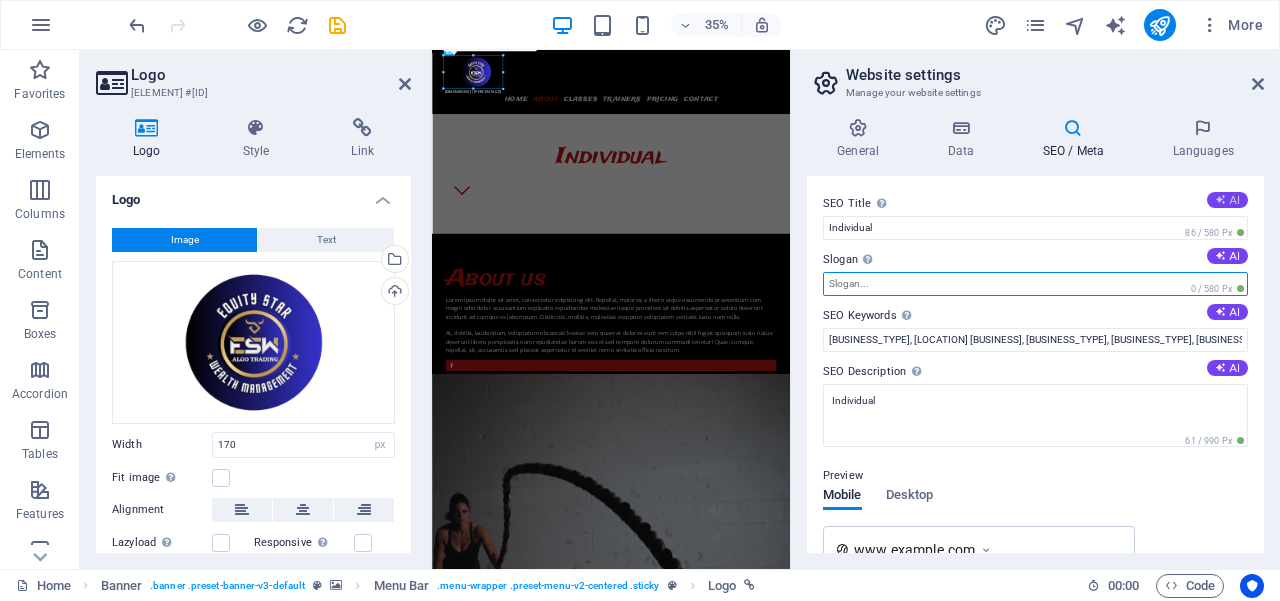 type 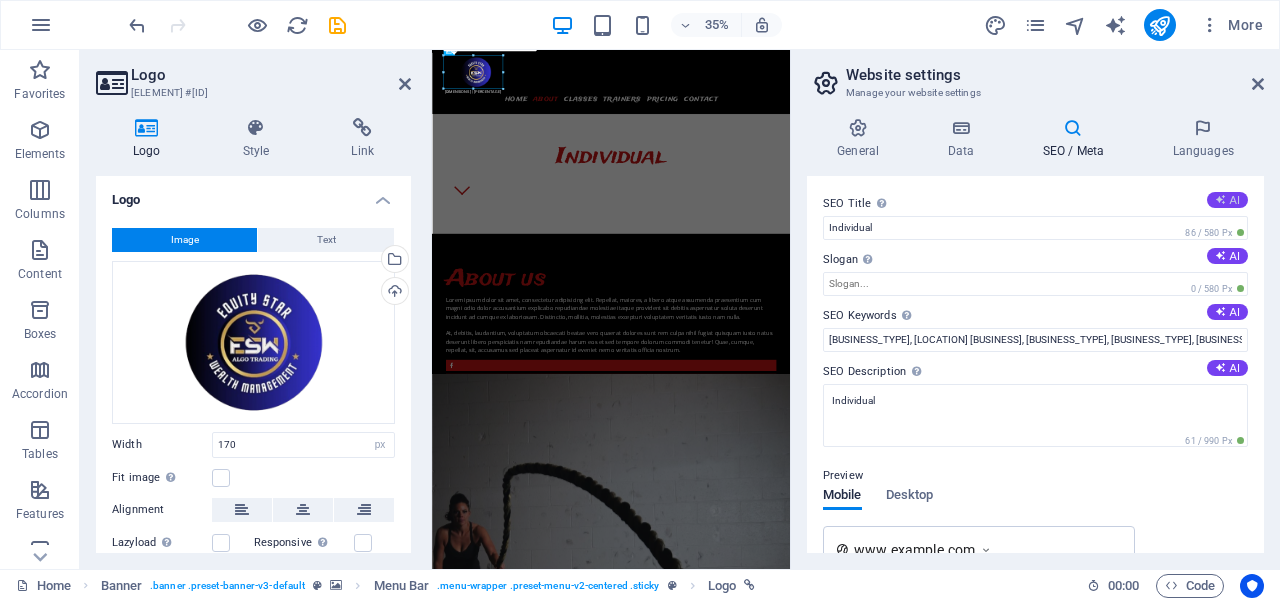 click on "AI" at bounding box center (1227, 200) 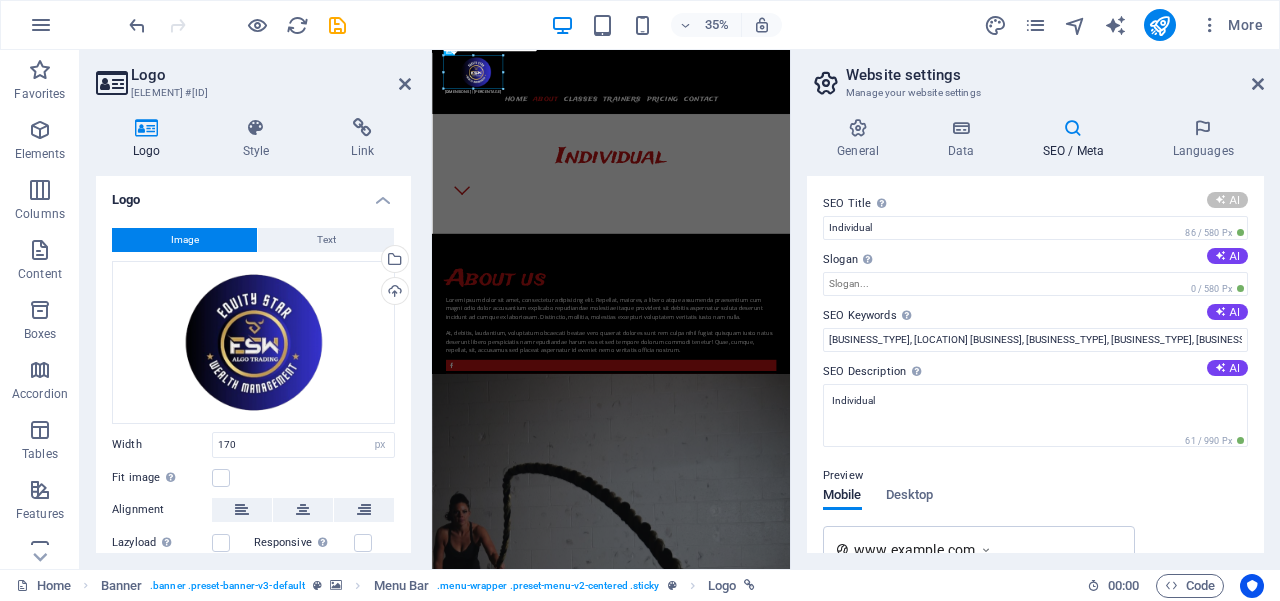 type on "[BRAND]: [LOCATION] [BUSINESS]" 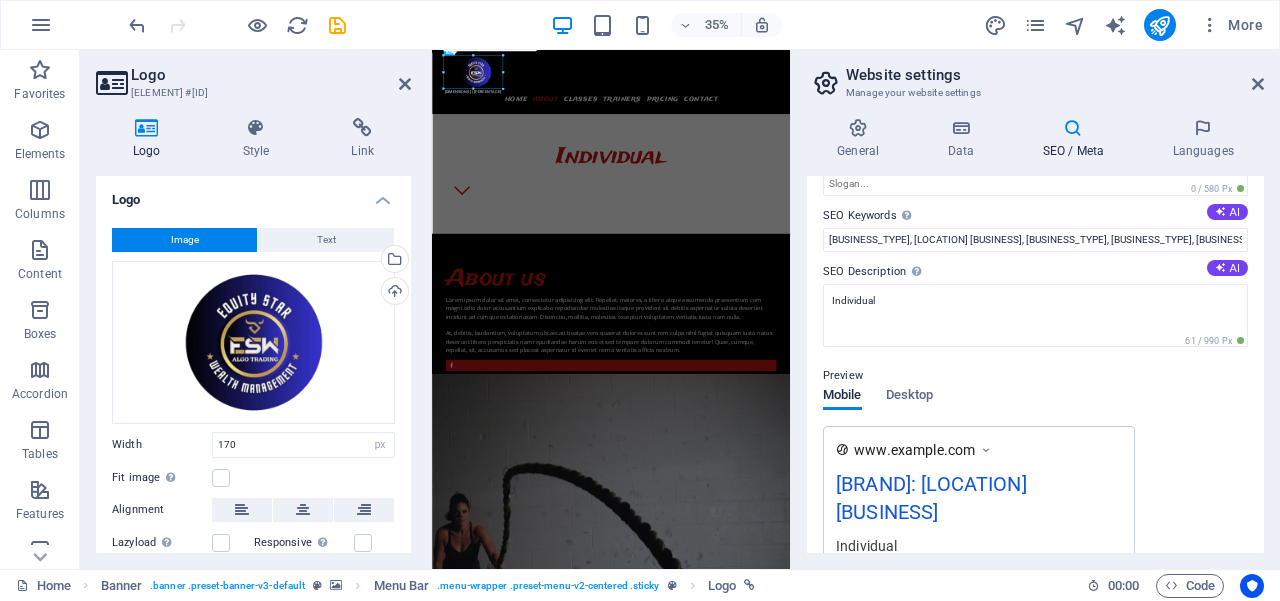 scroll, scrollTop: 0, scrollLeft: 0, axis: both 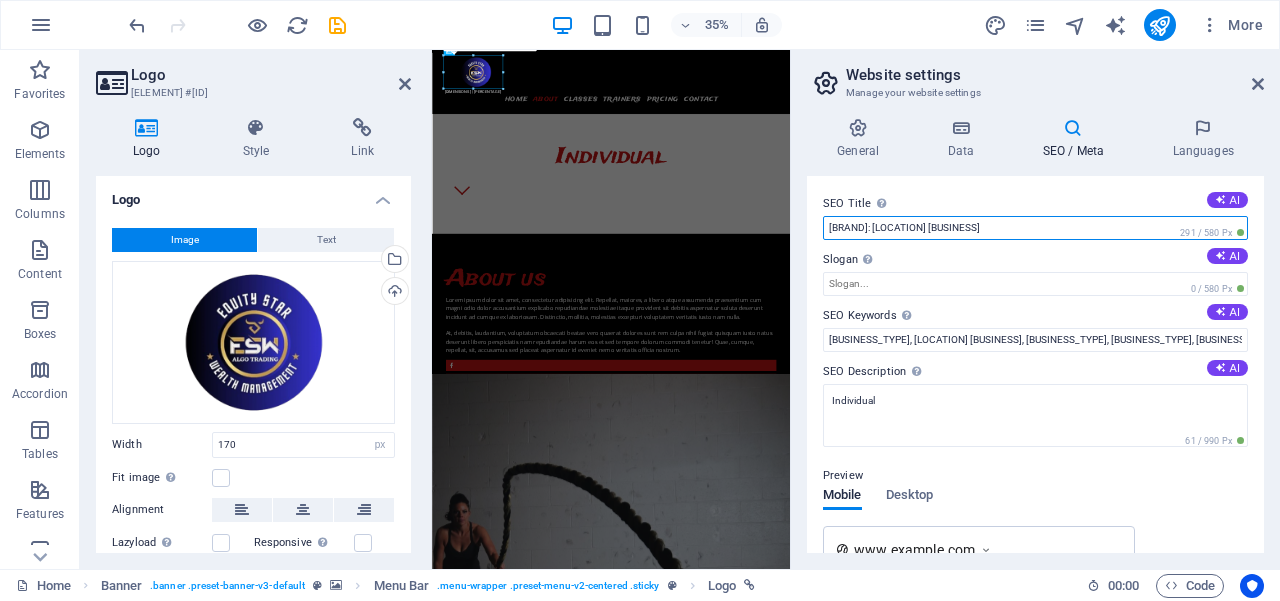 drag, startPoint x: 978, startPoint y: 223, endPoint x: 810, endPoint y: 211, distance: 168.42802 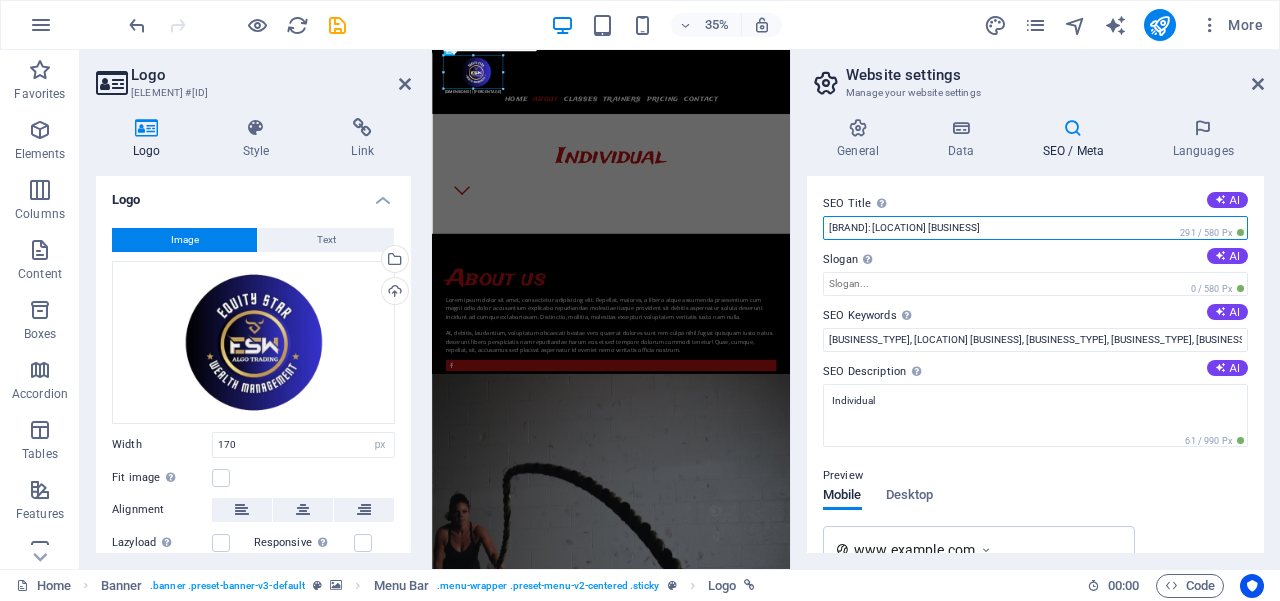 click on "SEO Title The title of your website - make it something that stands out in search engine results. AI Sharky Fitness: [CITY] Gym Hub 291 / 580 Px Slogan The slogan of your website. AI 0 / 580 Px SEO Keywords Comma-separated list of keywords representing your website. AI fitness studio, trainer, fitness classes, sport, fitness instructor, private trainer, movement, weight lifting, personal trainer, gym, fitness center, Individual, [CITY], [STATE] SEO Description Describe the contents of your website - this is crucial for search engines and SEO! AI Individual 61 / 990 Px Preview Mobile Desktop www.example.com Sharky Fitness: [CITY] Gym Hub Individual Settings Noindex Instruct search engines to exclude this website from search results. Responsive Determine whether the website should be responsive based on screen resolution. Meta tags Enter HTML code here that will be placed inside the tags of your website. Please note that your website may not function if you include code with errors. Google Analytics ID" at bounding box center (1035, 364) 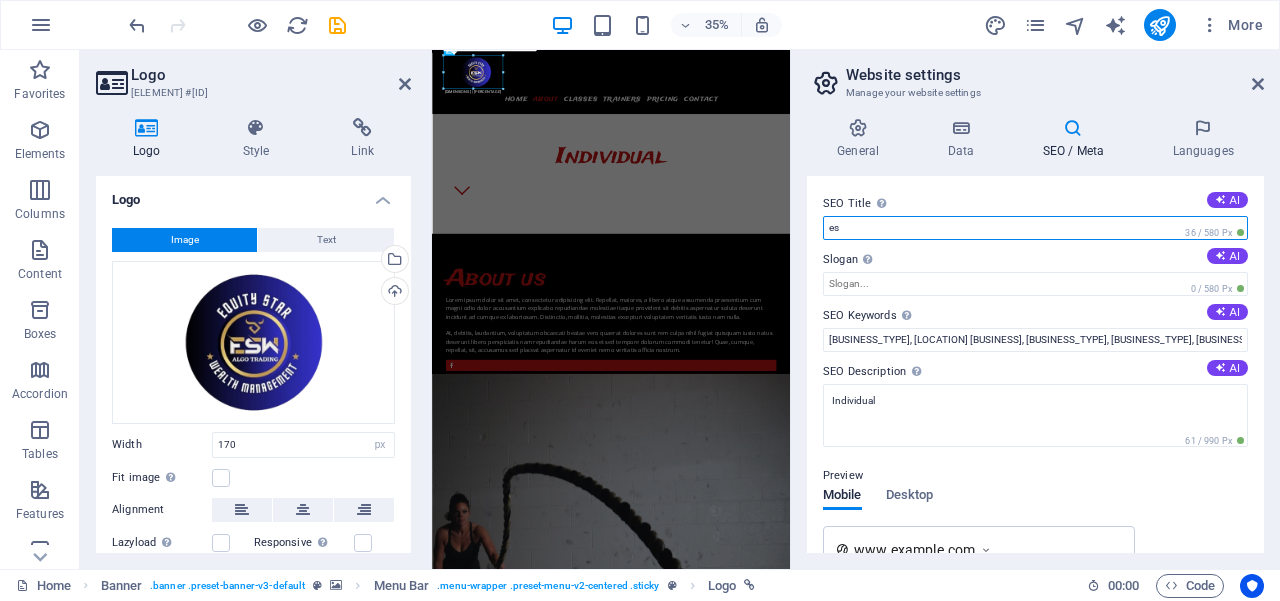 type on "e" 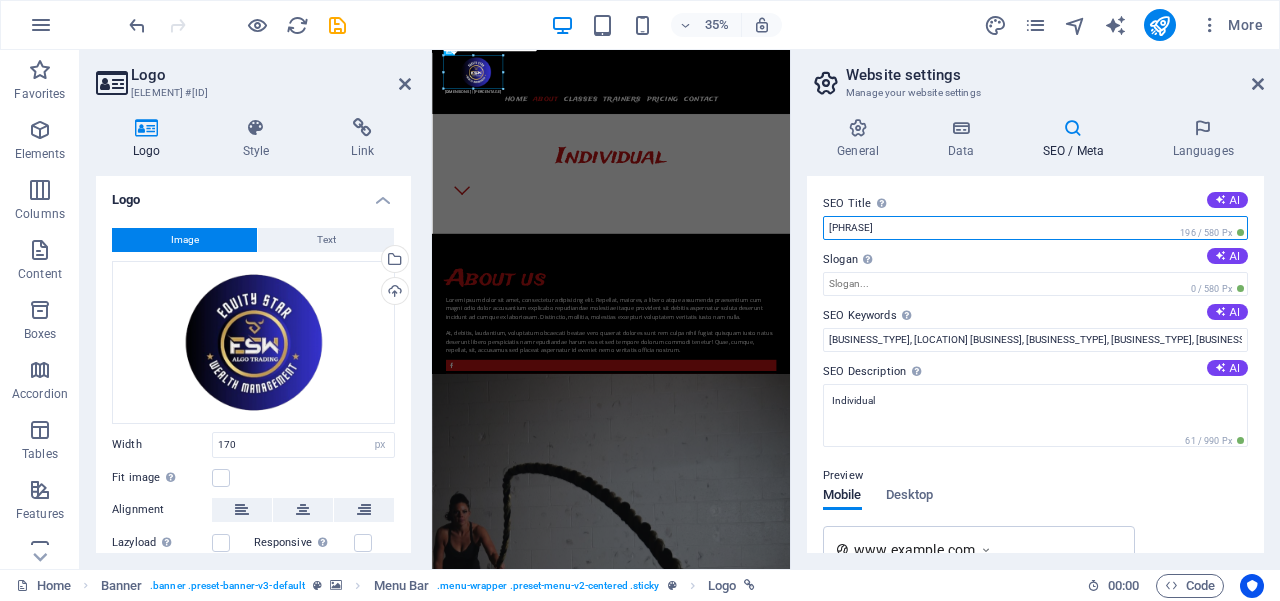 click on "[PHRASE]" at bounding box center (1035, 228) 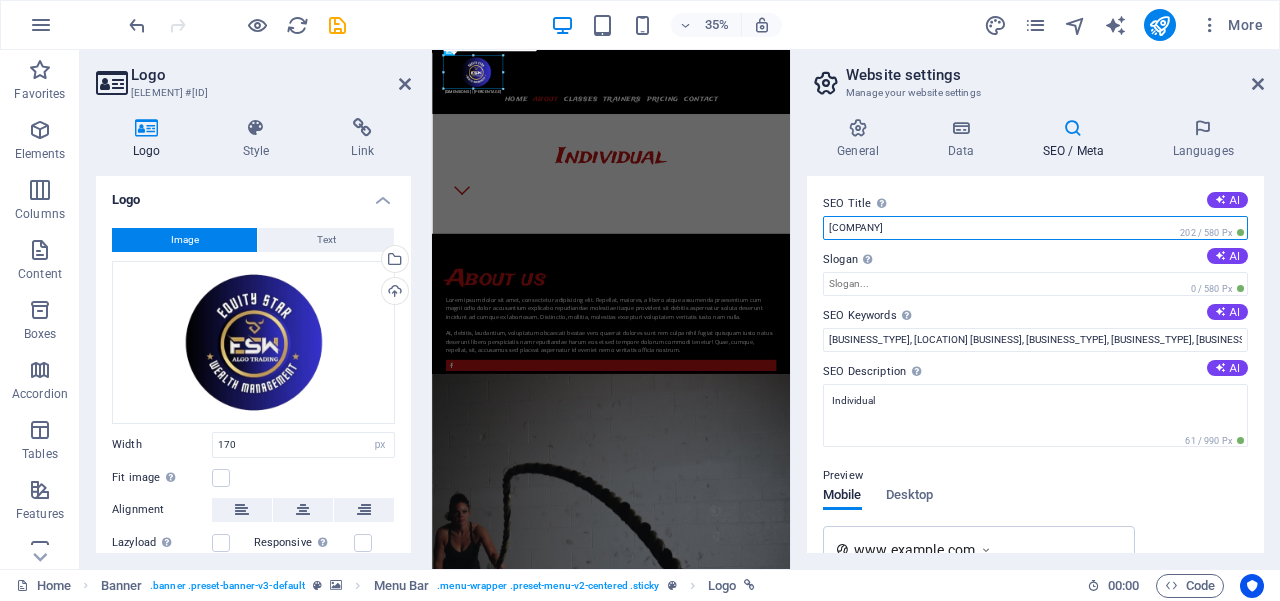 click on "[COMPANY]" at bounding box center (1035, 228) 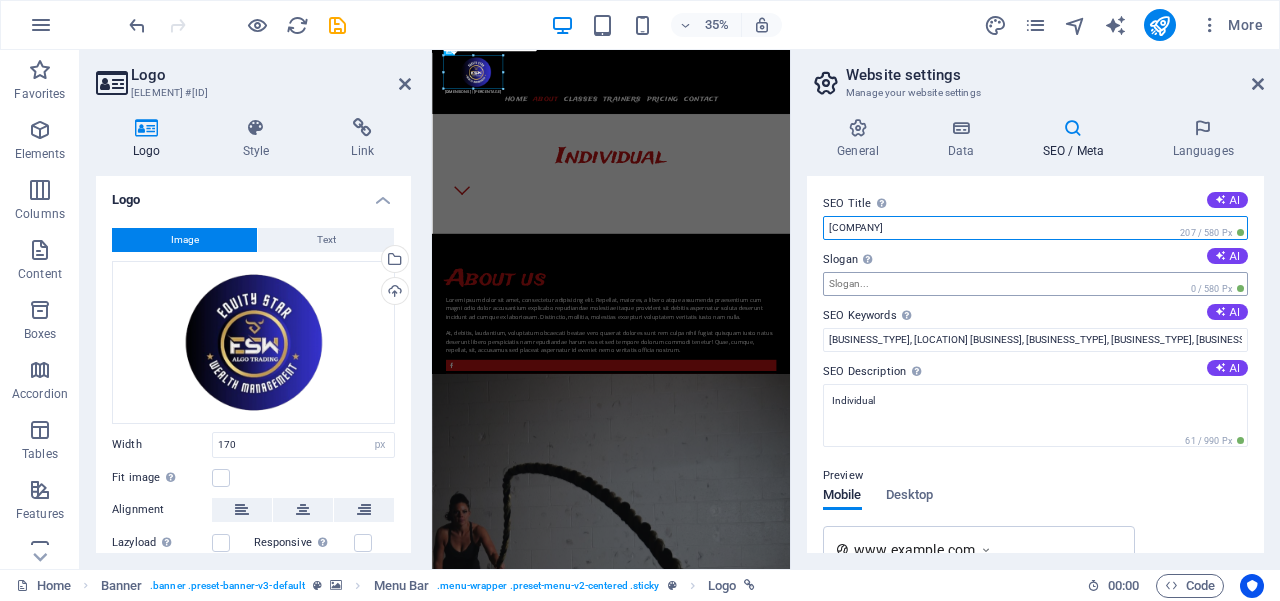 type on "[COMPANY]" 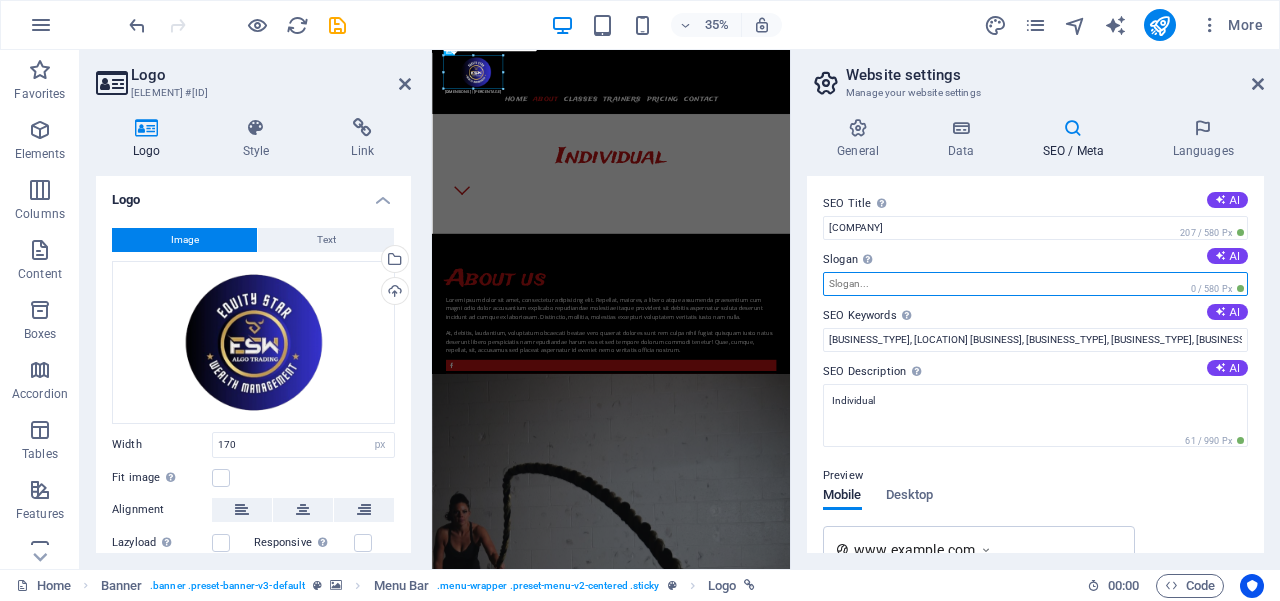 click on "Slogan The slogan of your website. AI" at bounding box center [1035, 284] 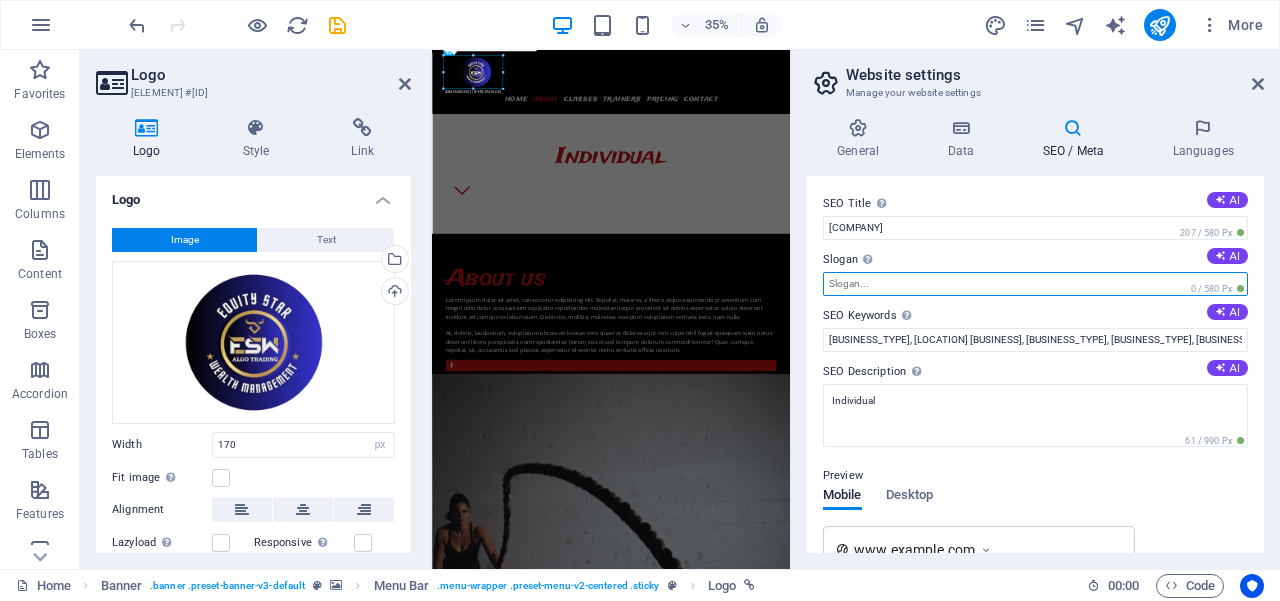 type on "s" 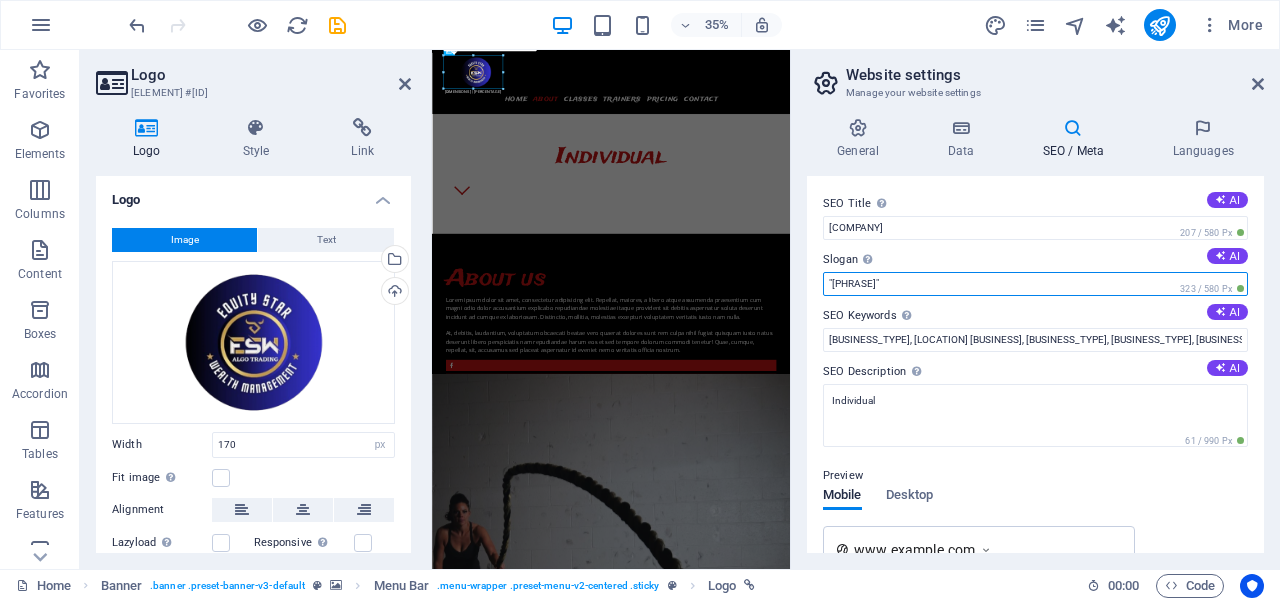 drag, startPoint x: 1019, startPoint y: 289, endPoint x: 1072, endPoint y: 304, distance: 55.081757 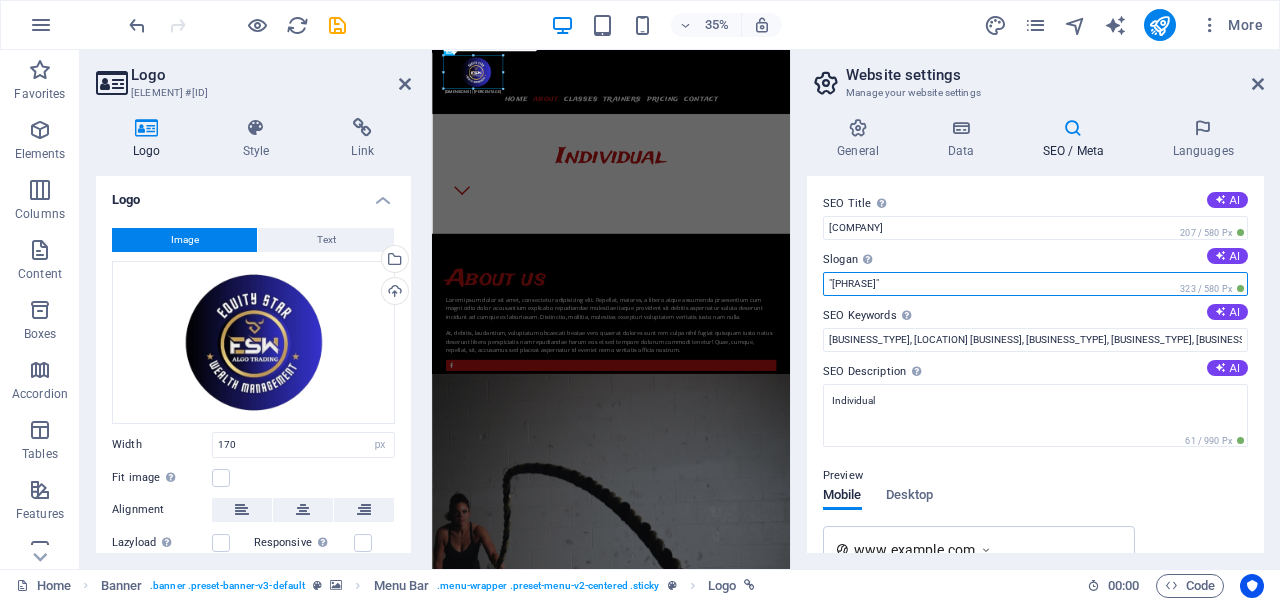 click on "[SEO_TITLE] [COMPANY] [PIXEL_DIMENSIONS] [SLOGAN] [PIXEL_DIMENSIONS] [SEO_KEYWORDS] [SEO_DESCRIPTION] [PIXEL_DIMENSIONS] [PREVIEW_MOBILE] [PREVIEW_DESKTOP] [URL] [COMPANY] - "[PHRASE]" [SETTINGS] [NOINDEX] [RESPONSIVE] [META_TAGS] [ANALYTICS_ID] [API_KEY]" at bounding box center [1035, 364] 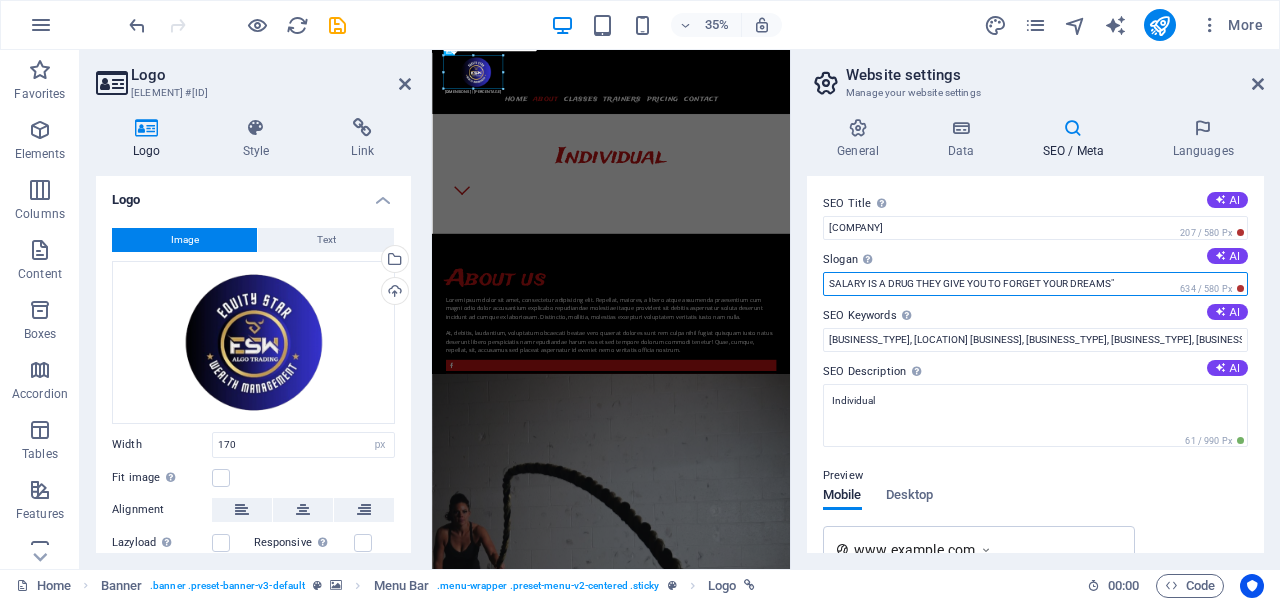 click on "SALARY IS A DRUG THEY GIVE YOU TO FORGET YOUR DREAMS"" at bounding box center (1035, 284) 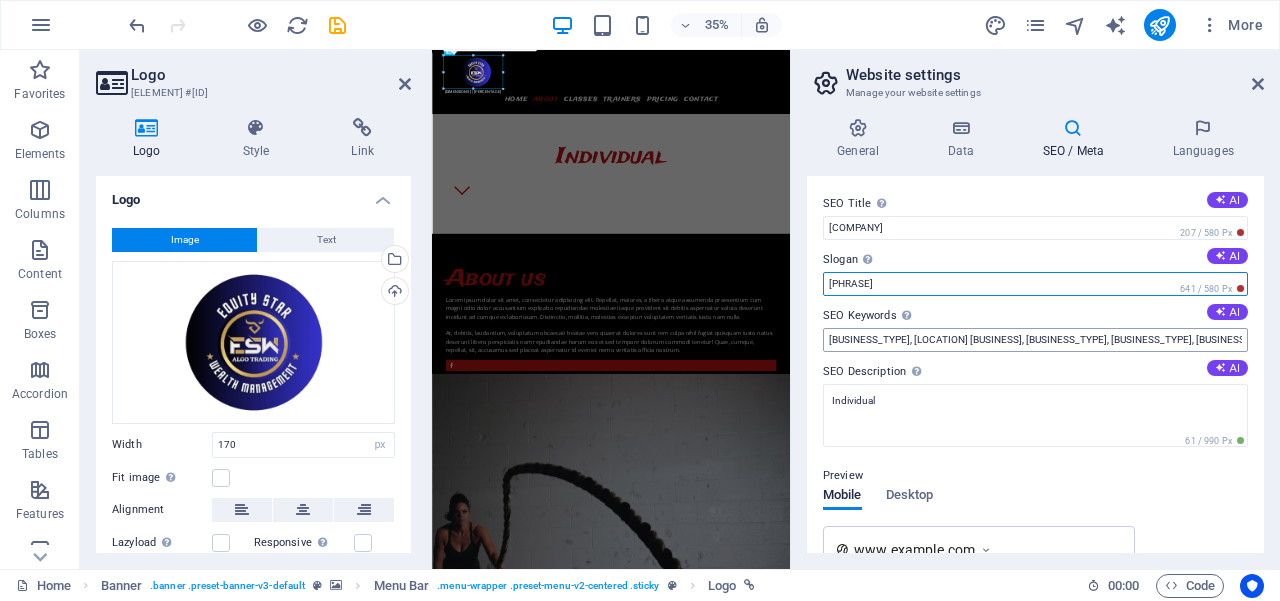 type on "[PHRASE]" 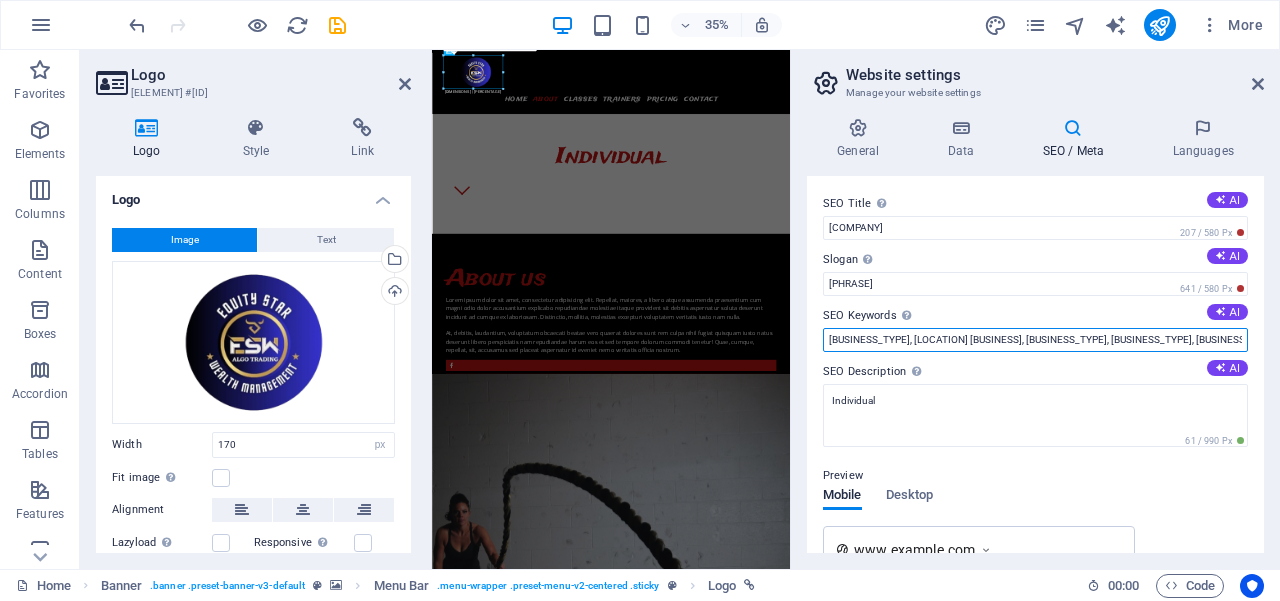 click on "[BUSINESS_TYPE], [LOCATION] [BUSINESS], [BUSINESS_TYPE], [BUSINESS_TYPE], [BUSINESS_TYPE], [BUSINESS_TYPE], [BUSINESS_TYPE], [BUSINESS_TYPE], [BUSINESS_TYPE], [BUSINESS_TYPE], [BUSINESS_TYPE], [BUSINESS_TYPE], [BUSINESS_TYPE], [BUSINESS_TYPE], [LOCATION], [STATE]" at bounding box center [1035, 340] 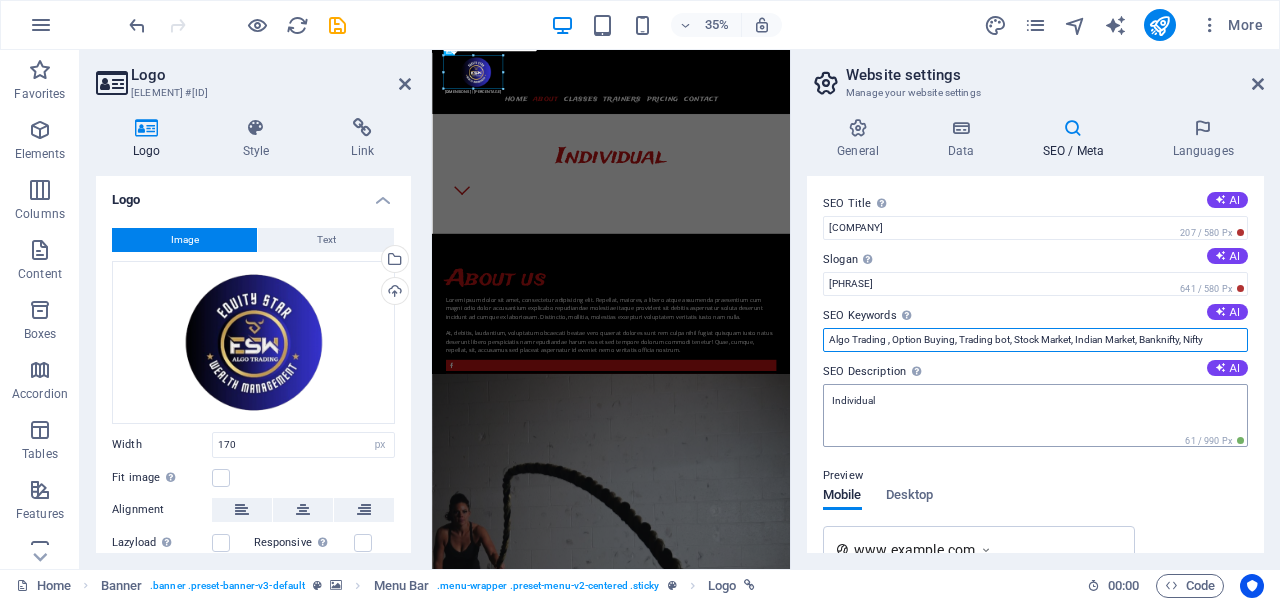 type on "Algo Trading , Option Buying, Trading bot, Stock Market, Indian Market, Banknifty, Nifty" 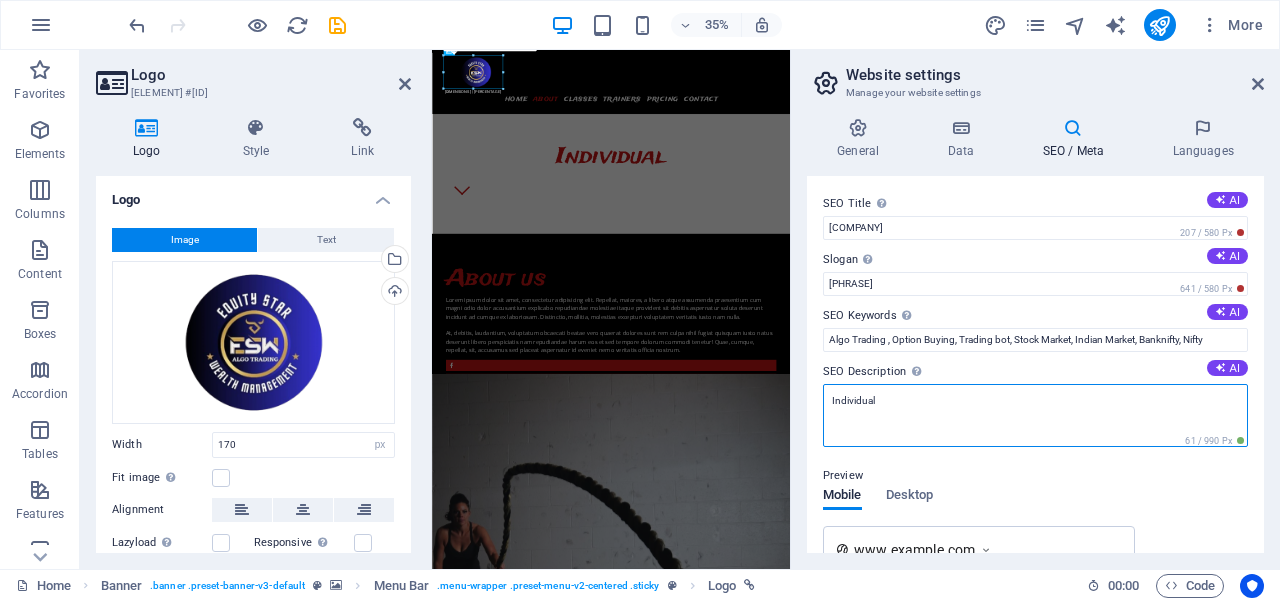 click on "Individual" at bounding box center (1035, 415) 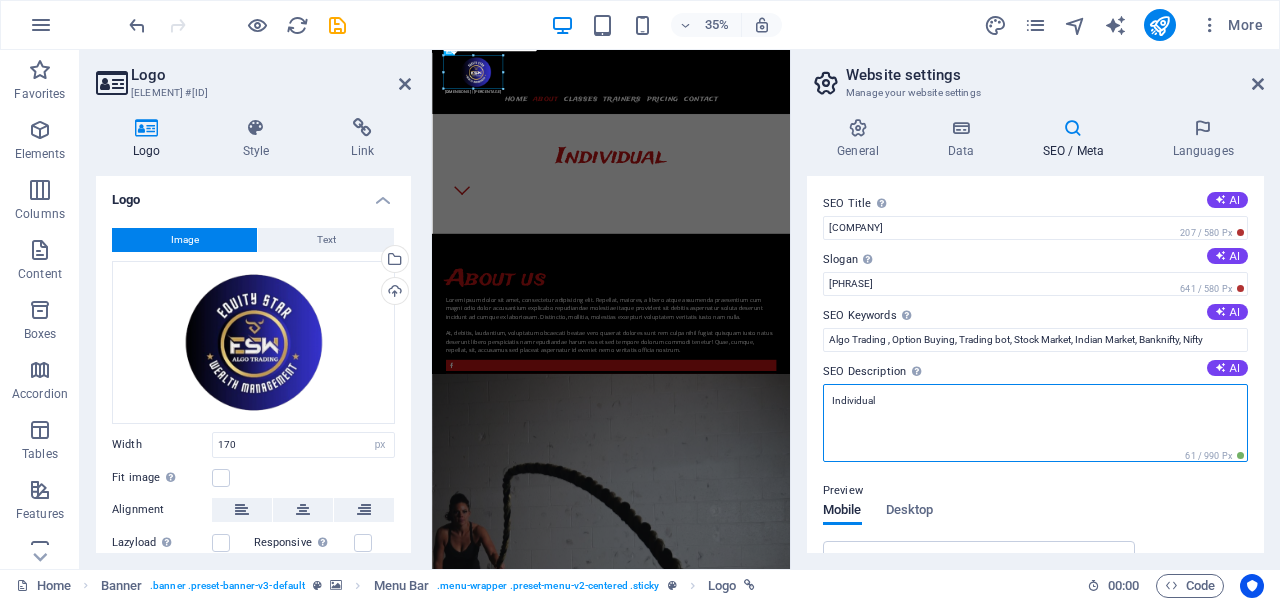drag, startPoint x: 899, startPoint y: 399, endPoint x: 816, endPoint y: 405, distance: 83.21658 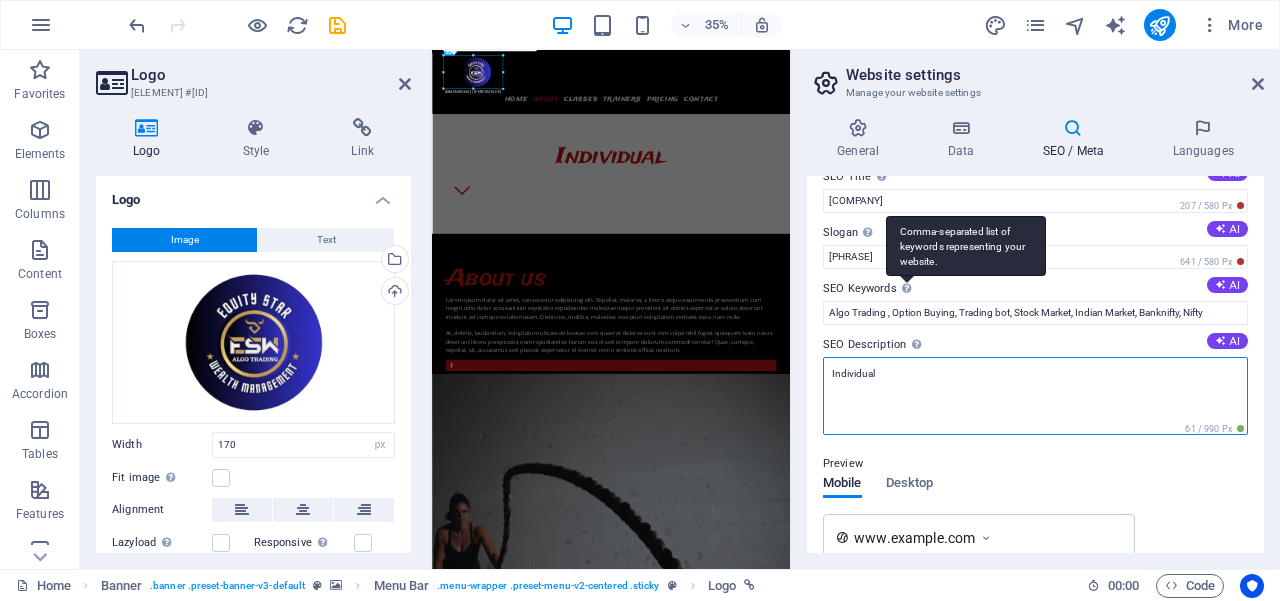 scroll, scrollTop: 0, scrollLeft: 0, axis: both 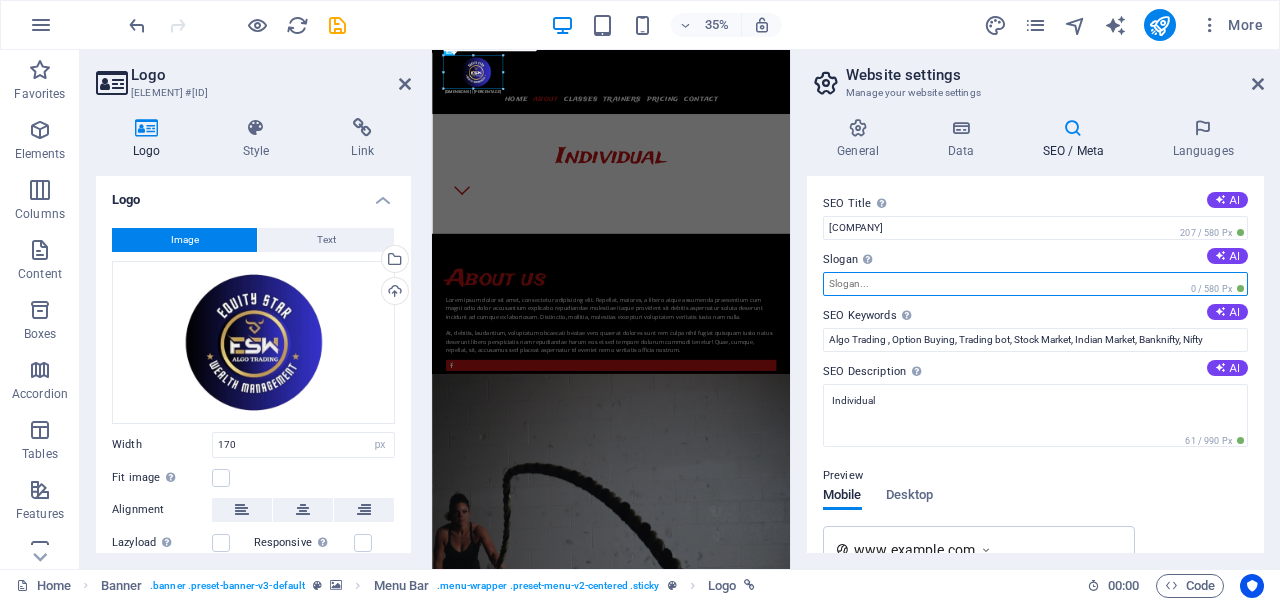 drag, startPoint x: 1123, startPoint y: 285, endPoint x: 804, endPoint y: 278, distance: 319.07678 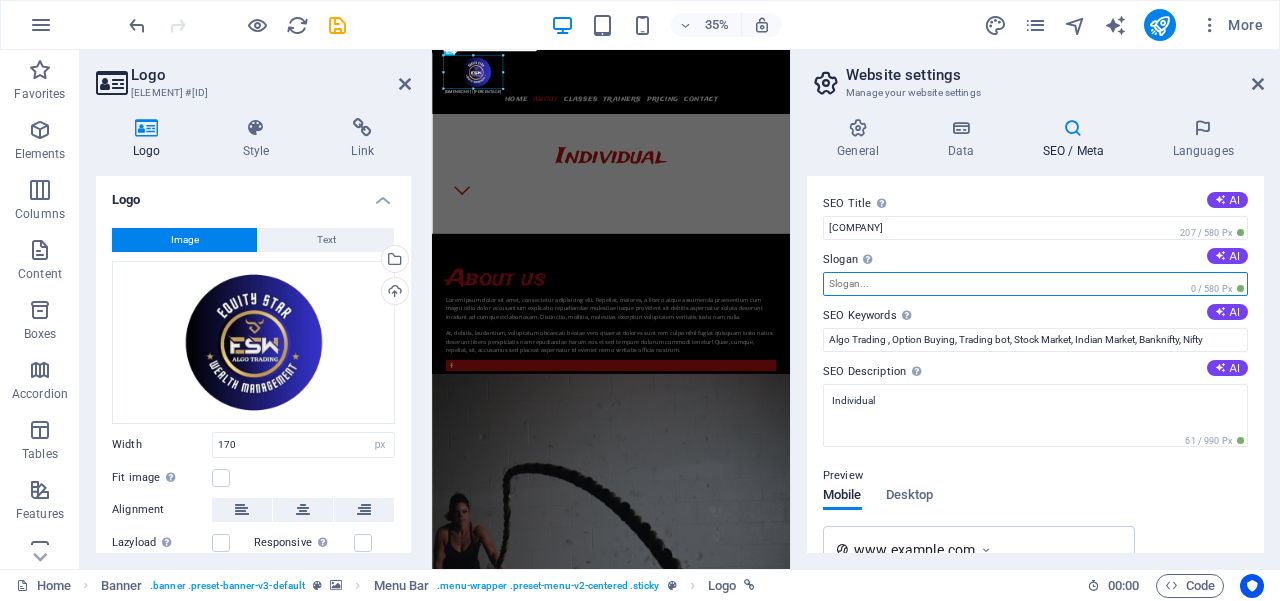 click on "General  Data  SEO / Meta  Languages Website name Individual Logo Drag files here, click to choose files or select files from Files or our free stock photos & videos Select files from the file manager, stock photos, or upload file(s) Upload Favicon Set the favicon of your website here. A favicon is a small icon shown in the browser tab next to your website title. It helps visitors identify your website. Drag files here, click to choose files or select files from Files or our free stock photos & videos Select files from the file manager, stock photos, or upload file(s) Upload Preview Image (Open Graph) This image will be shown when the website is shared on social networks Drag files here, click to choose files or select files from Files or our free stock photos & videos Select files from the file manager, stock photos, or upload file(s) Upload Contact data for this website. This can be used everywhere on the website and will update automatically. Company Individual First name Last name Street ZIP code [POSTAL_CODE]" at bounding box center [1035, 335] 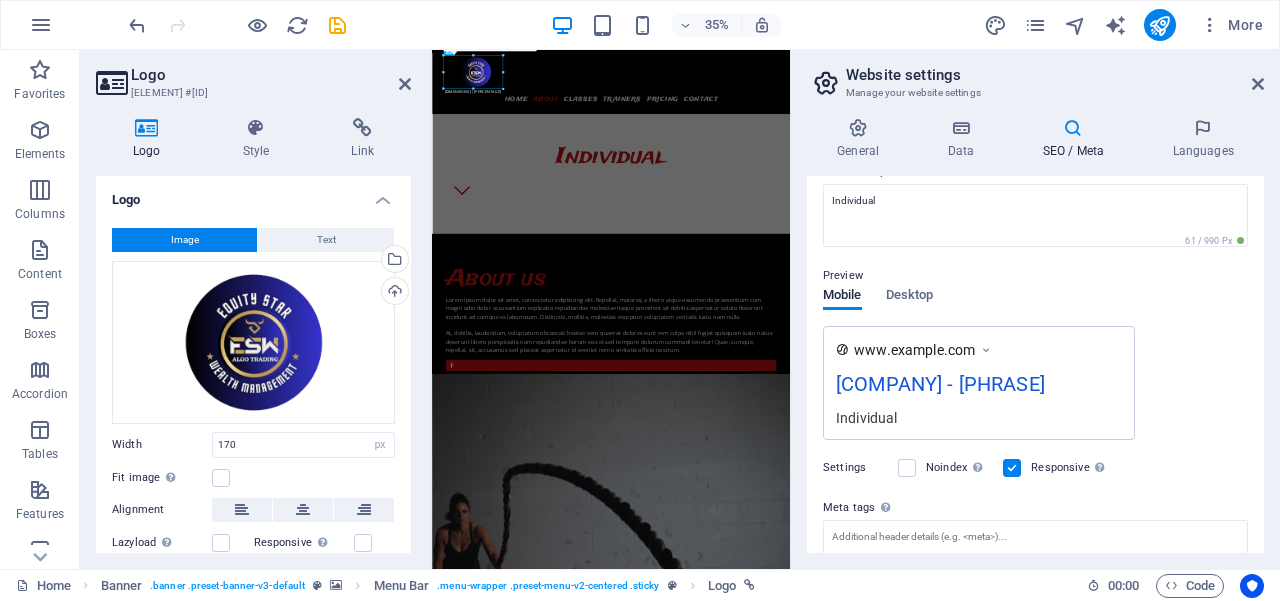 scroll, scrollTop: 66, scrollLeft: 0, axis: vertical 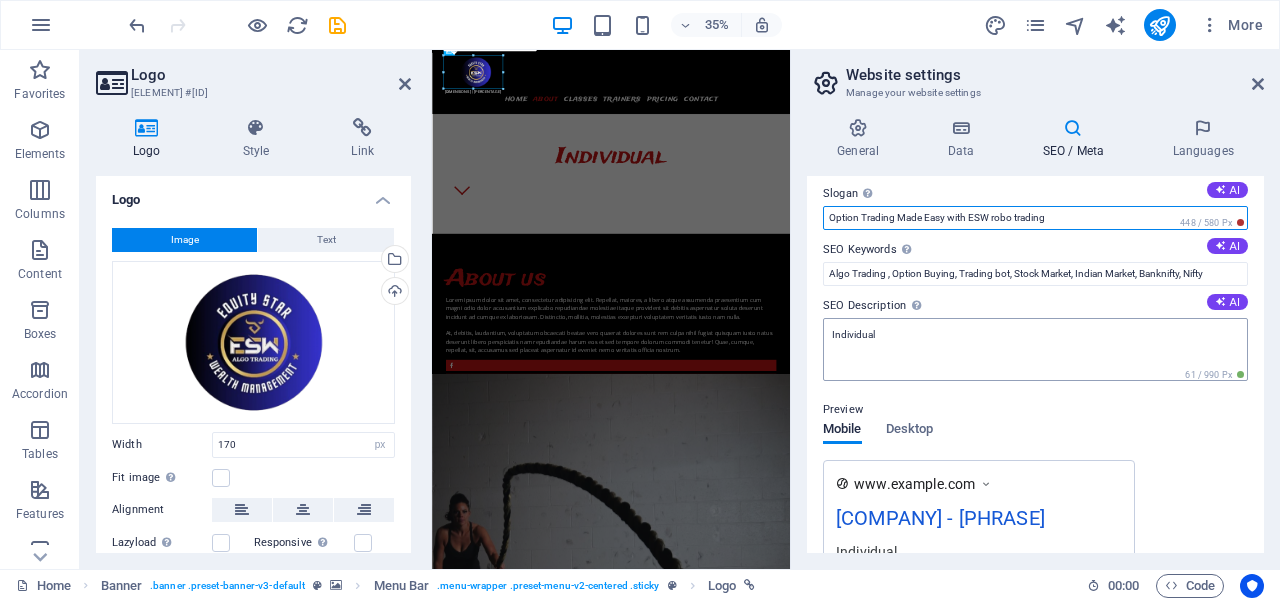 type on "Option Trading Made Easy with ESW robo trading" 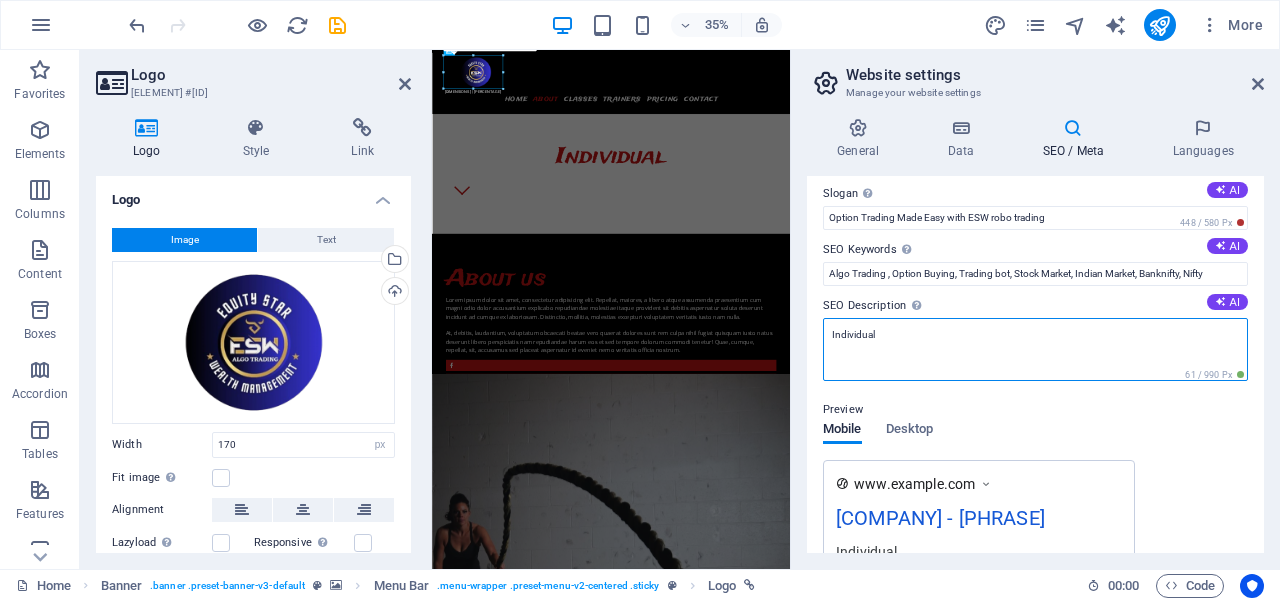 click on "Individual" at bounding box center [1035, 349] 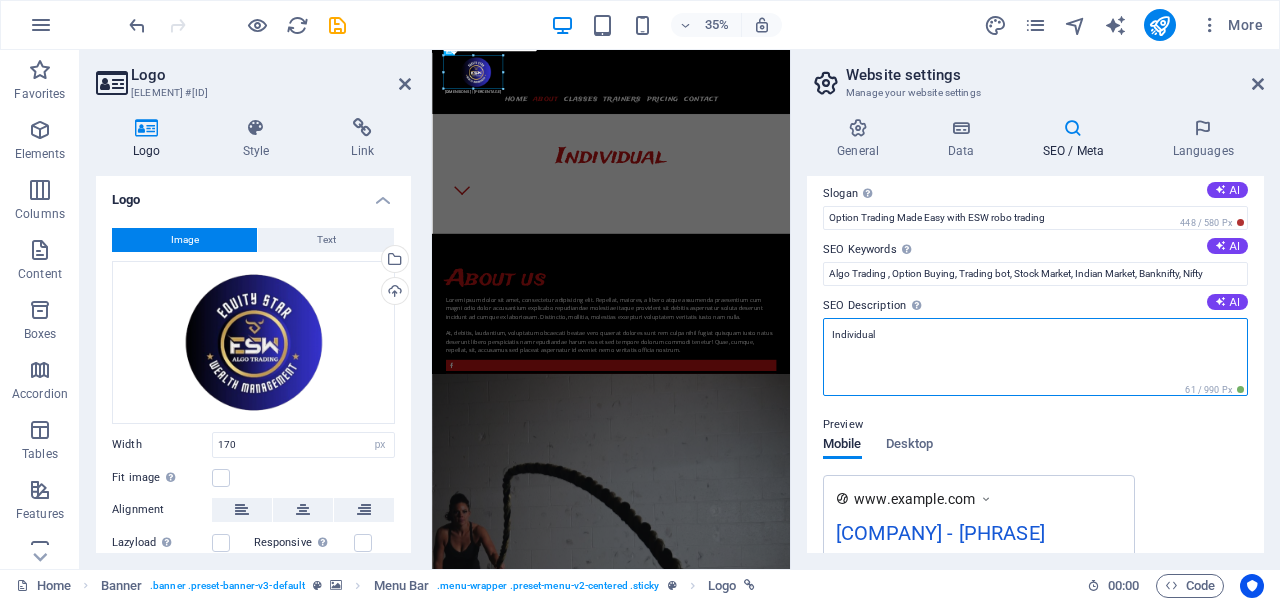 drag, startPoint x: 907, startPoint y: 335, endPoint x: 824, endPoint y: 321, distance: 84.17244 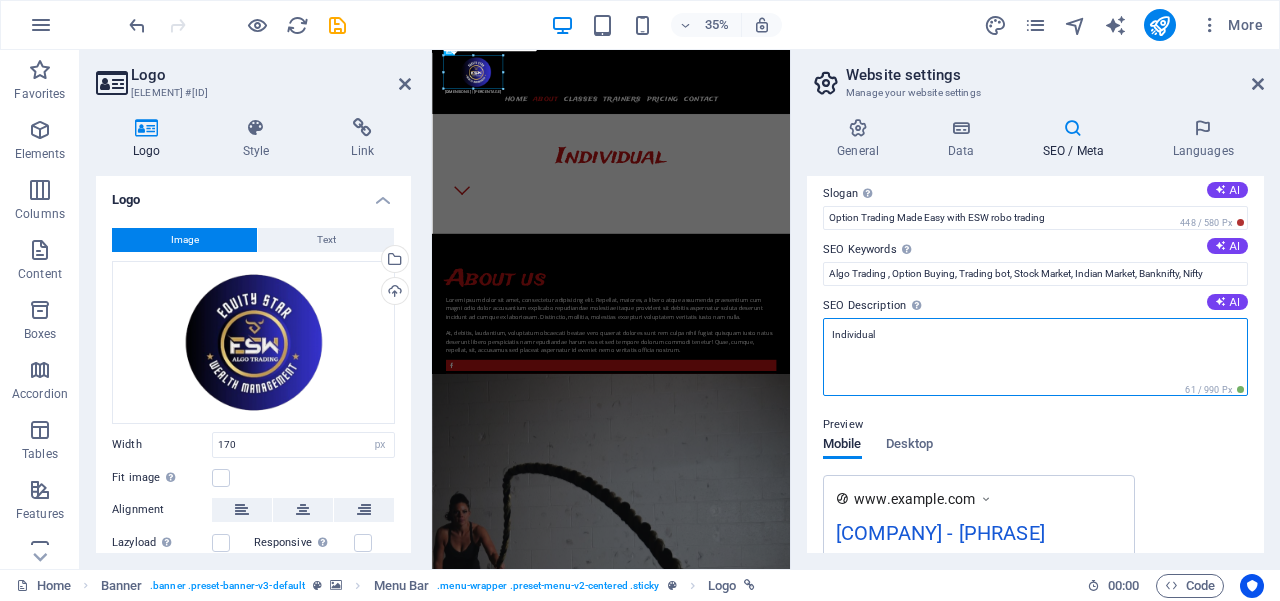 paste on "[CALL_TO_ACTION]" 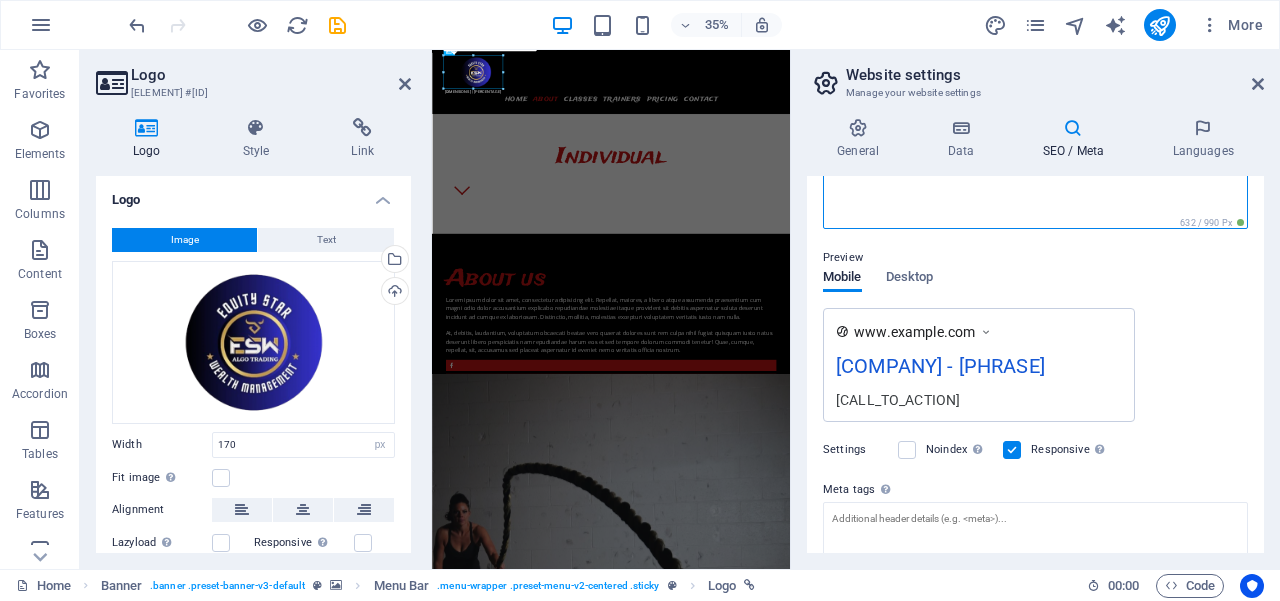 scroll, scrollTop: 0, scrollLeft: 0, axis: both 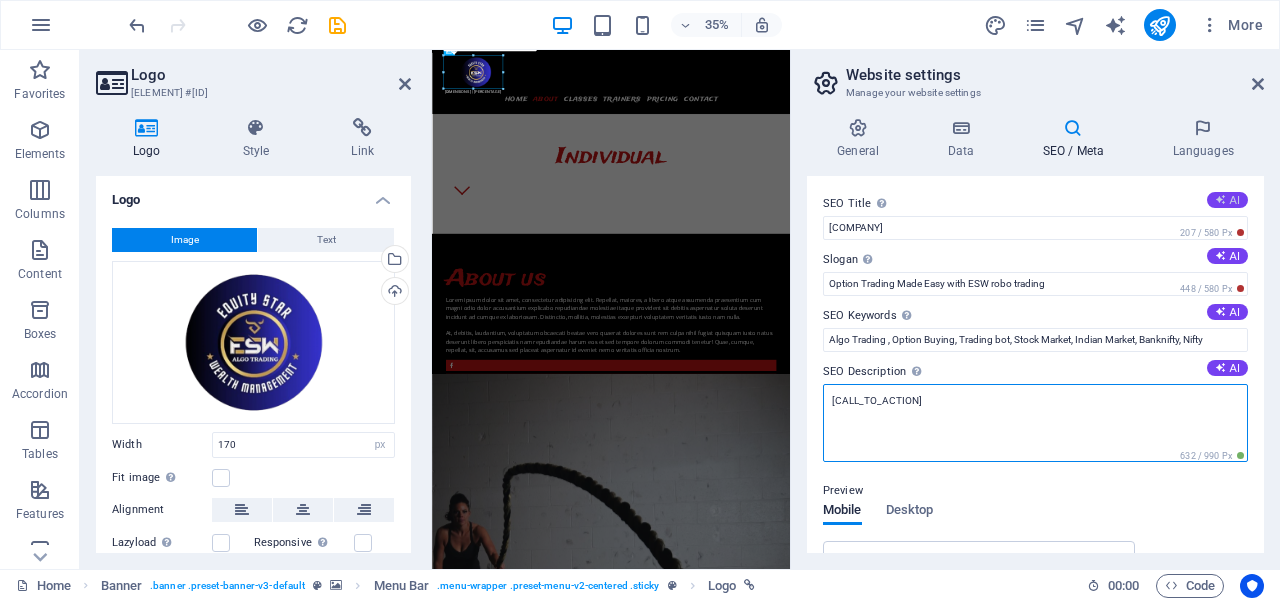 type on "[CALL_TO_ACTION]" 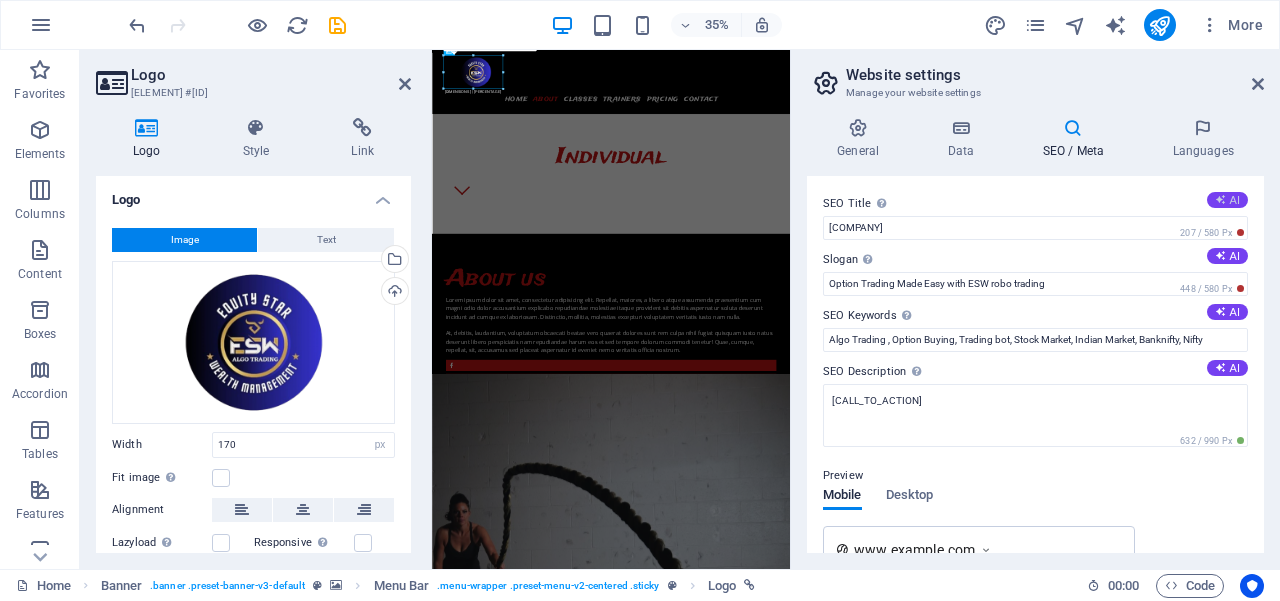 click on "AI" at bounding box center (1227, 200) 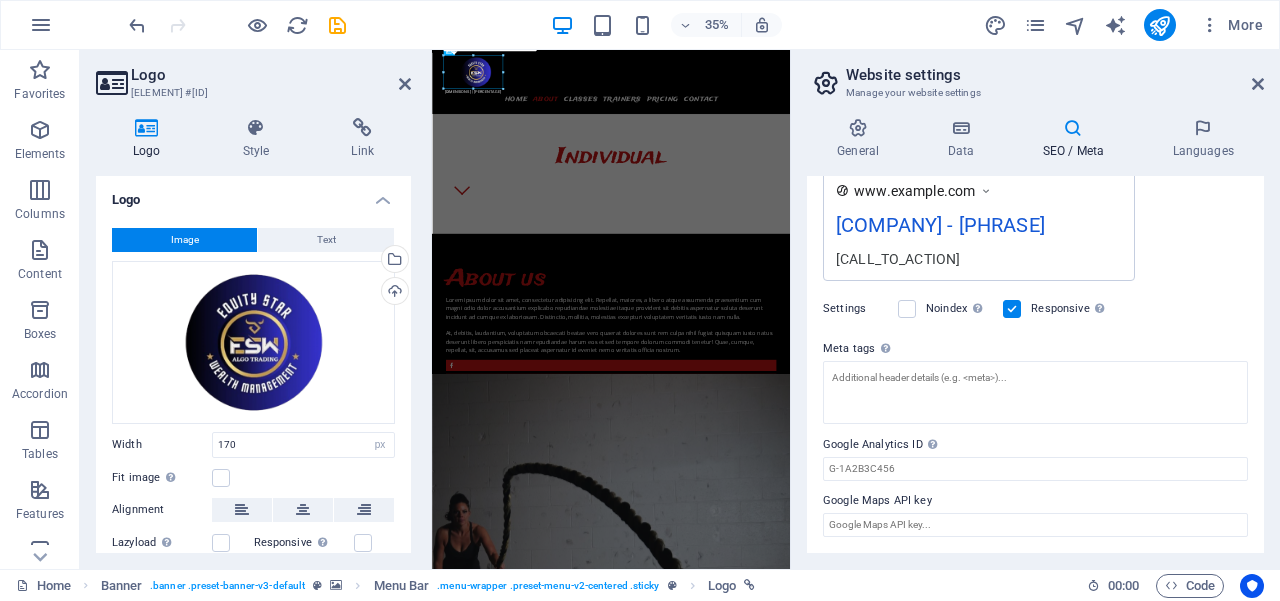 type on "[BRAND] [LOCATION] [BUSINESS]" 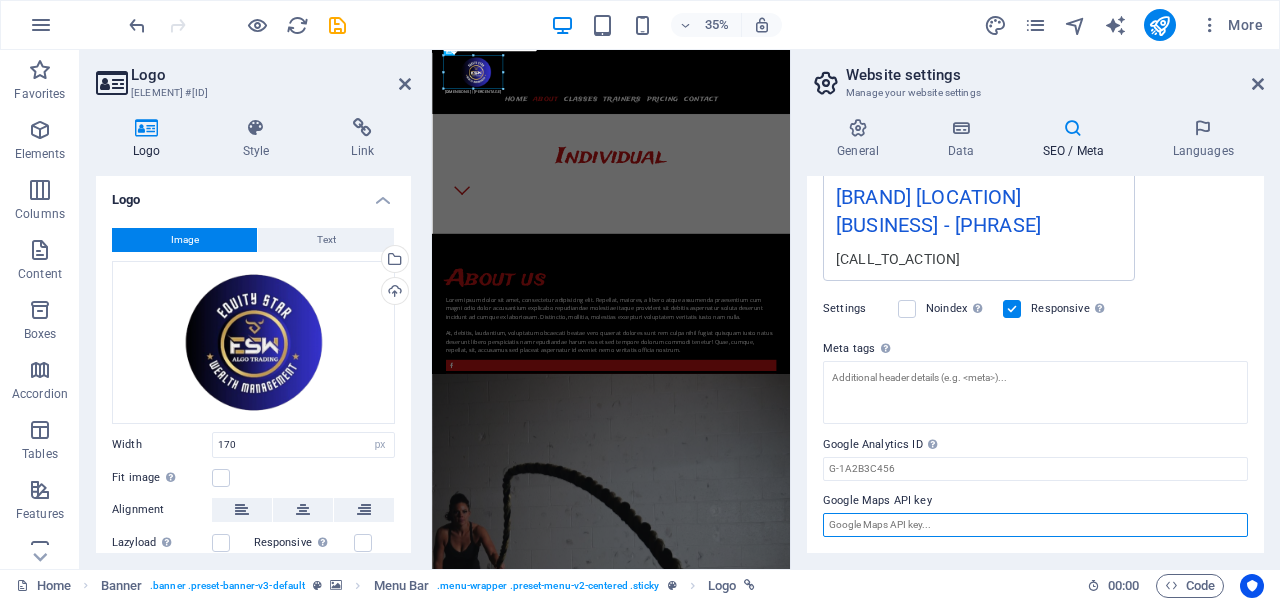 click on "Google Maps API key" at bounding box center [1035, 525] 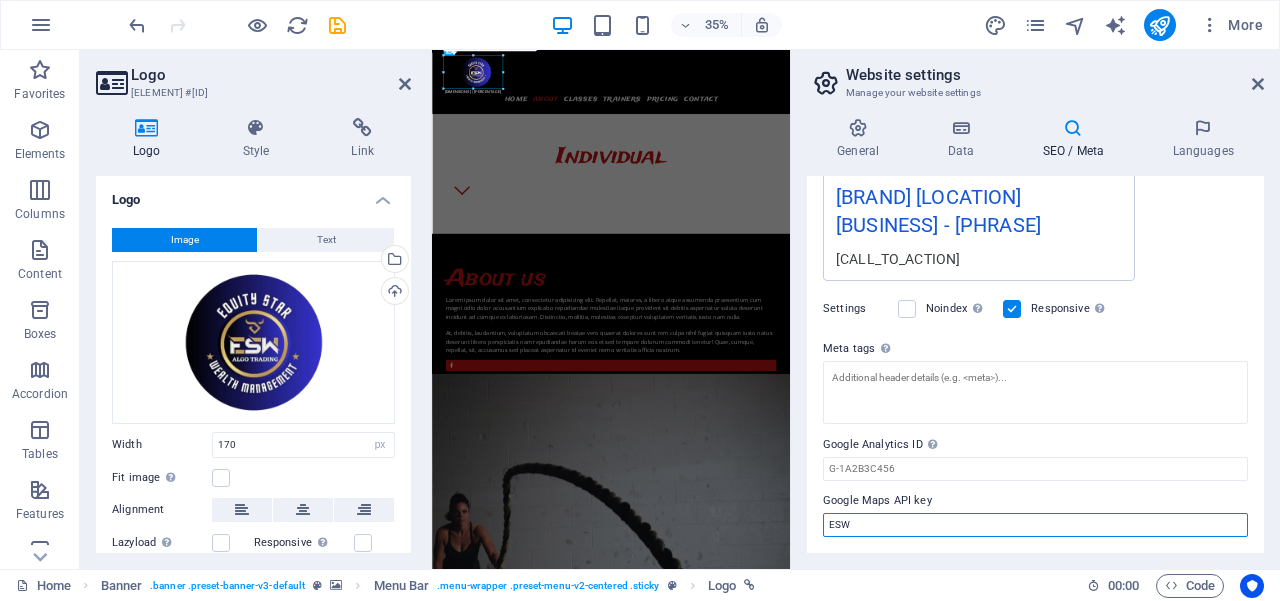 drag, startPoint x: 881, startPoint y: 533, endPoint x: 798, endPoint y: 529, distance: 83.09633 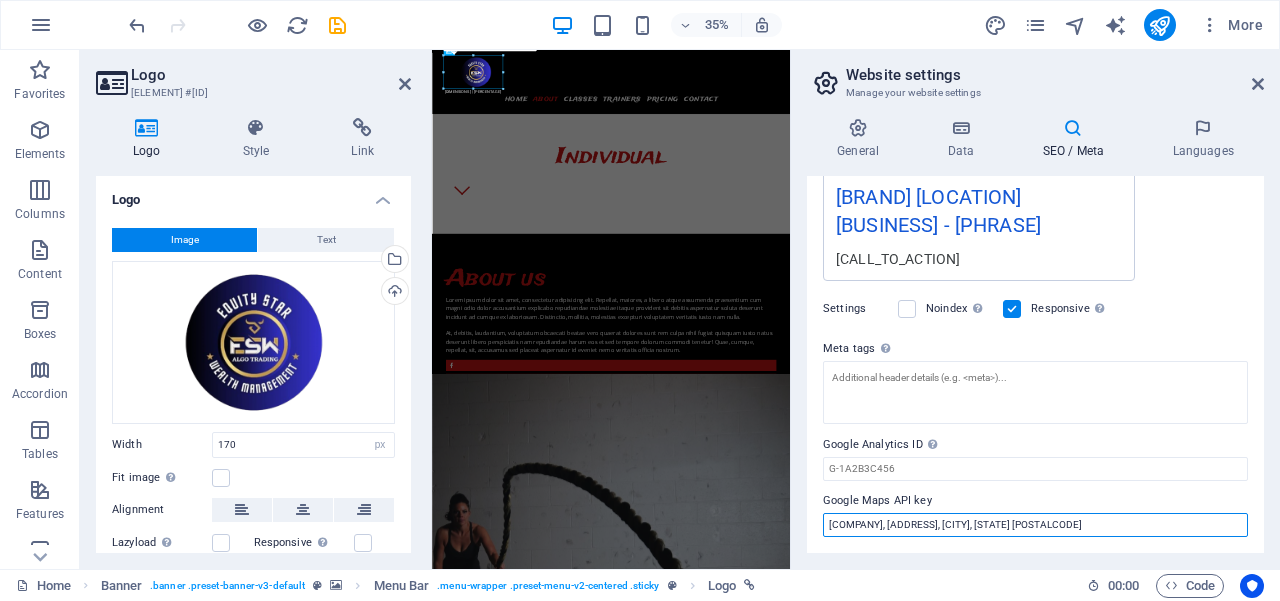 scroll, scrollTop: 0, scrollLeft: 242, axis: horizontal 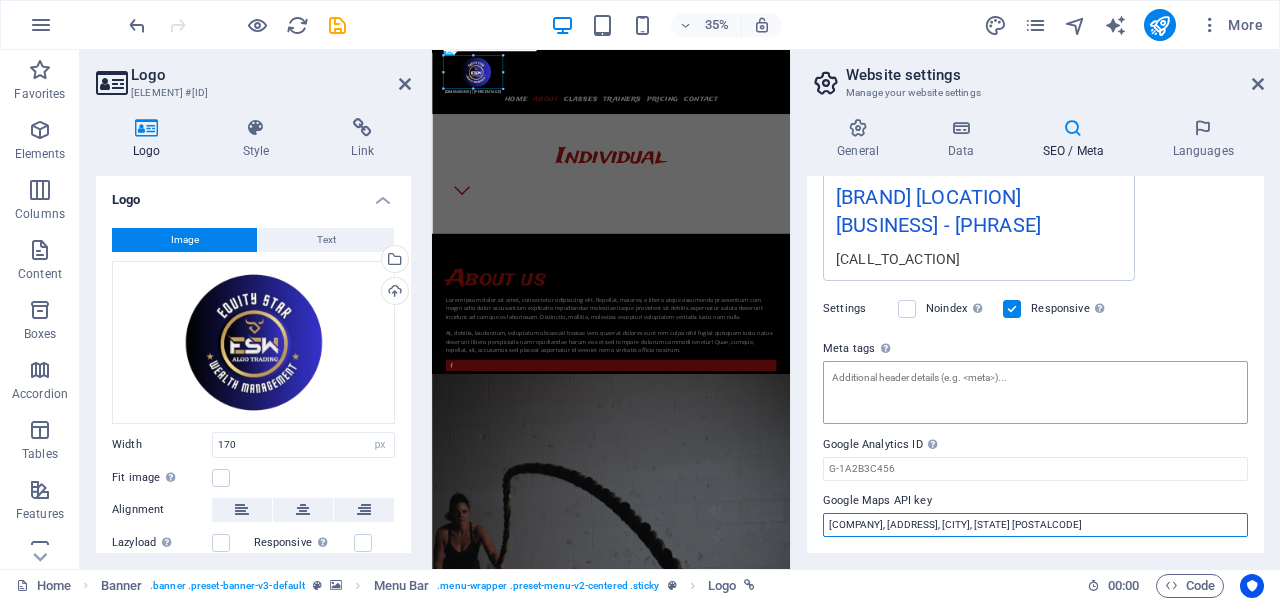 type on "[COMPANY], [ADDRESS], [CITY], [STATE] [POSTALCODE]" 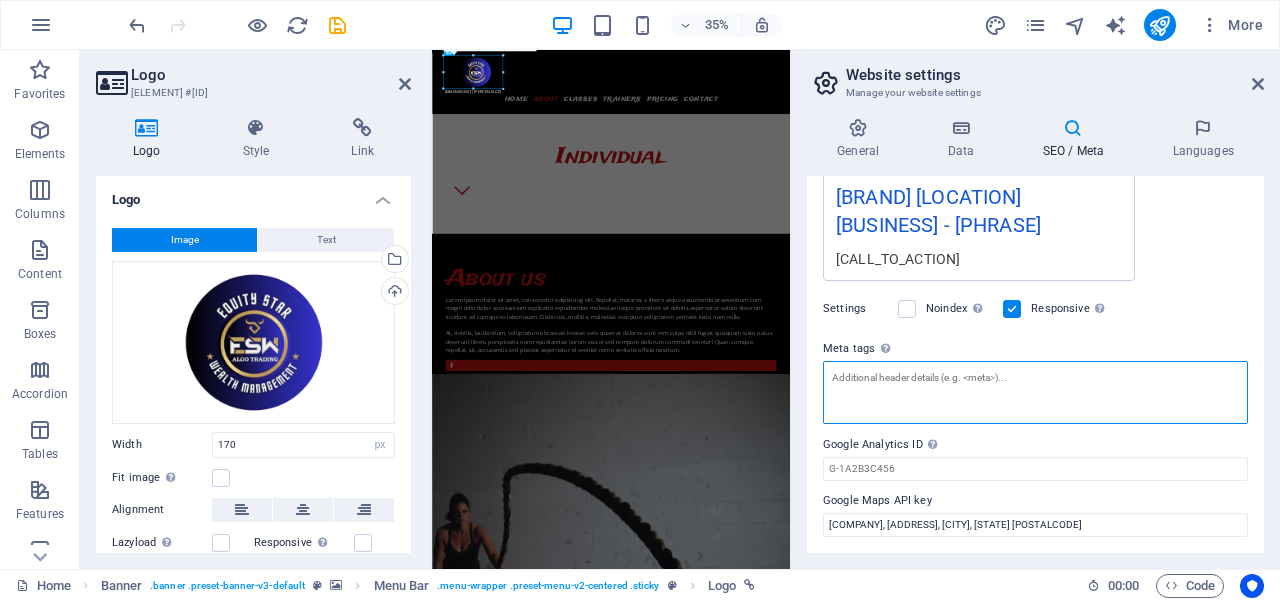 click on "Meta tags Enter HTML code here that will be placed inside the  tags of your website. Please note that your website may not function if you include code with errors." at bounding box center [1035, 392] 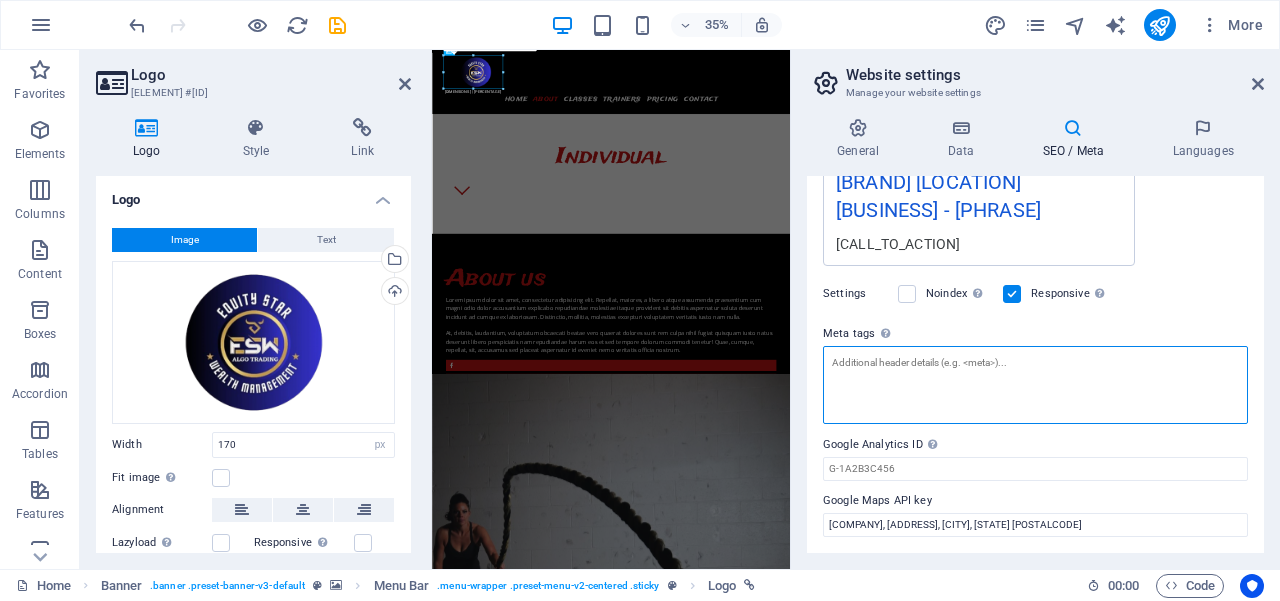click on "Meta tags Enter HTML code here that will be placed inside the  tags of your website. Please note that your website may not function if you include code with errors." at bounding box center [1035, 385] 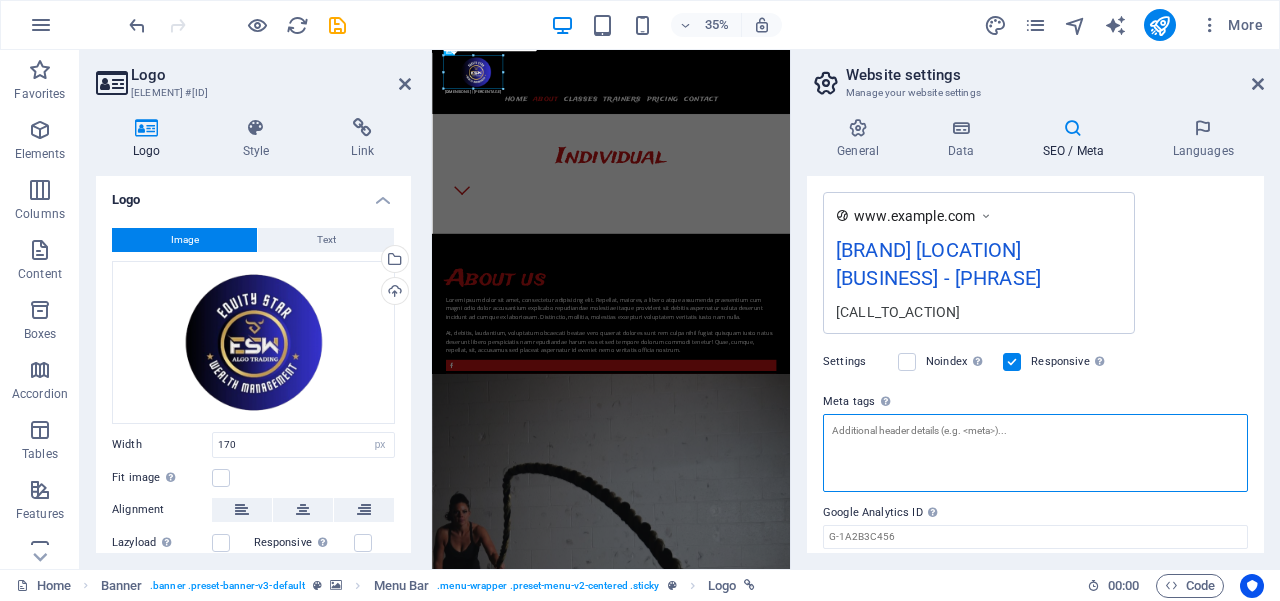 scroll, scrollTop: 267, scrollLeft: 0, axis: vertical 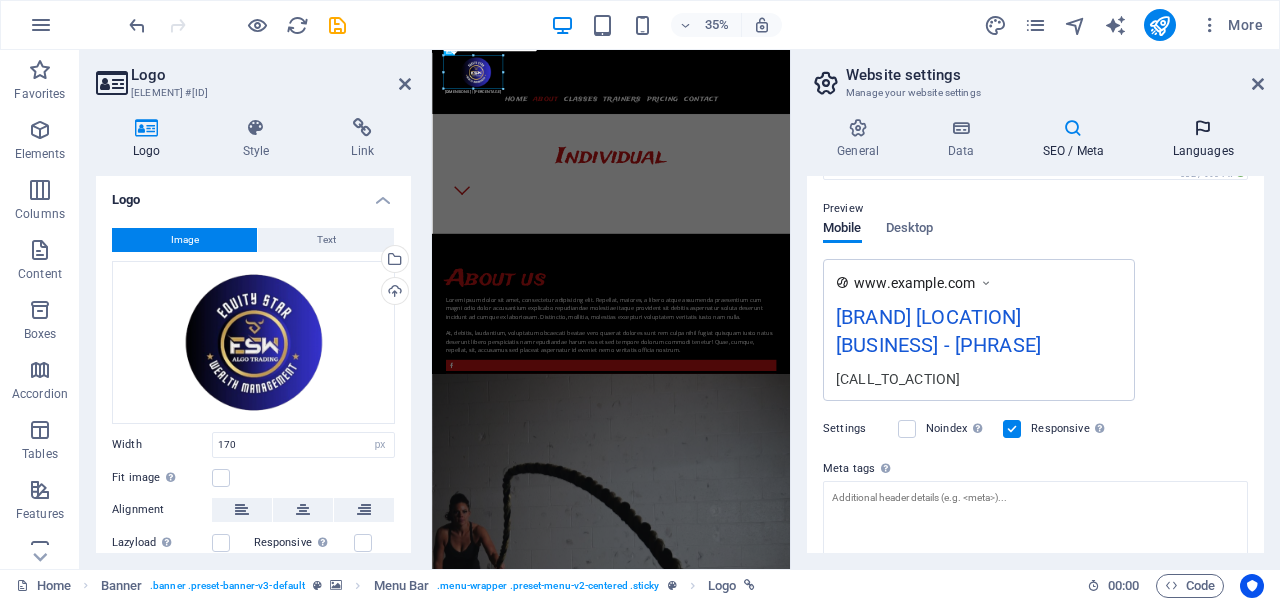 click at bounding box center (1203, 128) 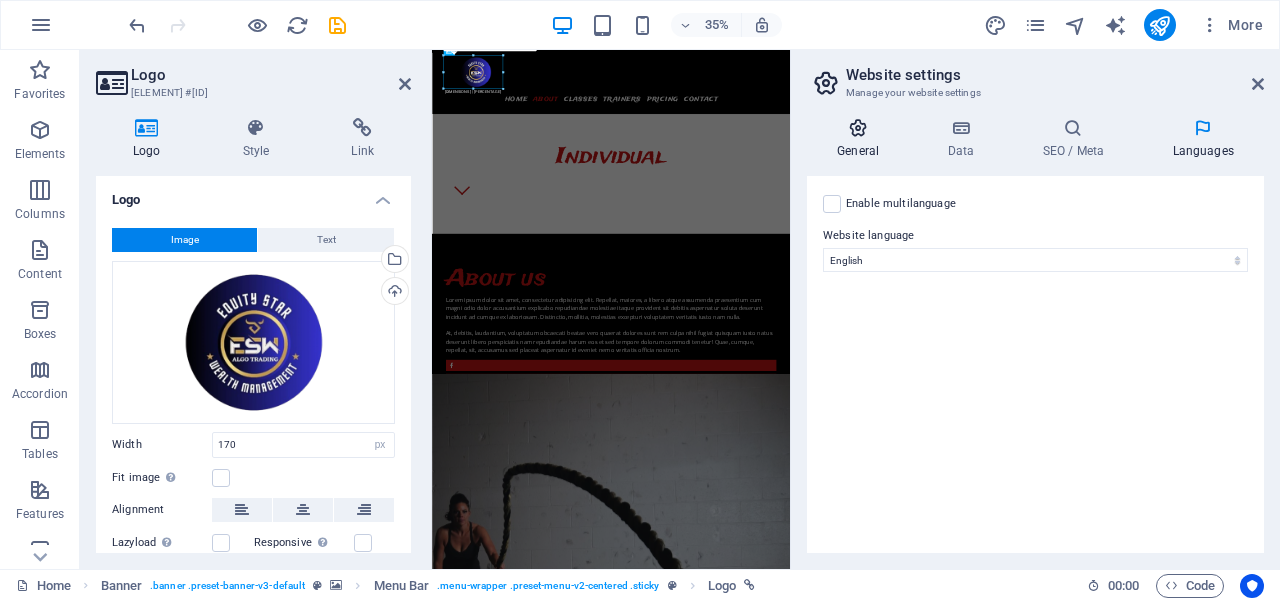 click at bounding box center [858, 128] 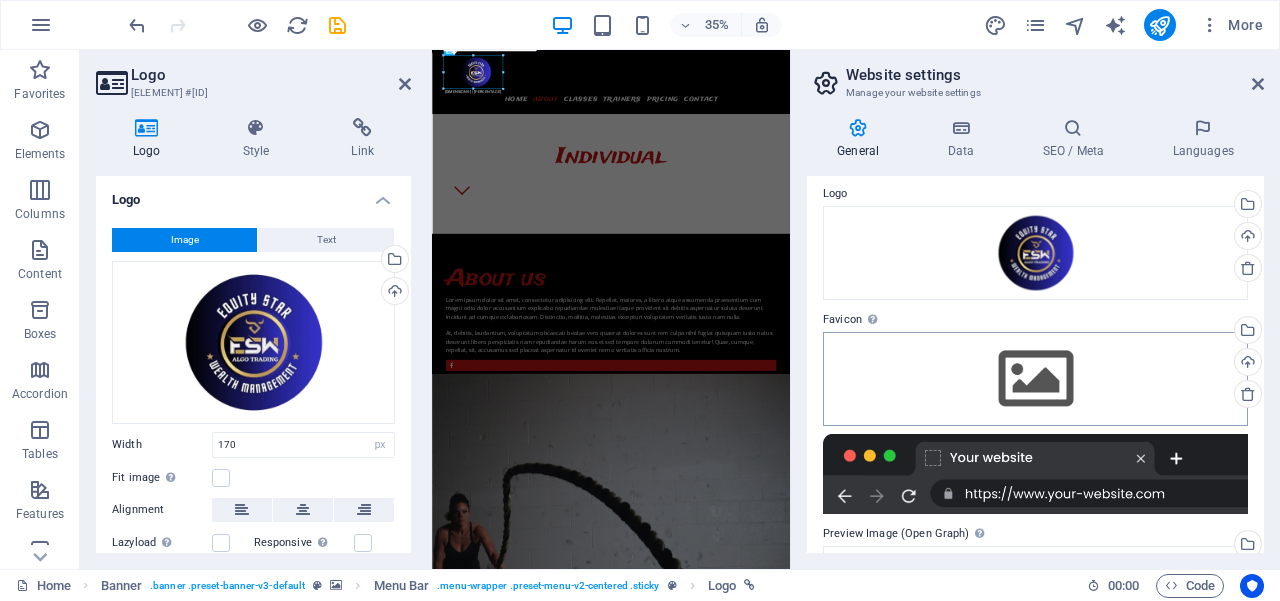 scroll, scrollTop: 133, scrollLeft: 0, axis: vertical 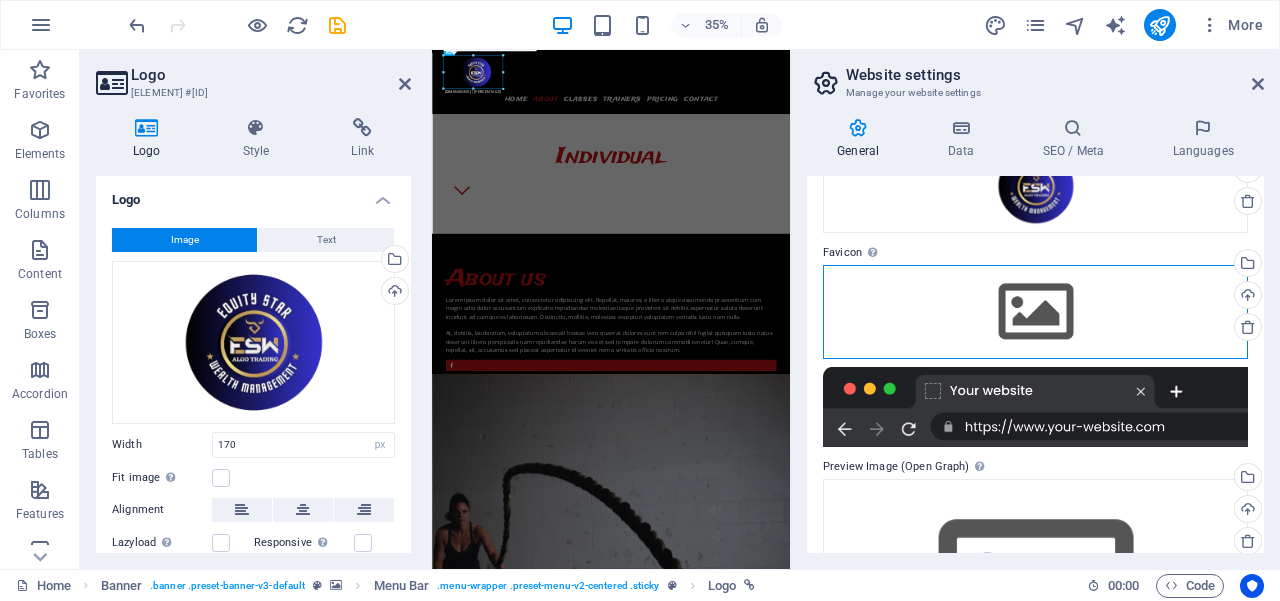 click on "Drag files here, click to choose files or select files from Files or our free stock photos & videos" at bounding box center [1035, 312] 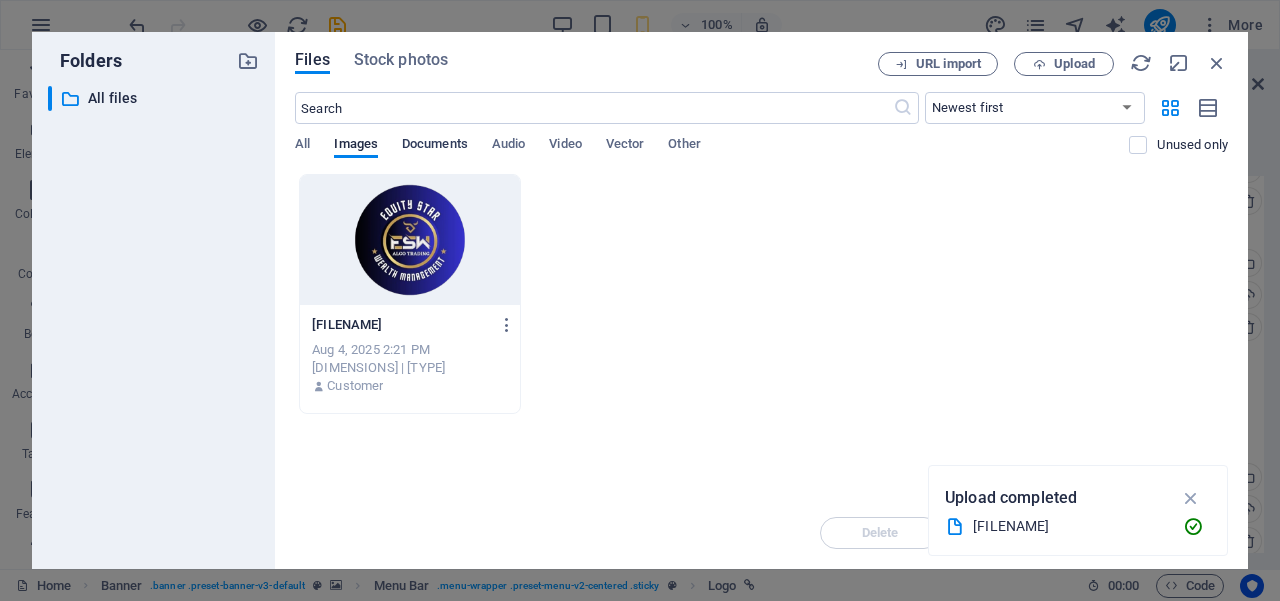 click on "Documents" at bounding box center [435, 146] 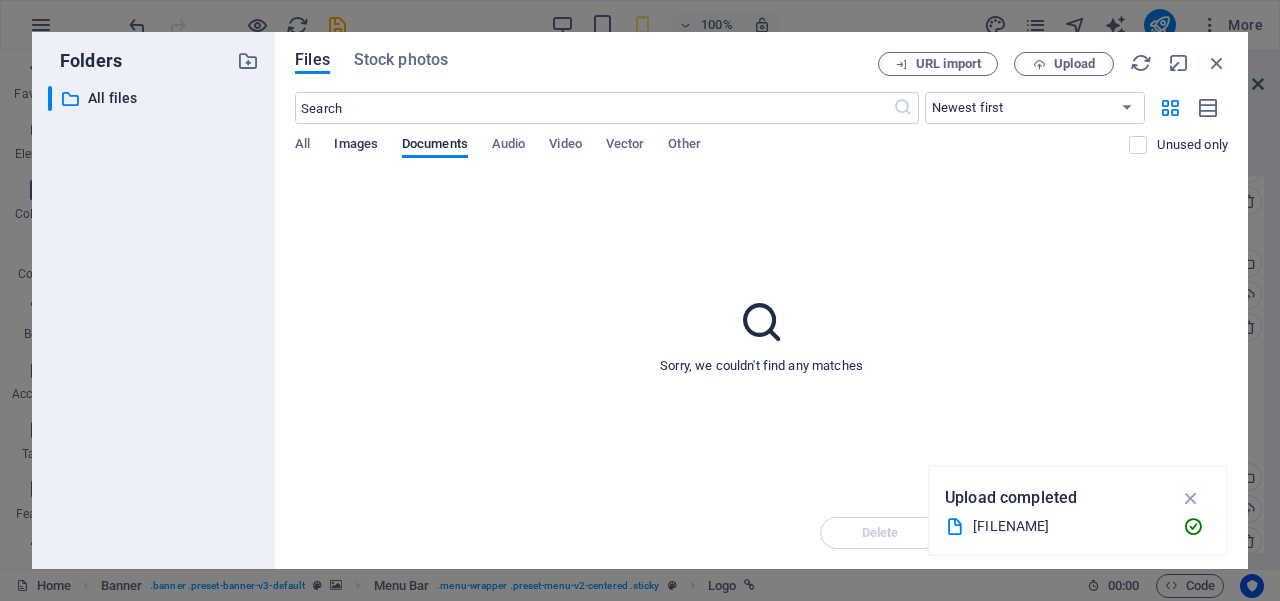 click on "Images" at bounding box center [356, 146] 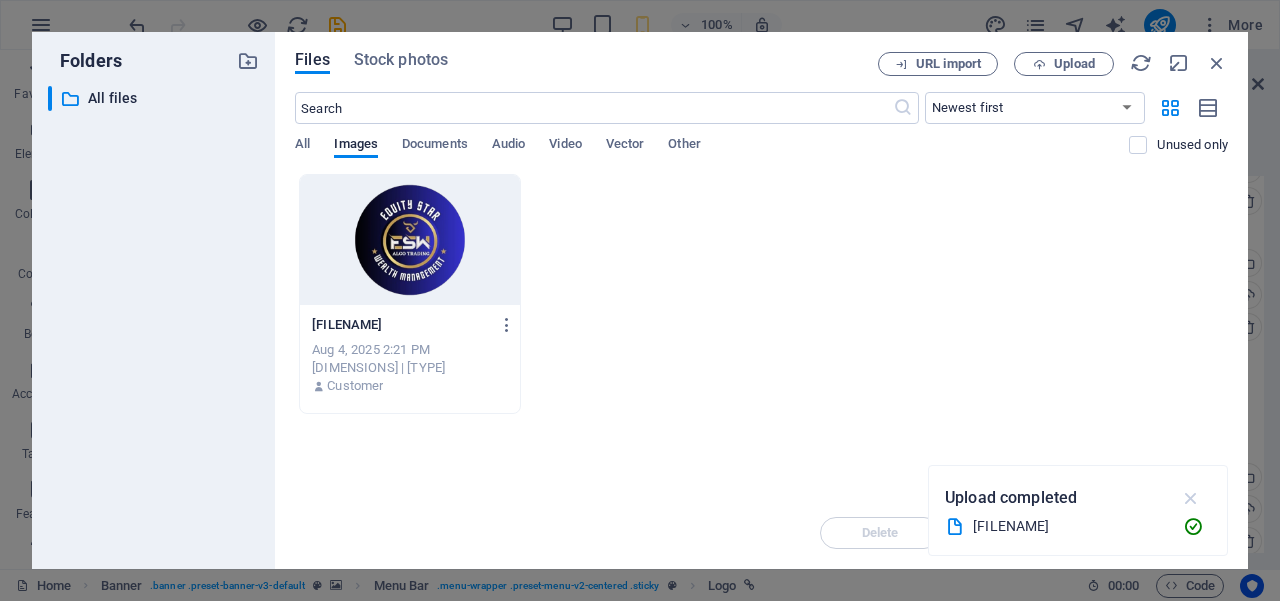 click at bounding box center [1191, 498] 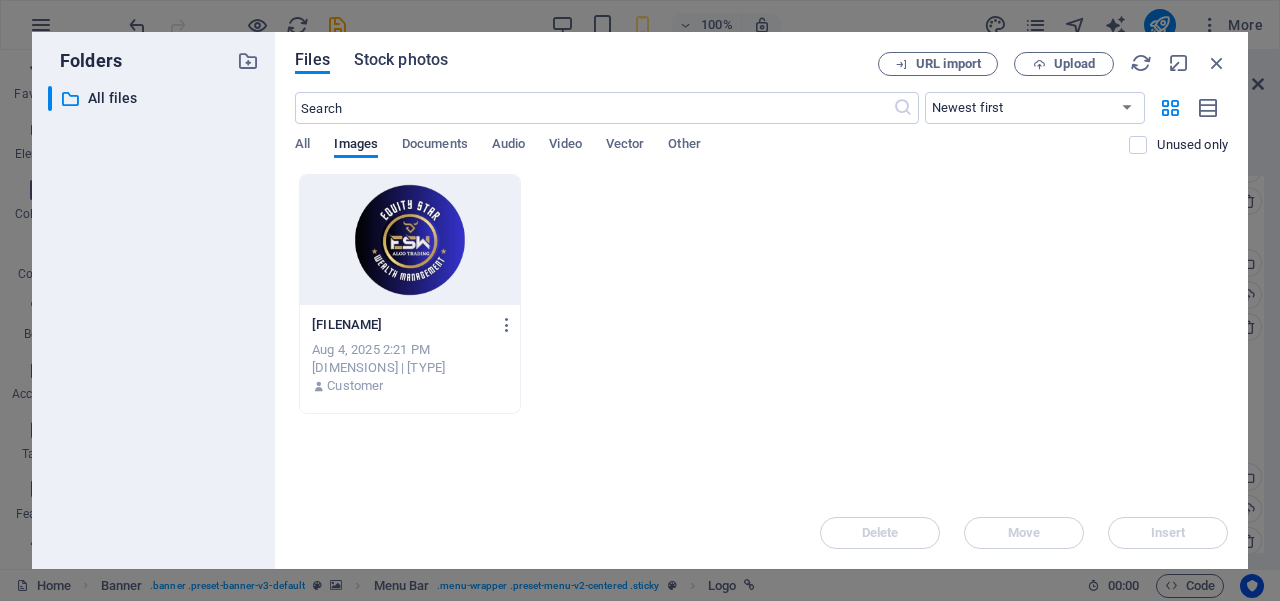 click on "Stock photos" at bounding box center (401, 60) 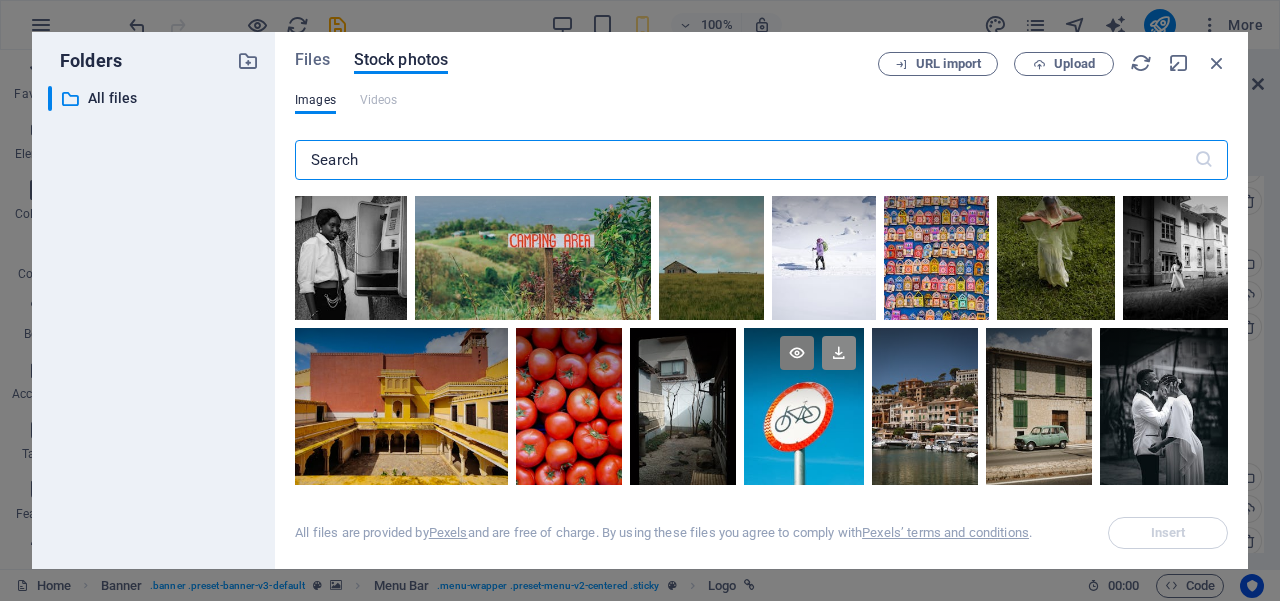 scroll, scrollTop: 0, scrollLeft: 0, axis: both 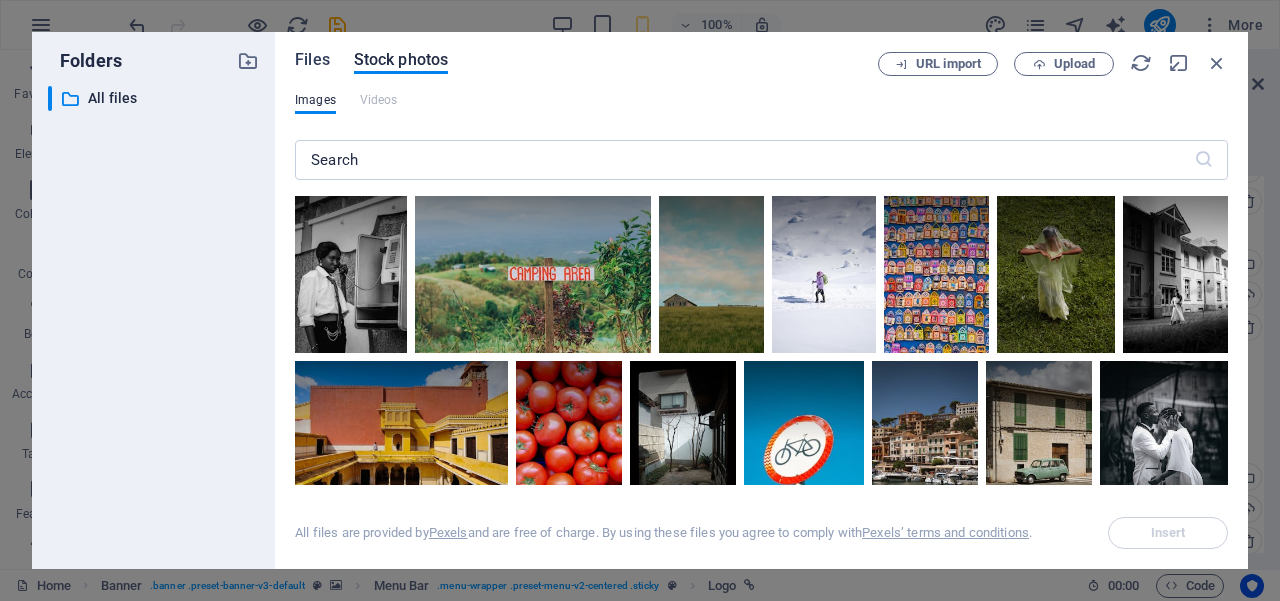 click on "Files" at bounding box center [312, 60] 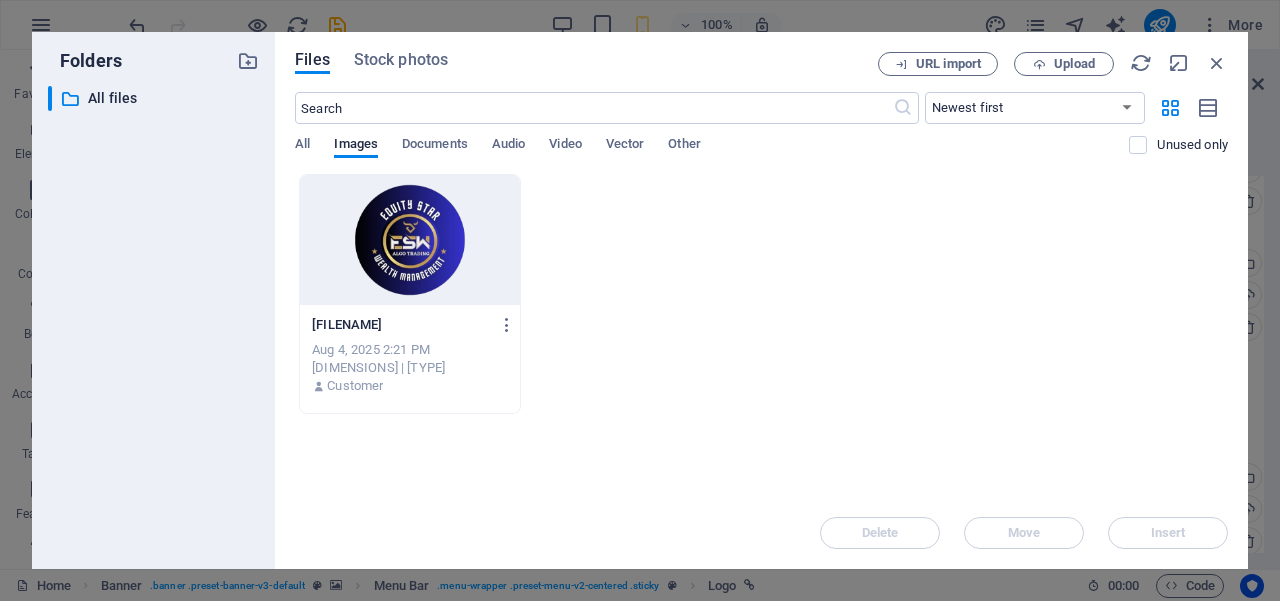 click on "[FILENAME] [FILENAME] [DATE] [TIME] [SIZE] | [DIMENSIONS] | [TYPE] [ROLE]" at bounding box center (761, 294) 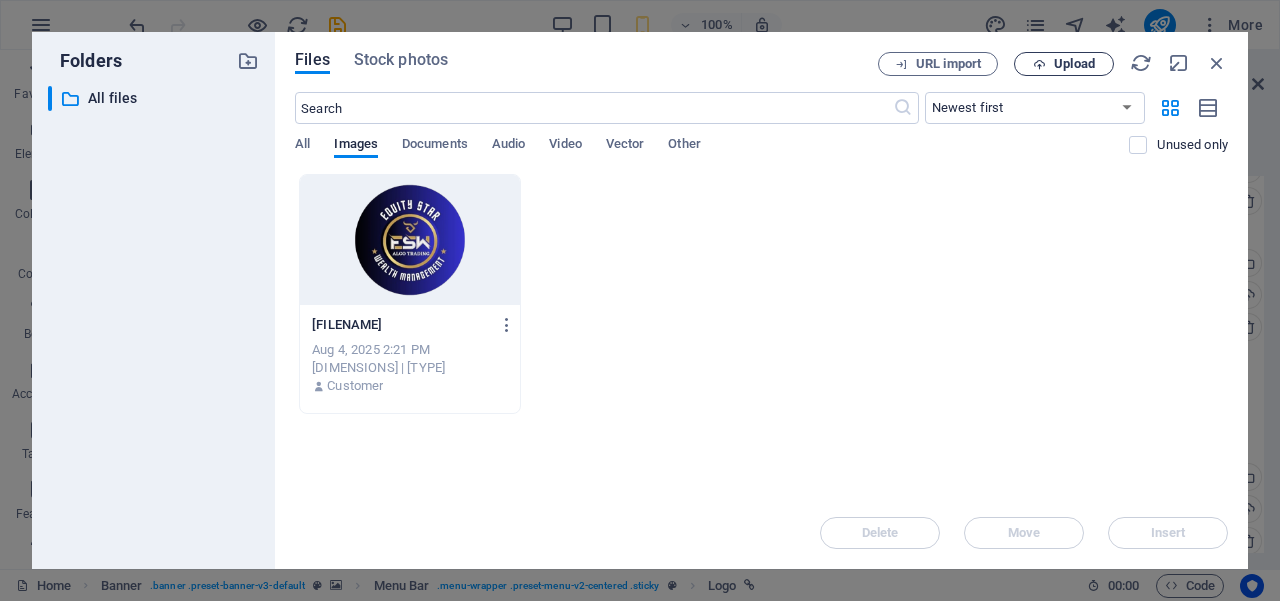 click at bounding box center (1039, 64) 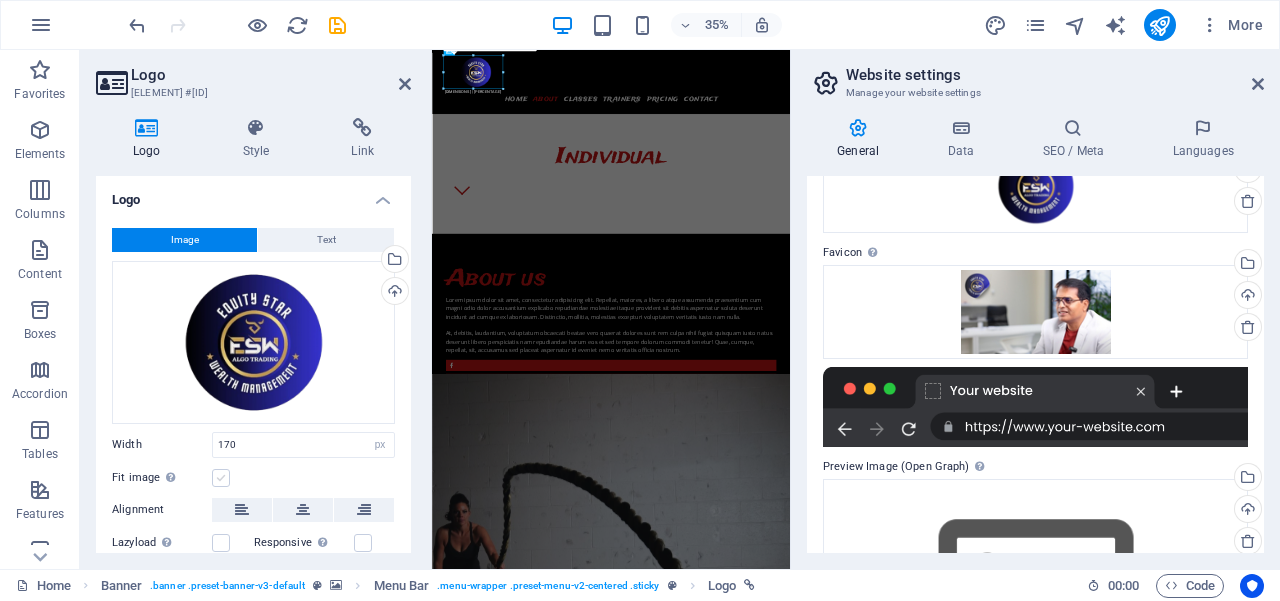 click at bounding box center (221, 478) 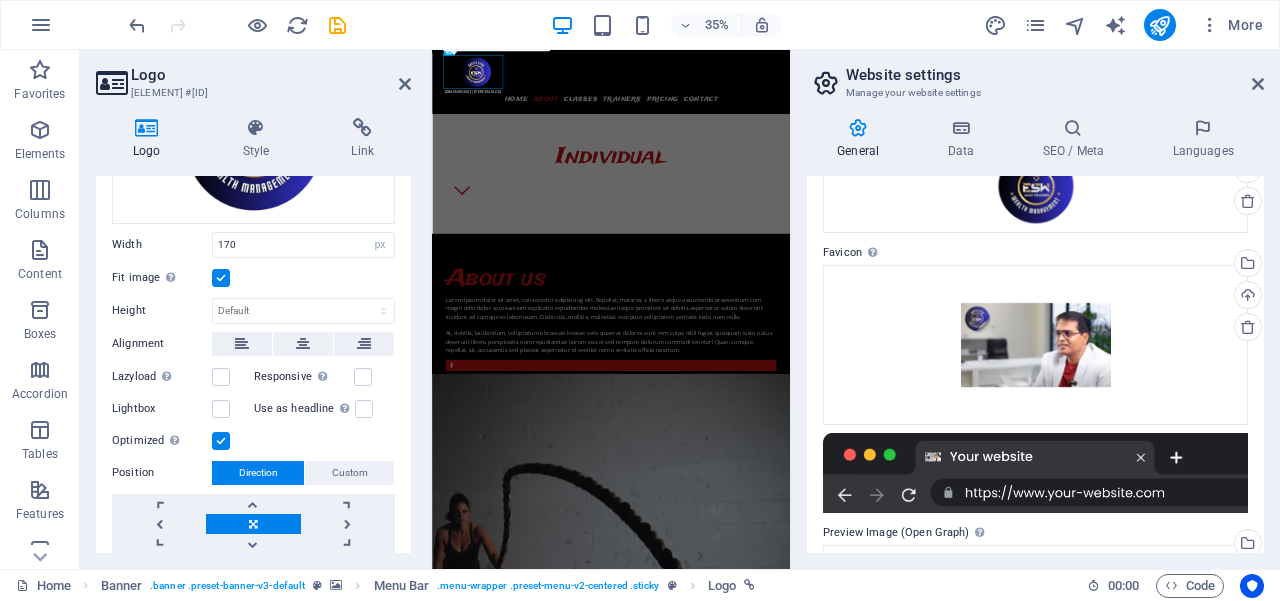scroll, scrollTop: 260, scrollLeft: 0, axis: vertical 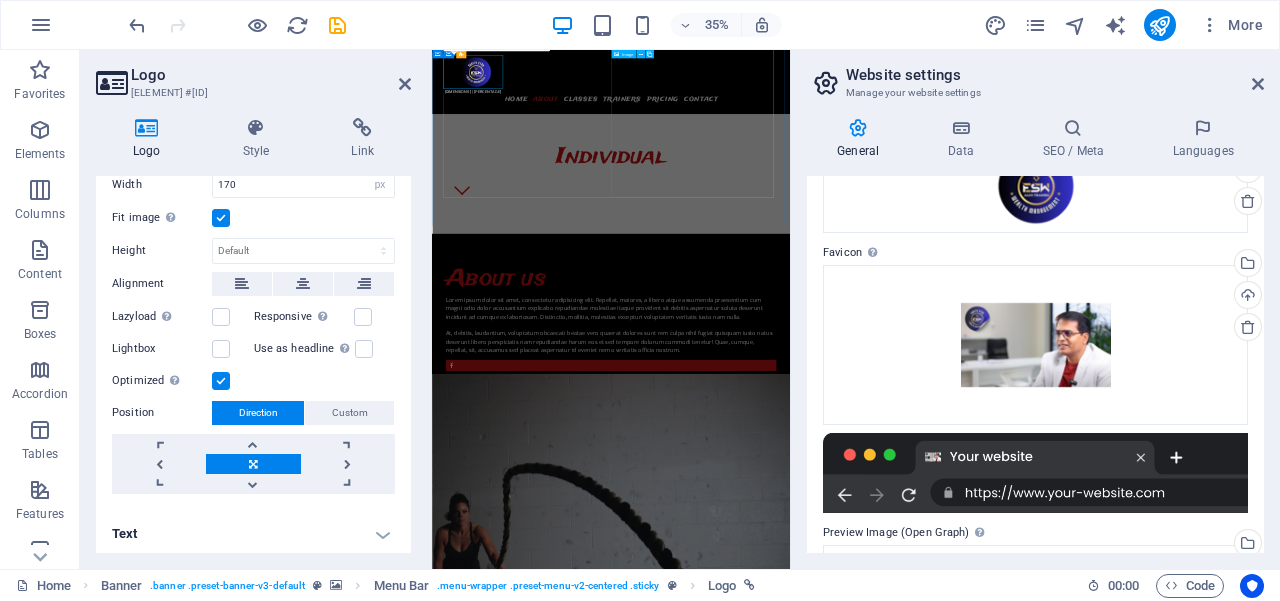 click at bounding box center [616, 1098] 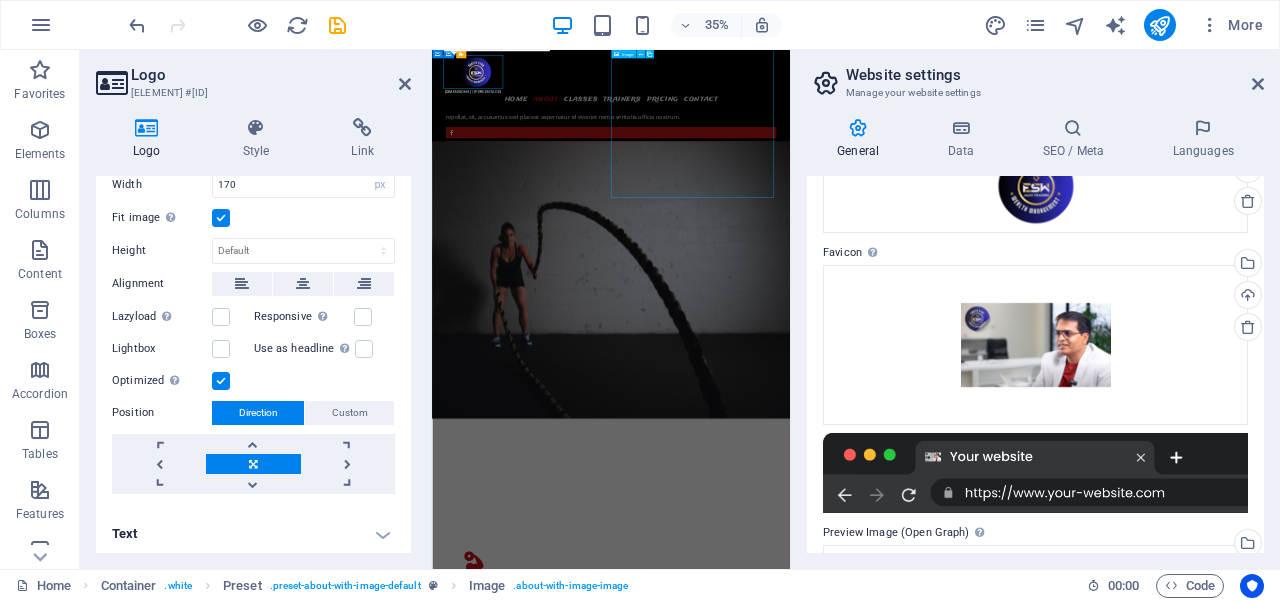 scroll, scrollTop: 880, scrollLeft: 0, axis: vertical 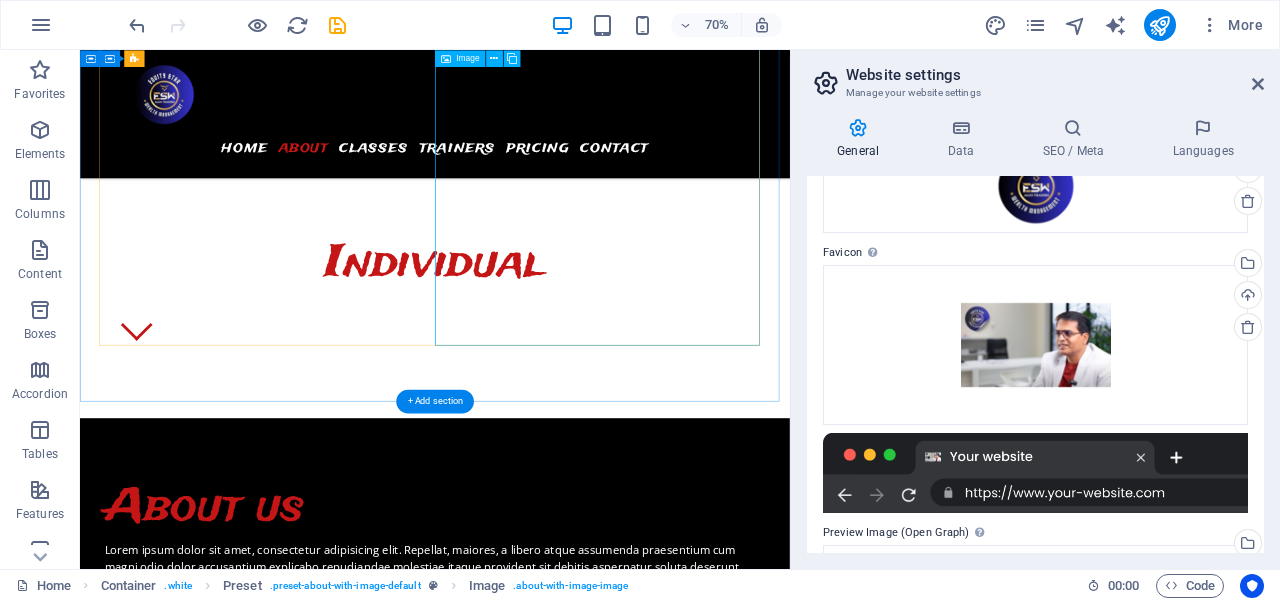 click at bounding box center (259, 1098) 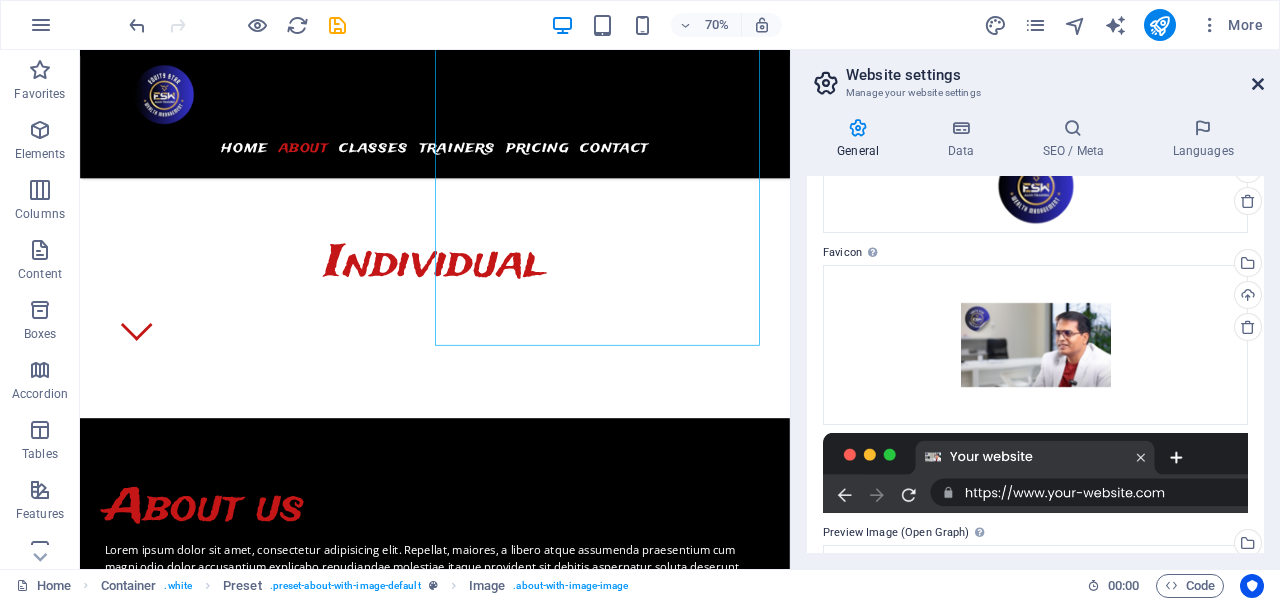 click at bounding box center [1258, 84] 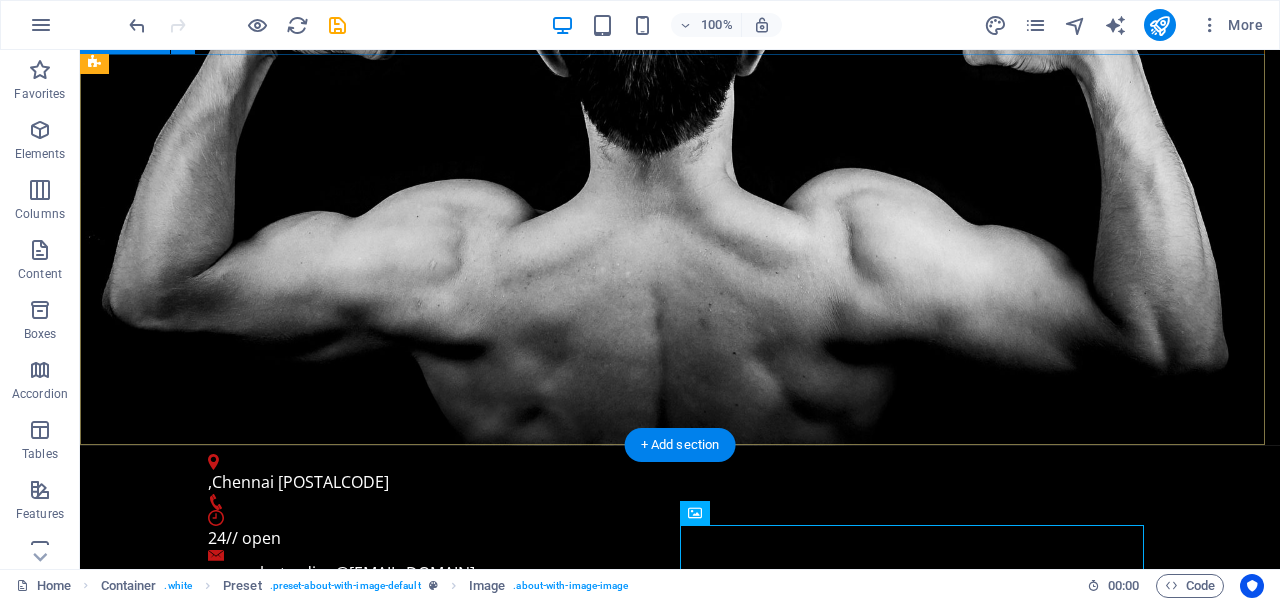 scroll, scrollTop: 0, scrollLeft: 0, axis: both 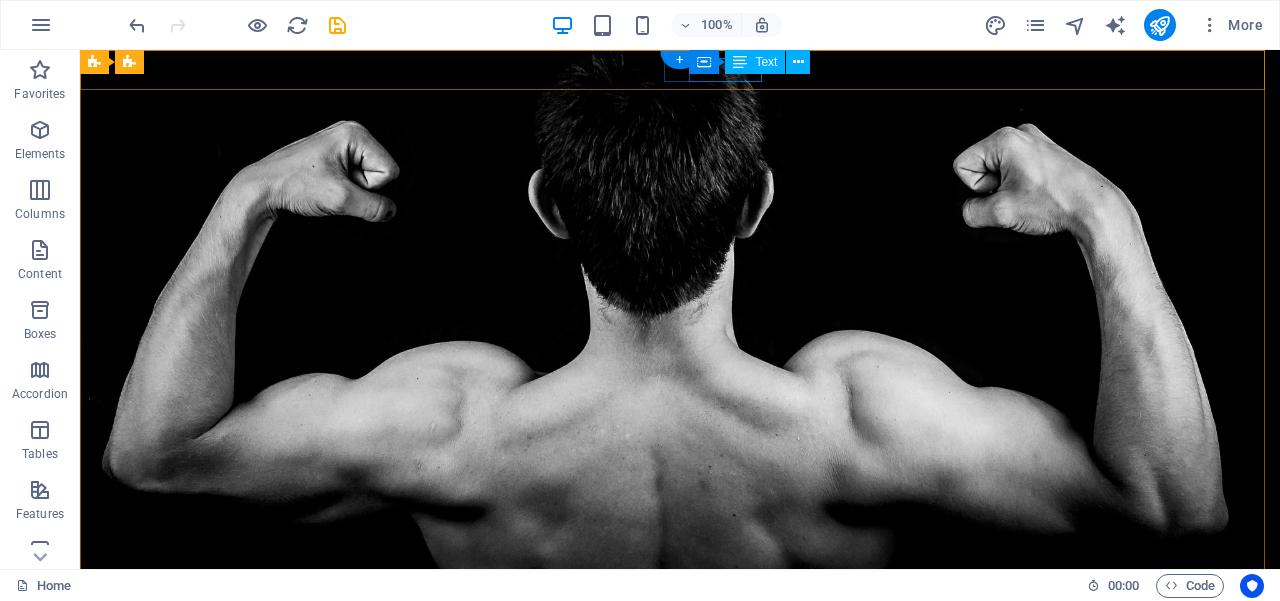 click on "24// open" at bounding box center [672, 700] 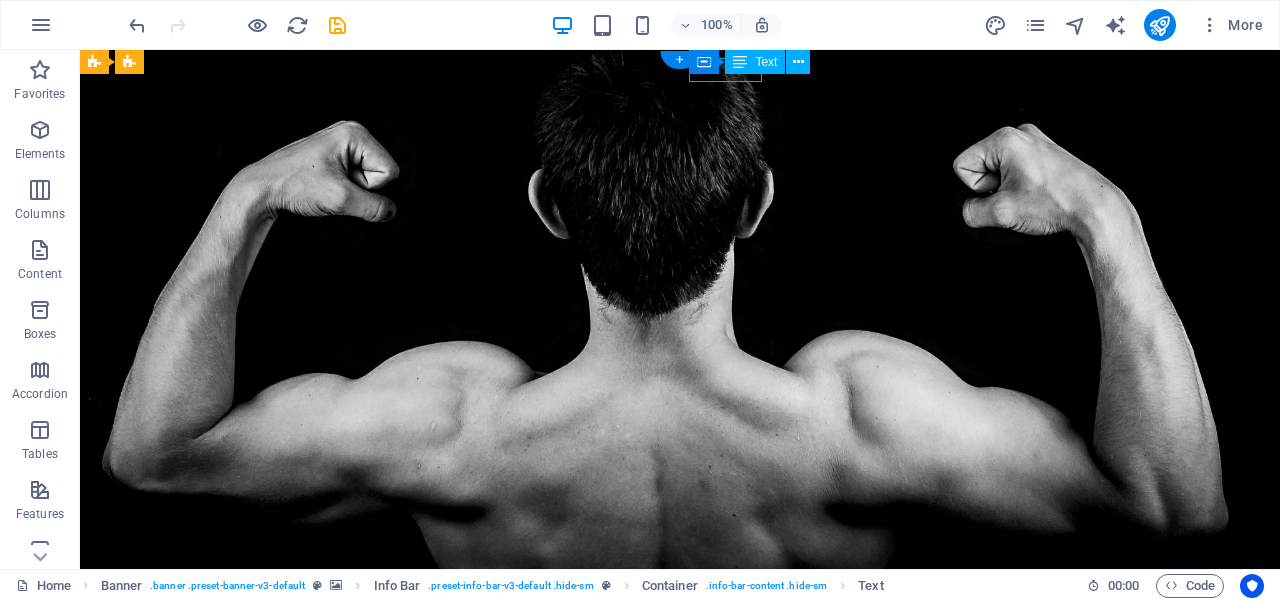 click on "24// open" at bounding box center [672, 700] 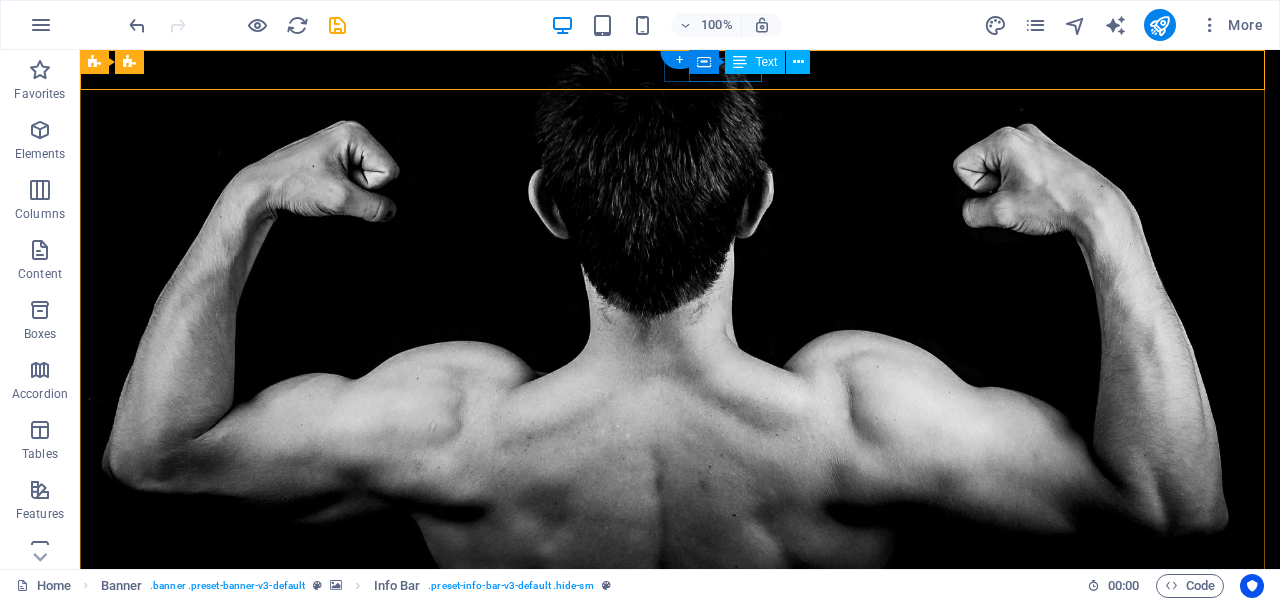 click on "24// open" at bounding box center [672, 700] 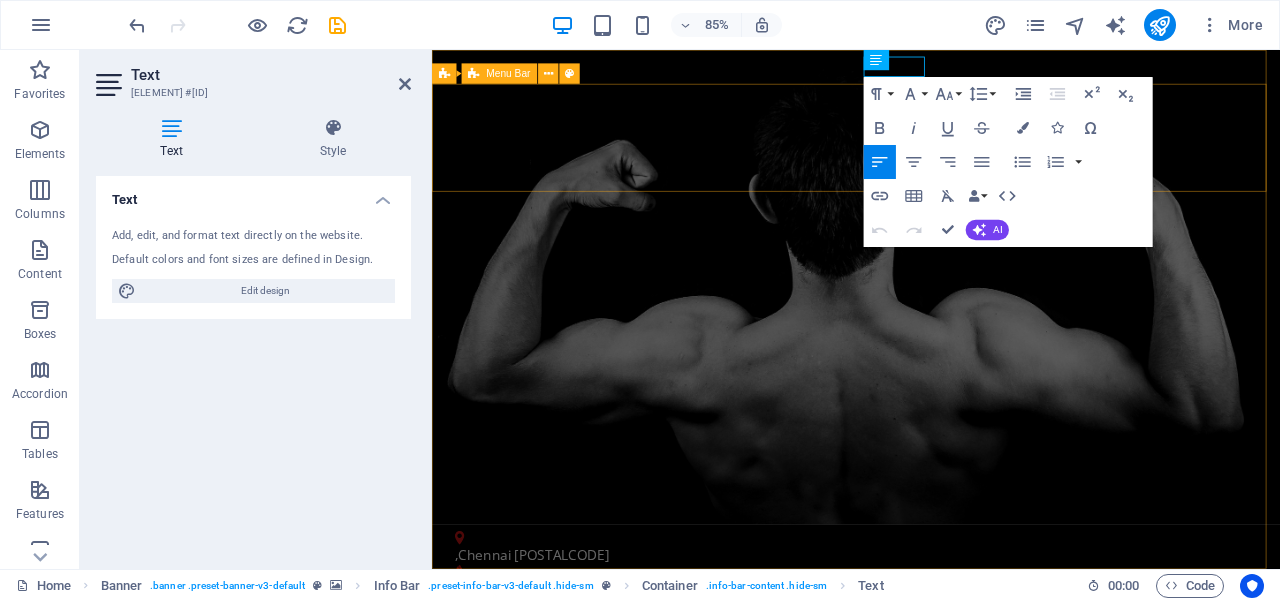 click on "Menu Home About Classes Trainers Pricing Contact" at bounding box center [931, 846] 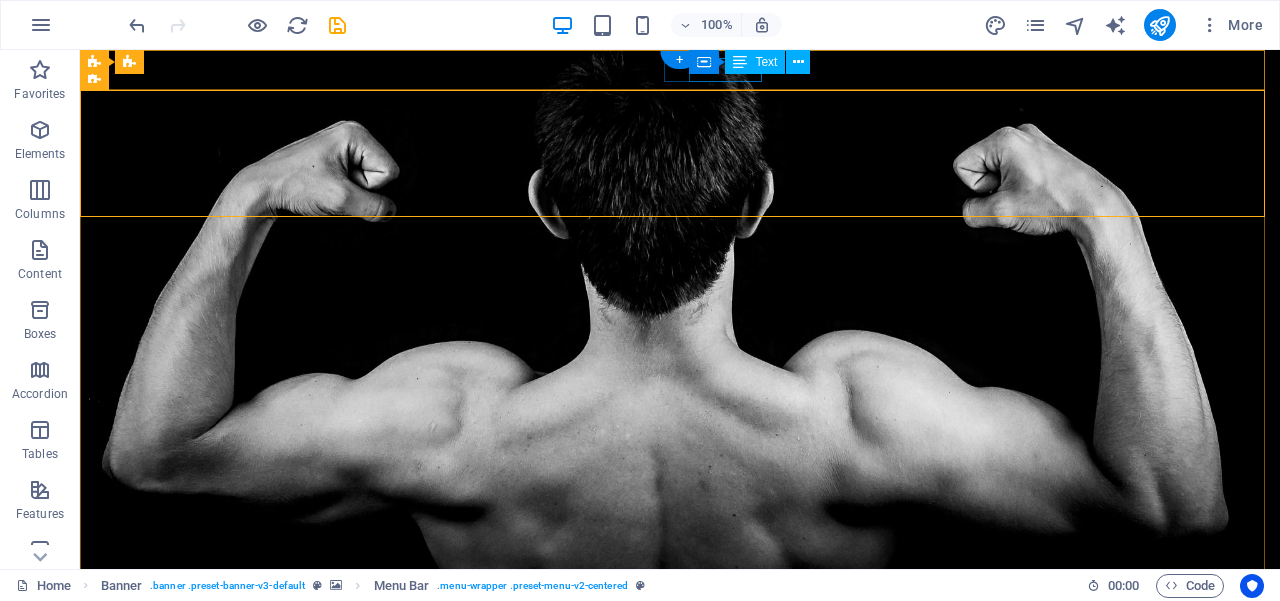 click on "24// open" at bounding box center (672, 700) 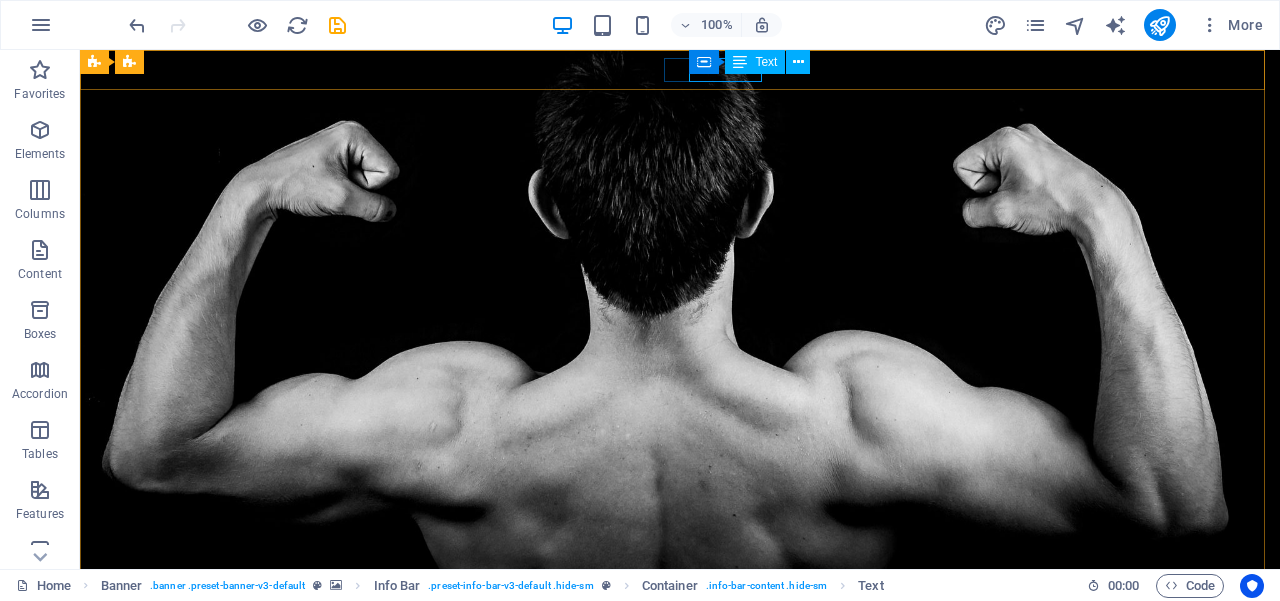 click on "Text" at bounding box center [766, 62] 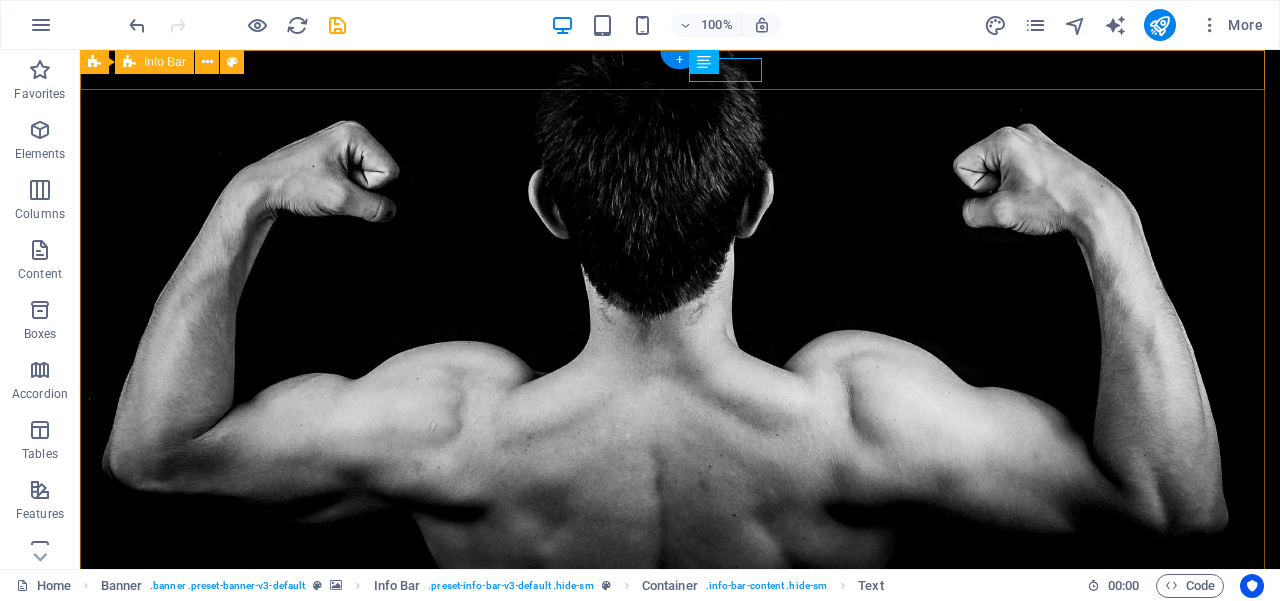 click on ", Chennai [POSTAL_CODE] 24// open eswrobotrading@[EMAIL_DOMAIN]" at bounding box center [680, 681] 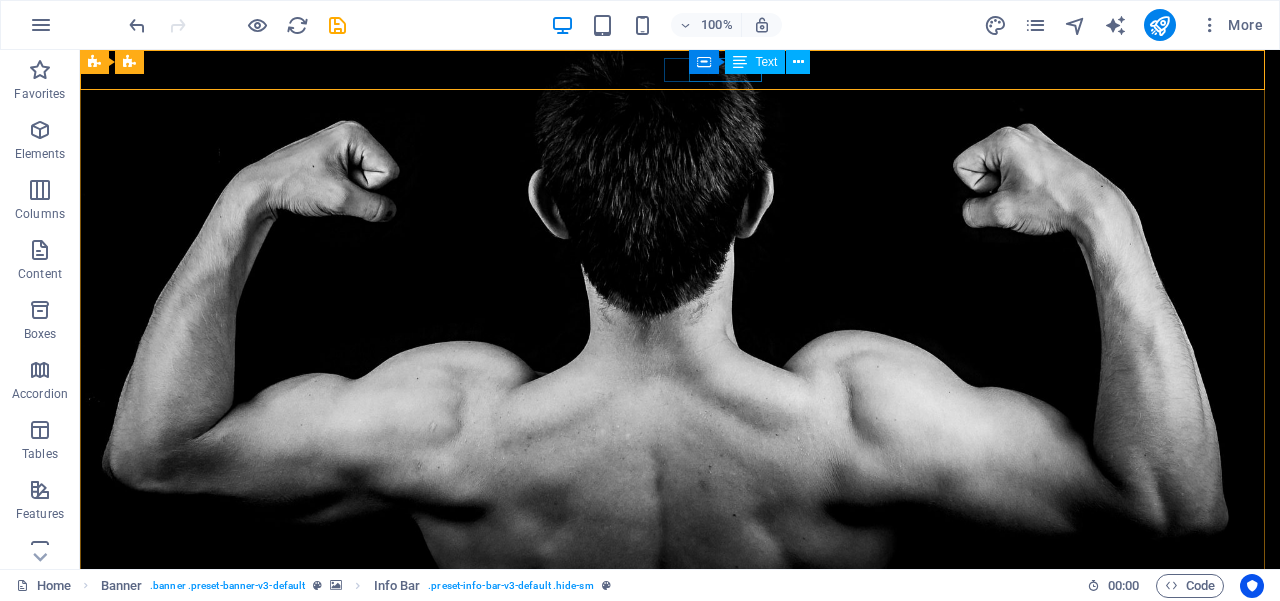 click on "Container   Text" at bounding box center [756, 62] 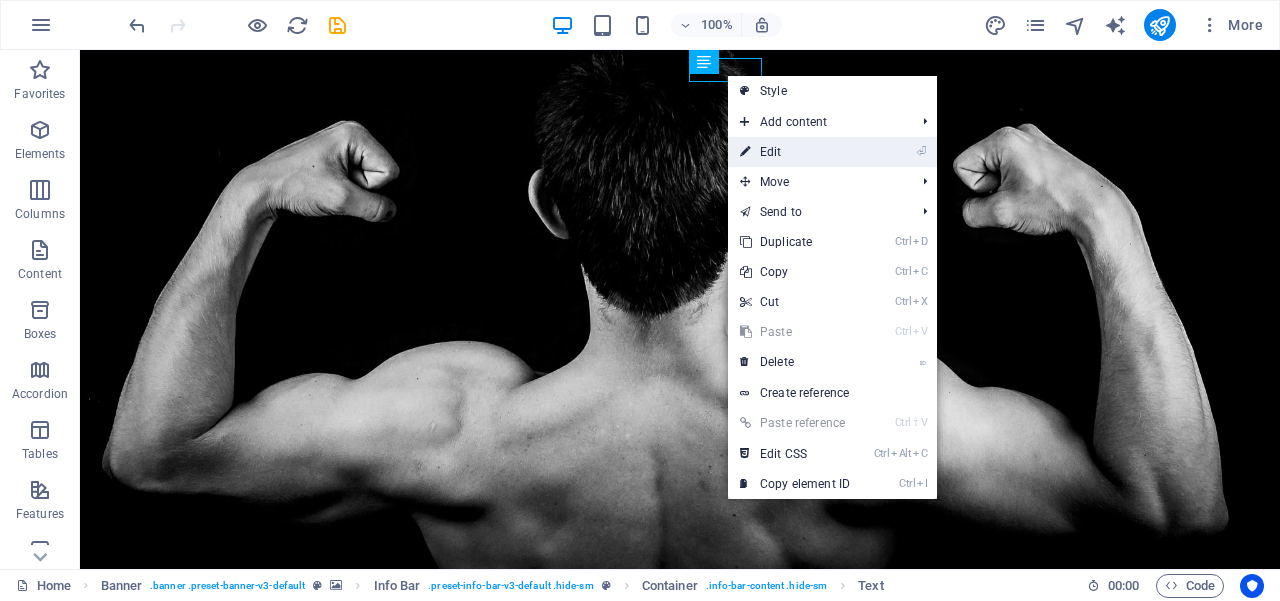 click on "⏎  Edit" at bounding box center (795, 152) 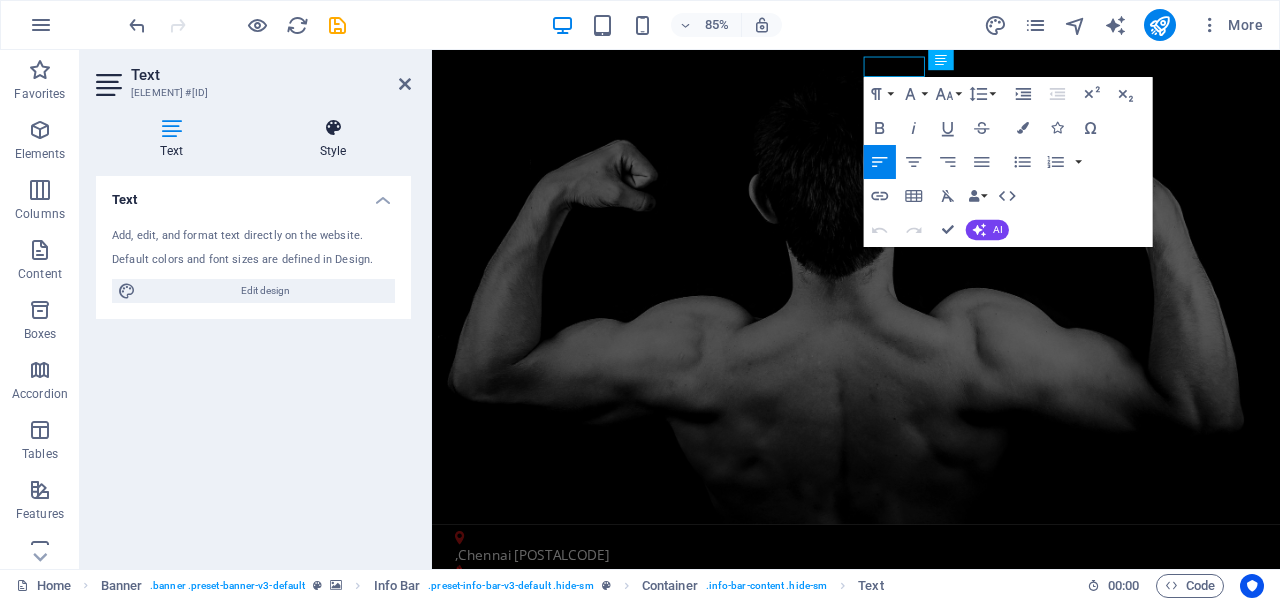 click at bounding box center [333, 128] 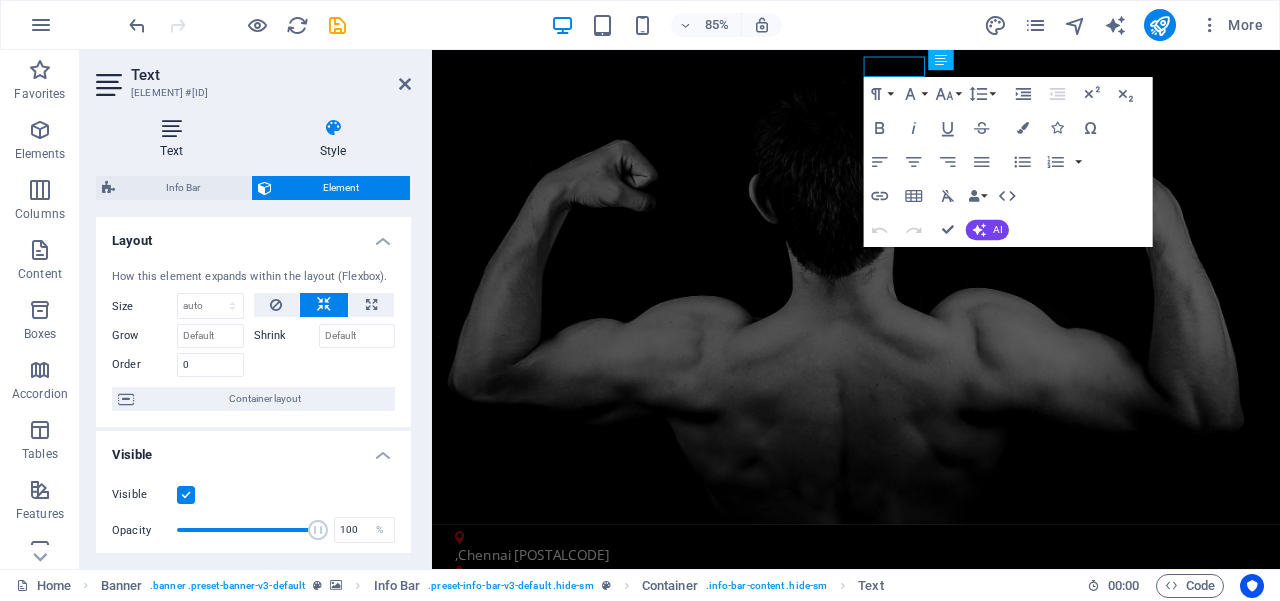 click on "Text" at bounding box center (175, 139) 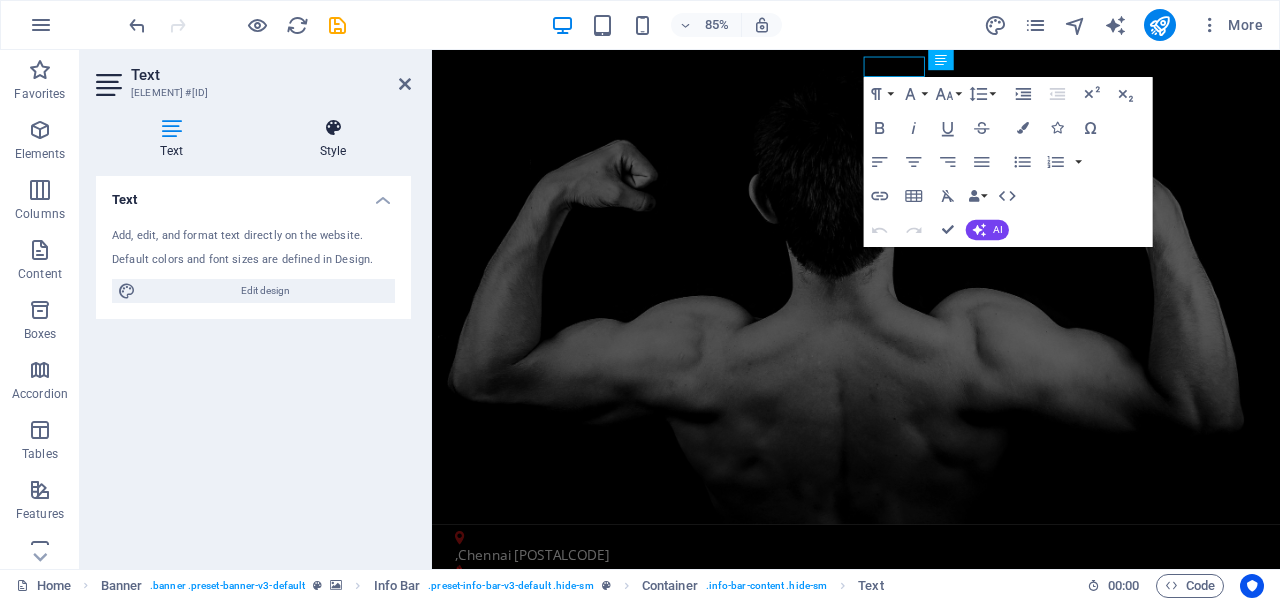 click on "Style" at bounding box center [333, 139] 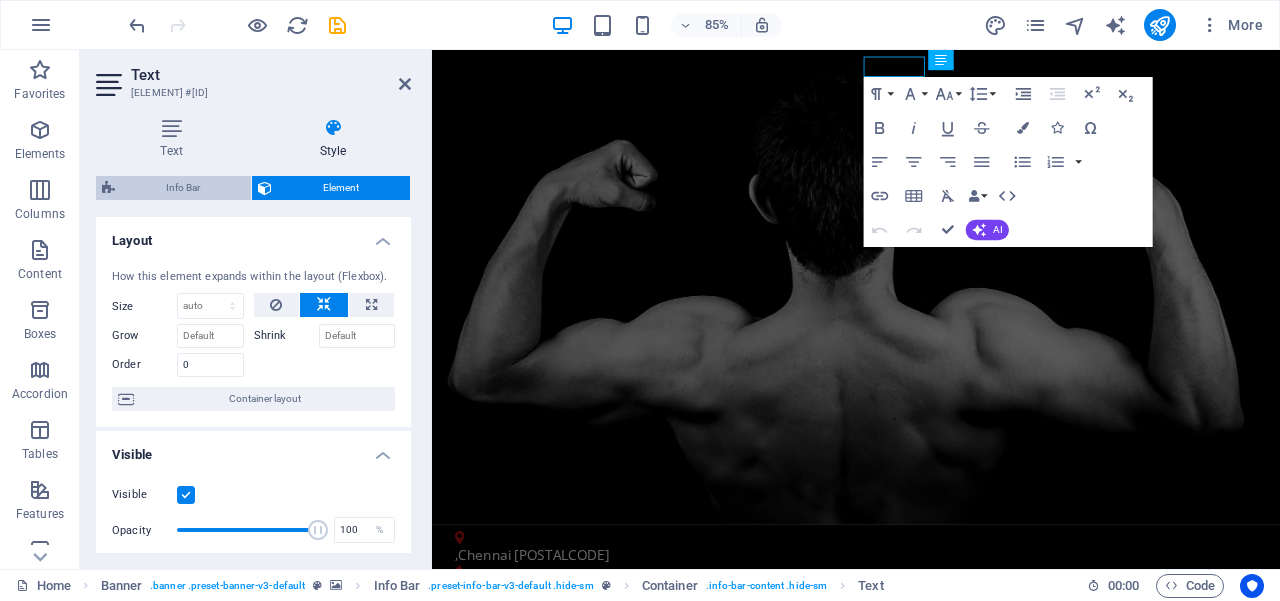 click on "Info Bar" at bounding box center [183, 188] 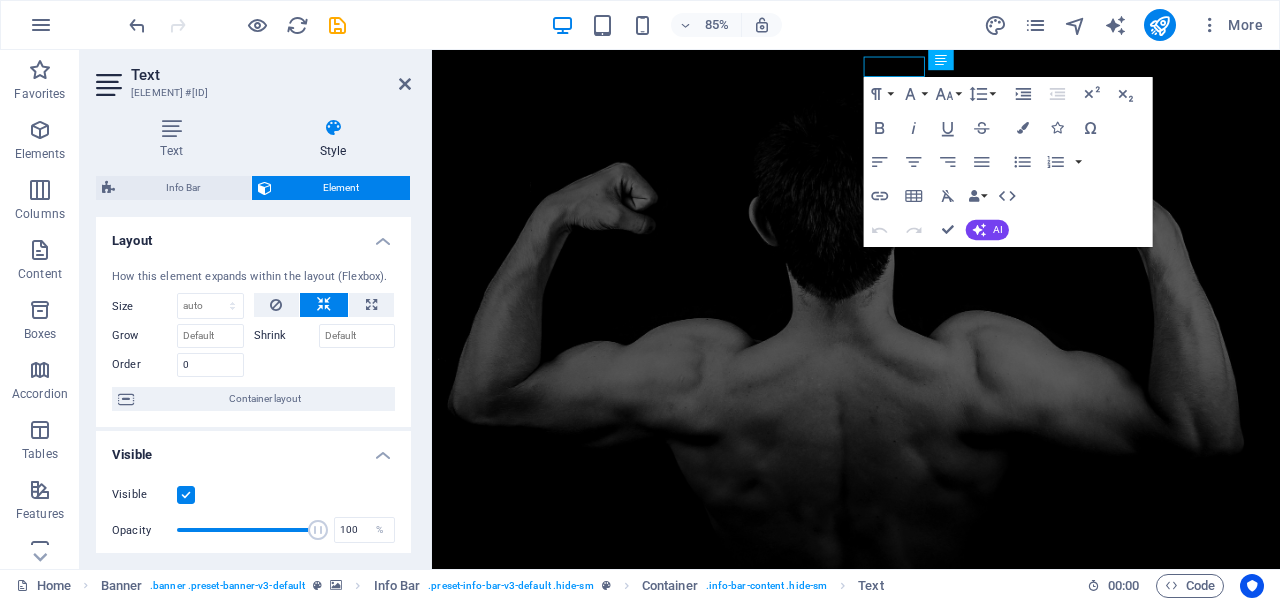 select on "rem" 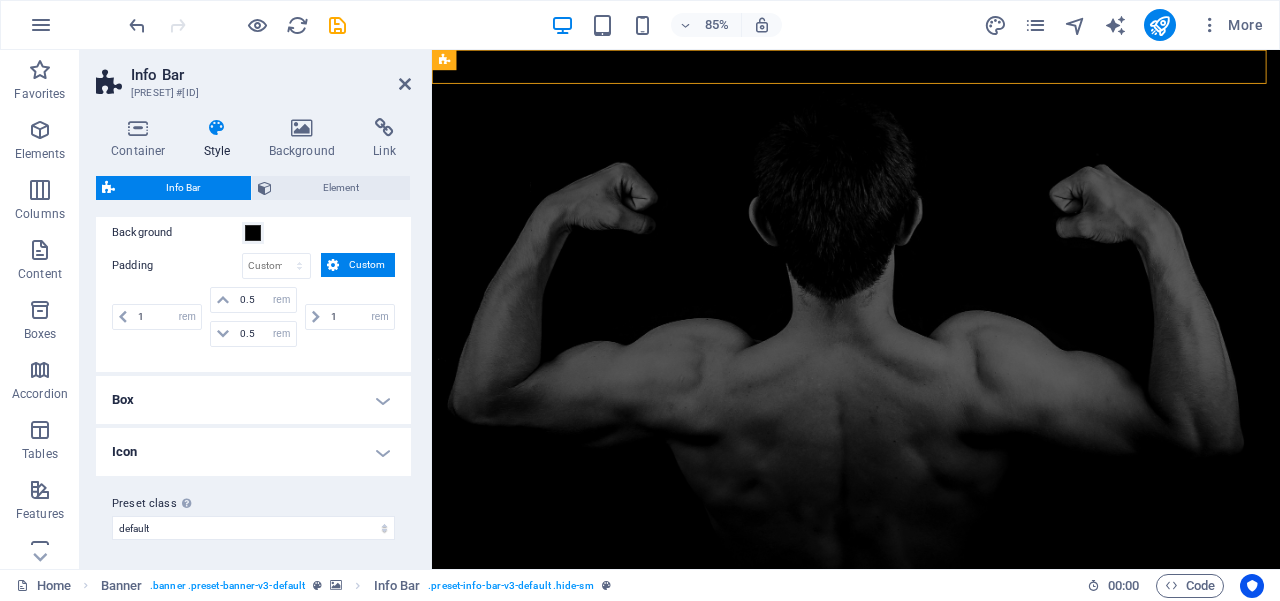 scroll, scrollTop: 0, scrollLeft: 0, axis: both 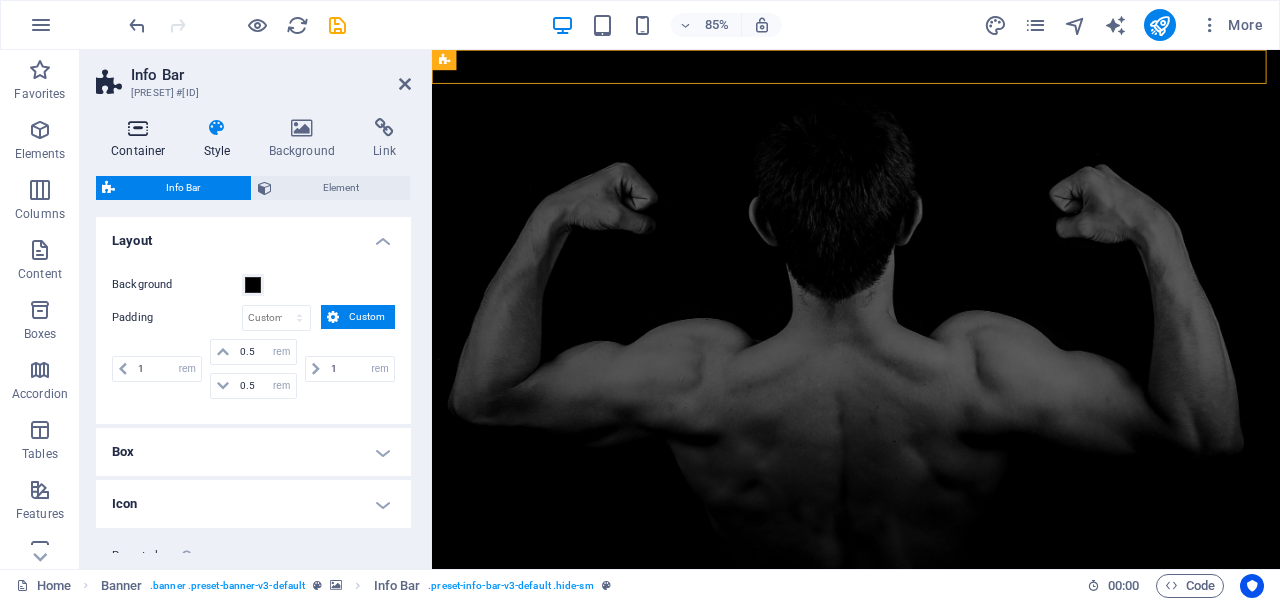 click at bounding box center [138, 128] 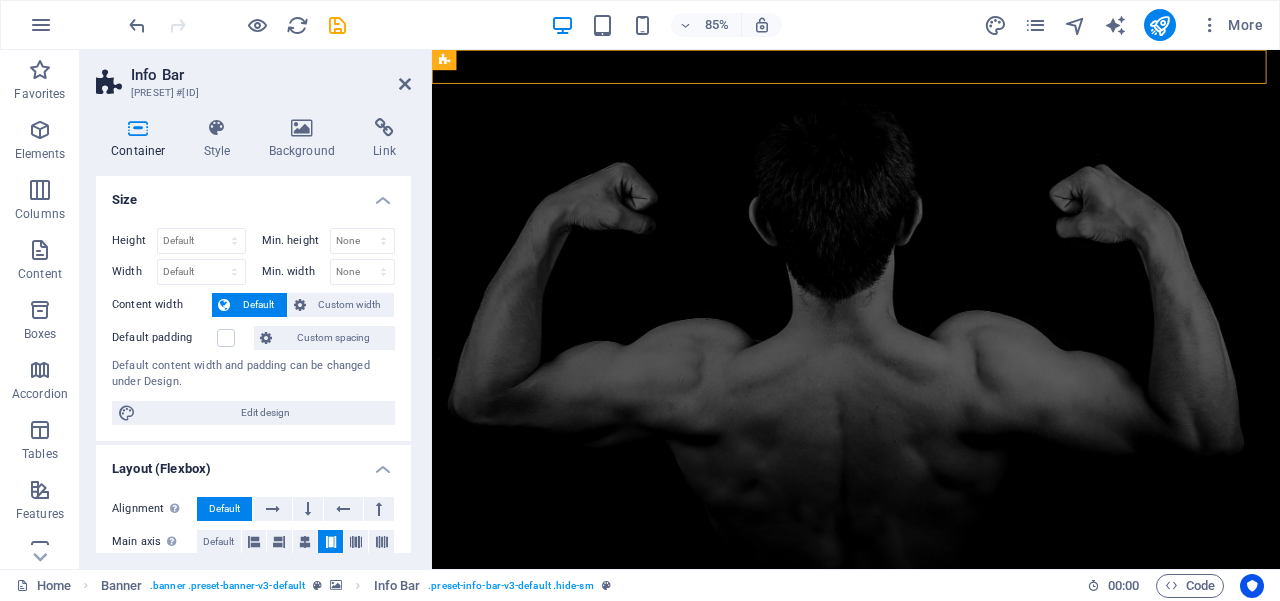 click on "Container Style Background Link Size Height Default px rem % vh vw Min. height None px rem % vh vw Width Default px rem % em vh vw Min. width None px rem % vh vw Content width Default Custom width Width Default px rem % em vh vw Min. width None px rem % vh vw Default padding Custom spacing Default content width and padding can be changed under Design. Edit design Layout (Flexbox) Alignment Determines the flex direction. Default Main axis Determine how elements should behave along the main axis inside this container (justify content). Default Side axis Control the vertical direction of the element inside of the container (align items). Default Wrap Default On Off Fill Controls the distances and direction of elements on the y-axis across several lines (align content). Default Accessibility ARIA helps assistive technologies (like screen readers) to understand the role, state, and behavior of web elements Role The ARIA role defines the purpose of an element.  None Alert Article Banner Comment Fan" at bounding box center (253, 335) 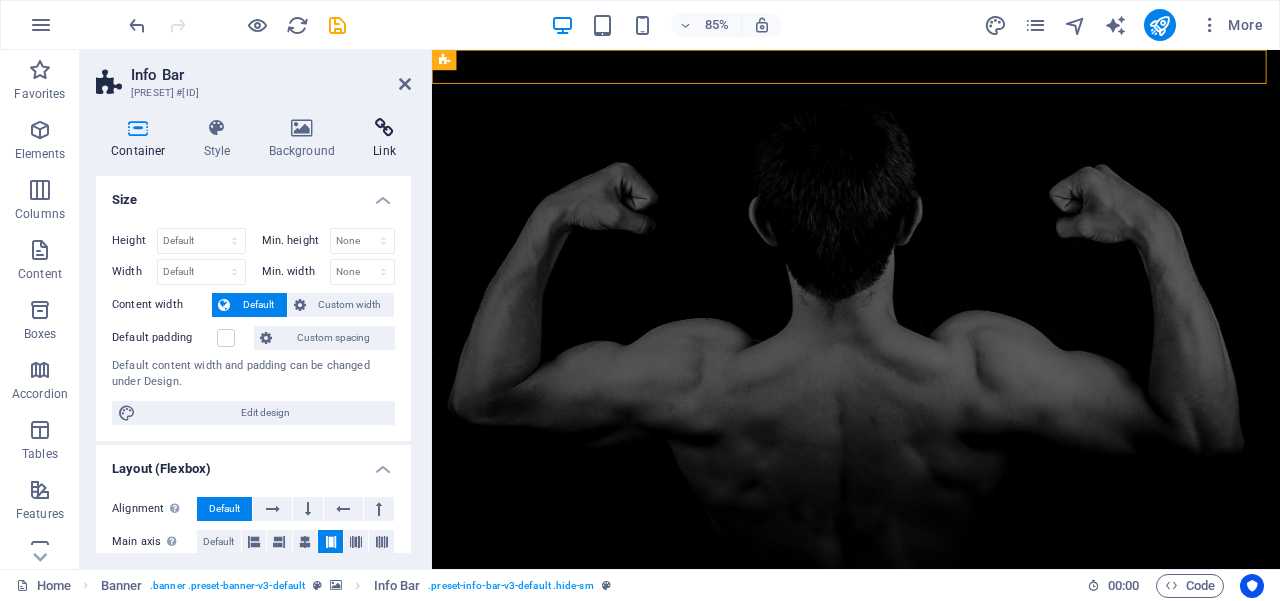 click at bounding box center (384, 128) 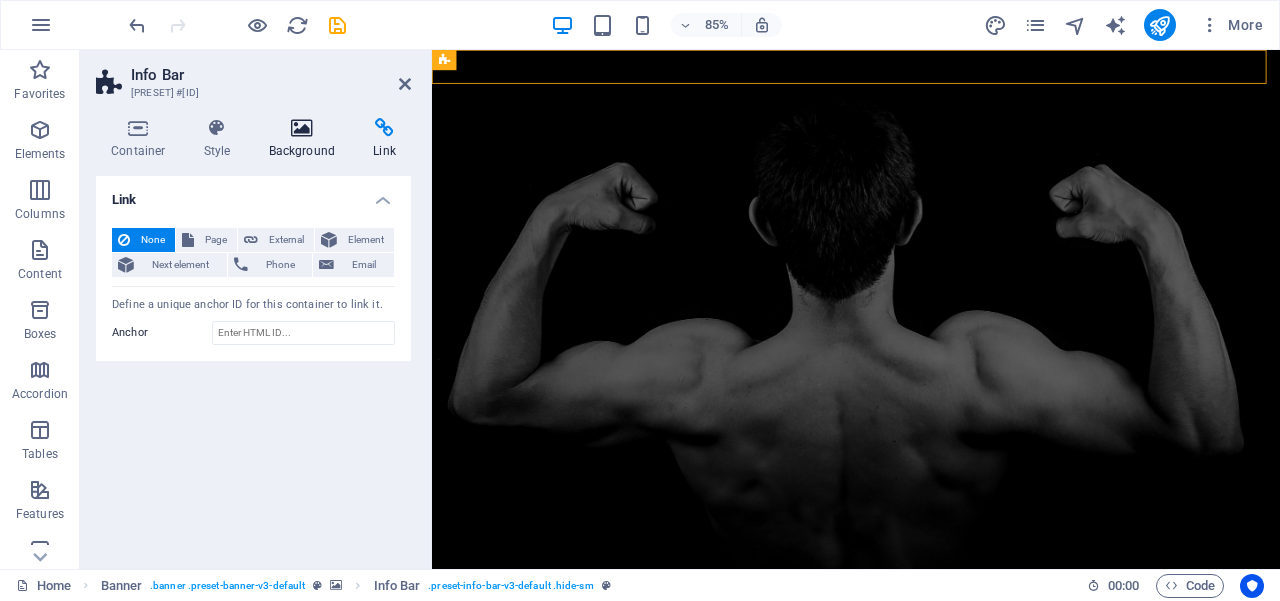 click on "Background" at bounding box center [306, 139] 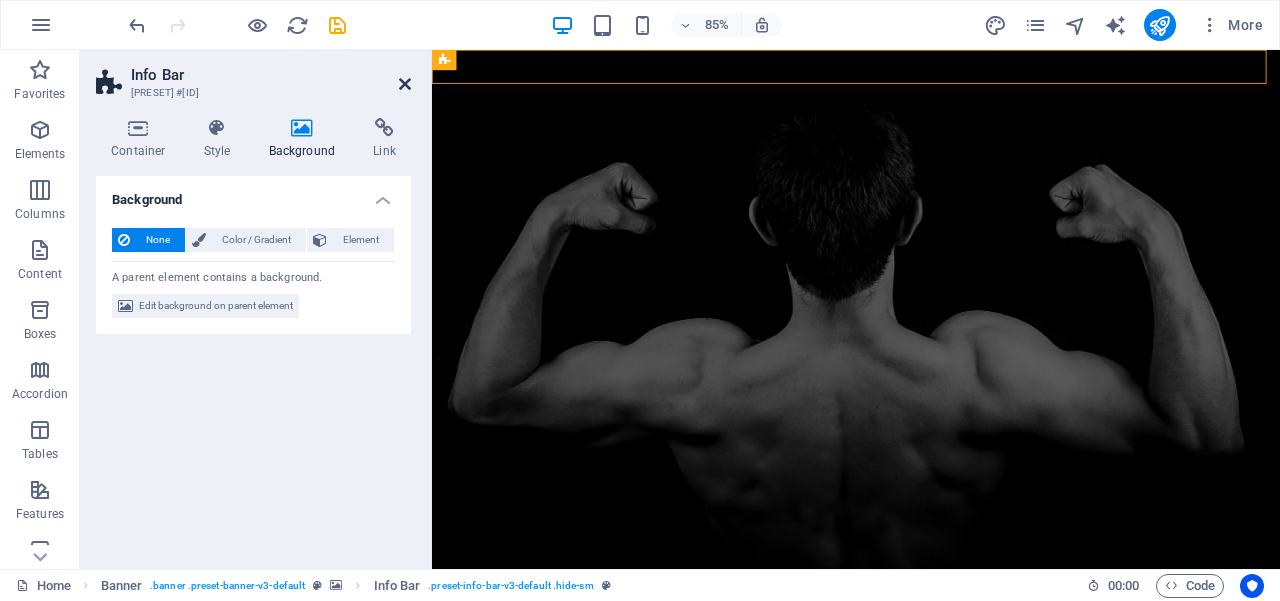 drag, startPoint x: 398, startPoint y: 84, endPoint x: 320, endPoint y: 36, distance: 91.58602 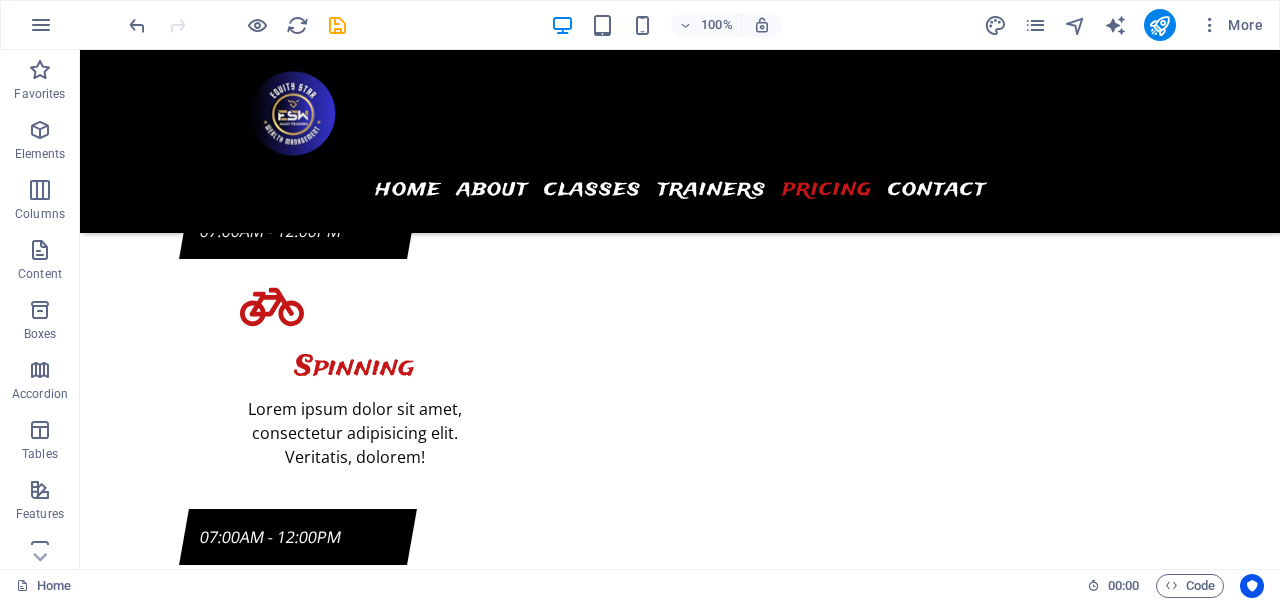 scroll, scrollTop: 7933, scrollLeft: 0, axis: vertical 